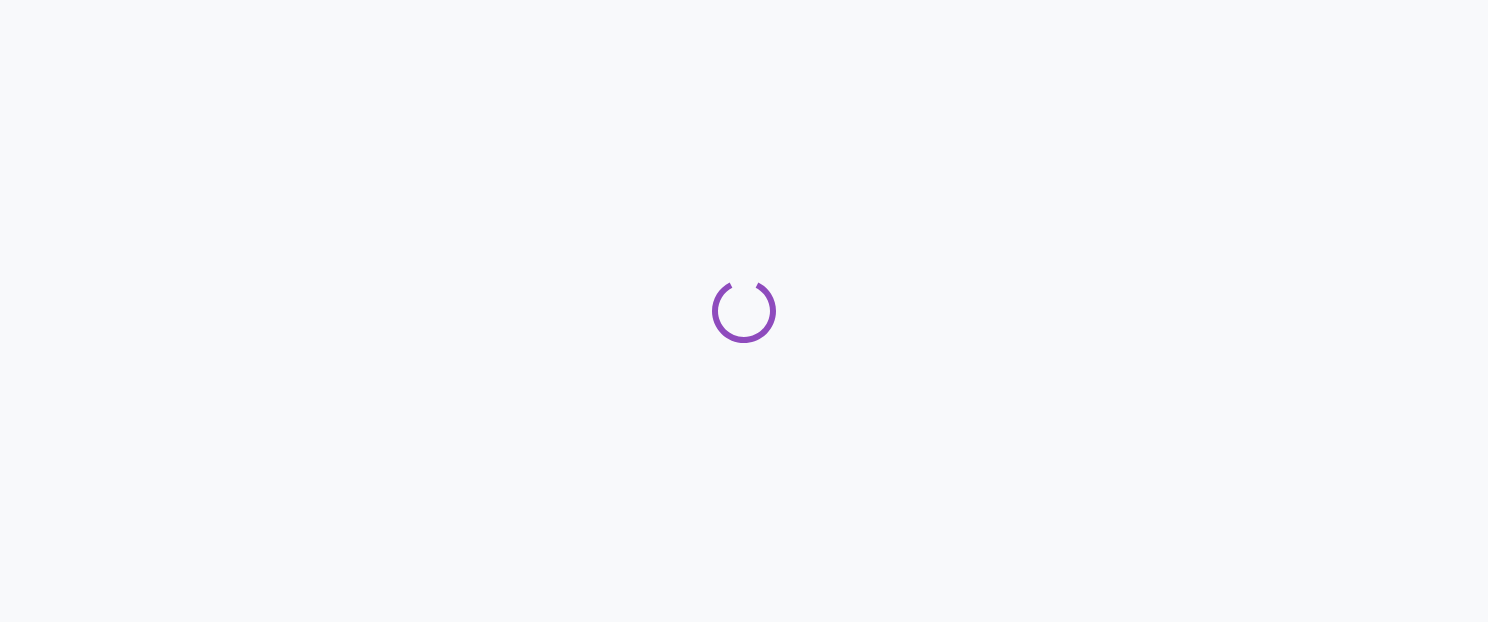 scroll, scrollTop: 0, scrollLeft: 0, axis: both 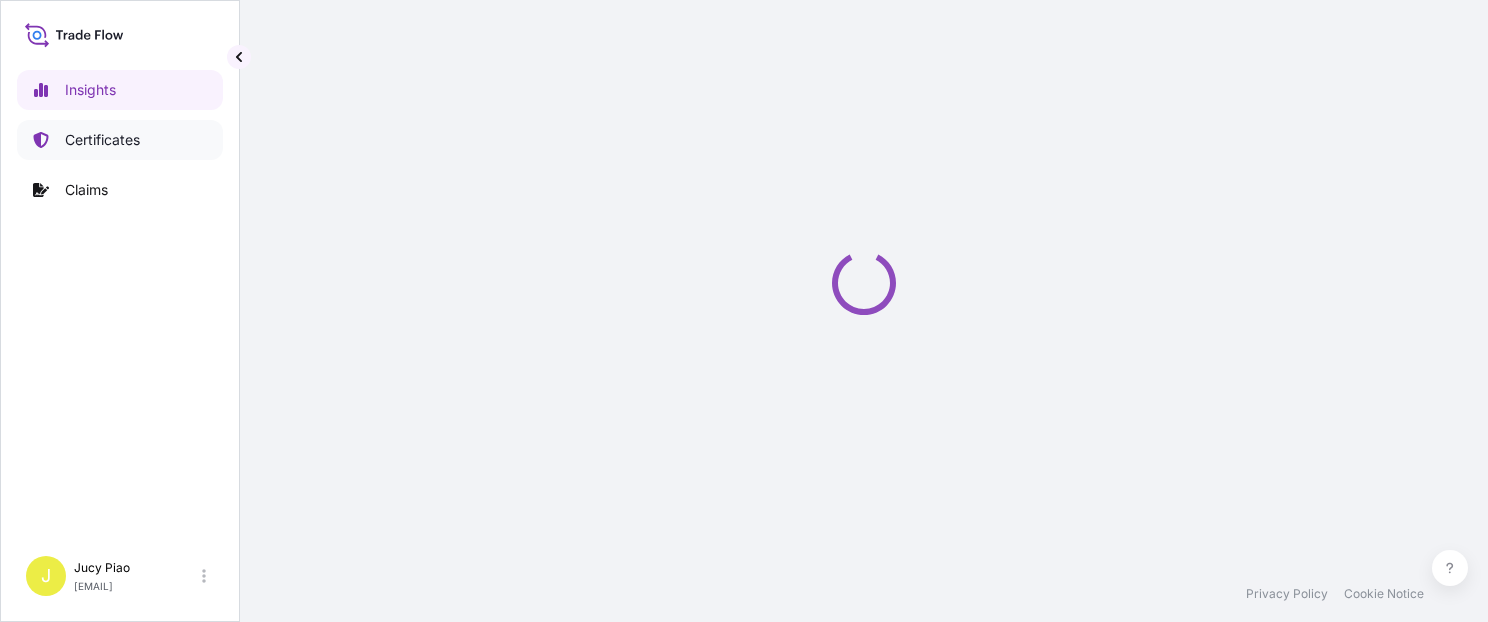 click on "Certificates" at bounding box center [120, 140] 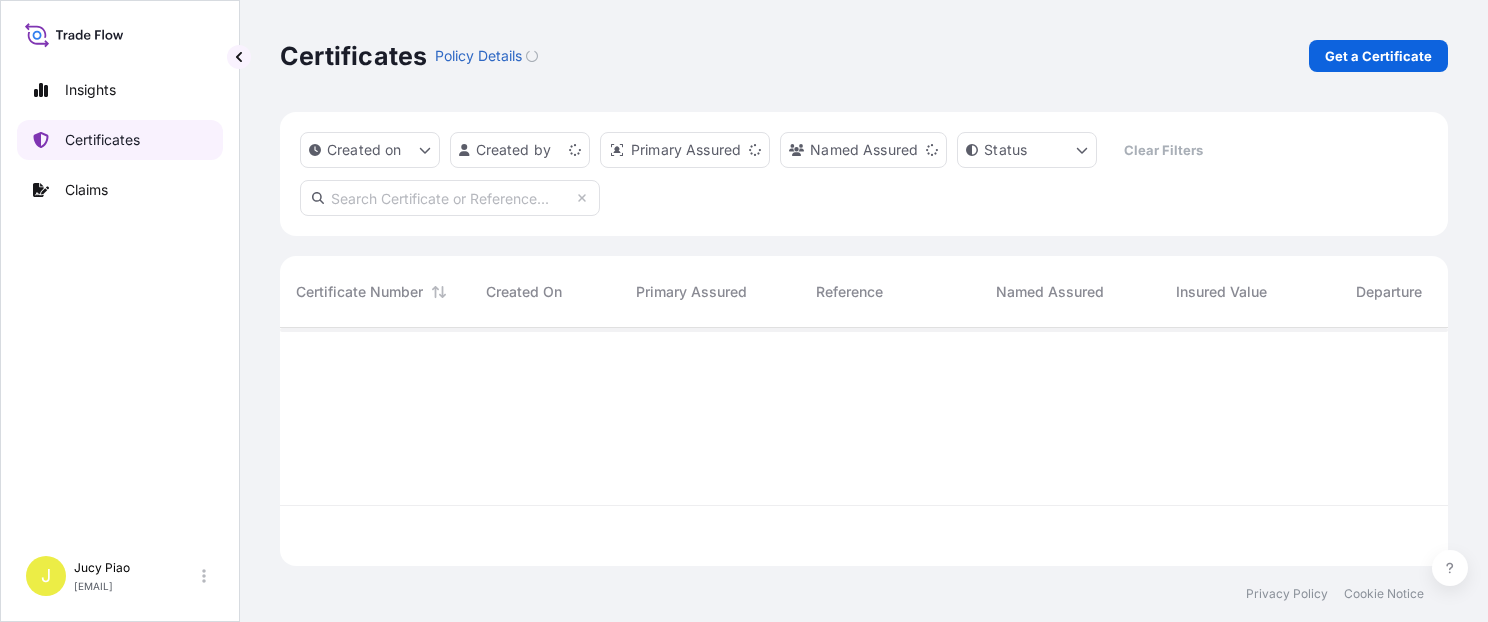 scroll, scrollTop: 16, scrollLeft: 16, axis: both 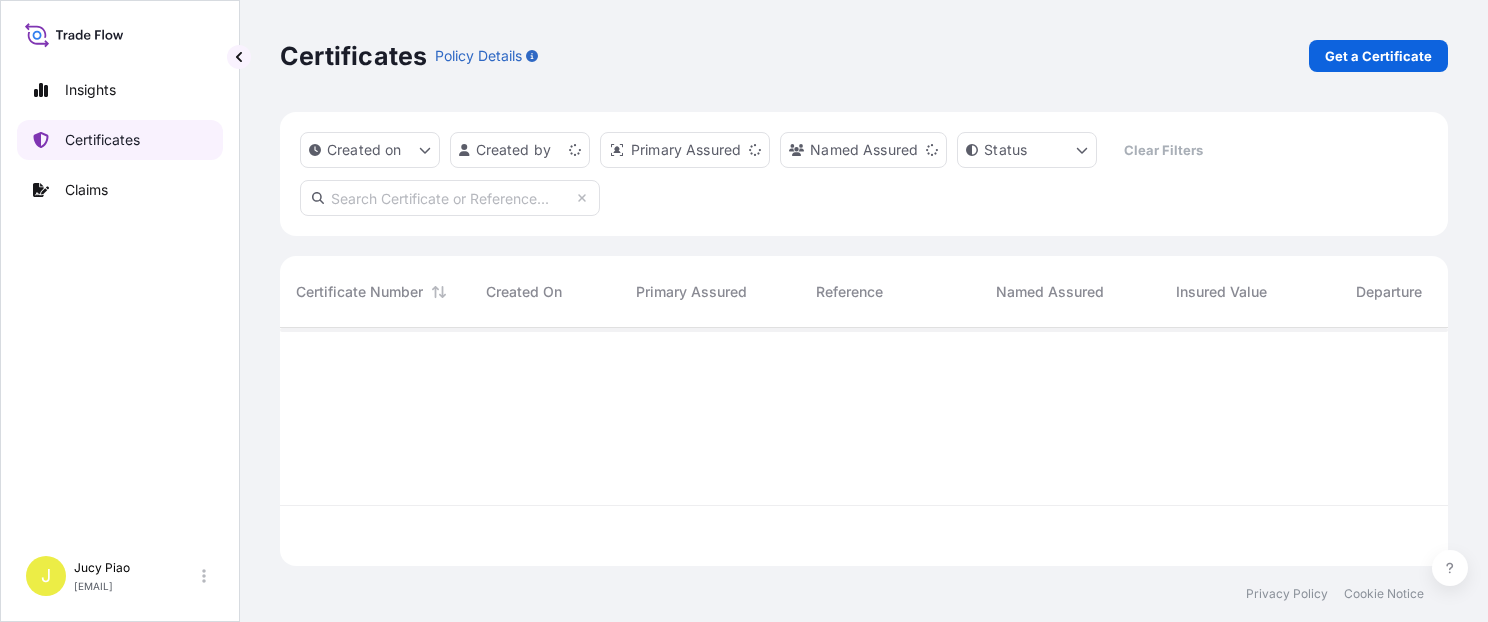 click on "Certificates" at bounding box center [102, 140] 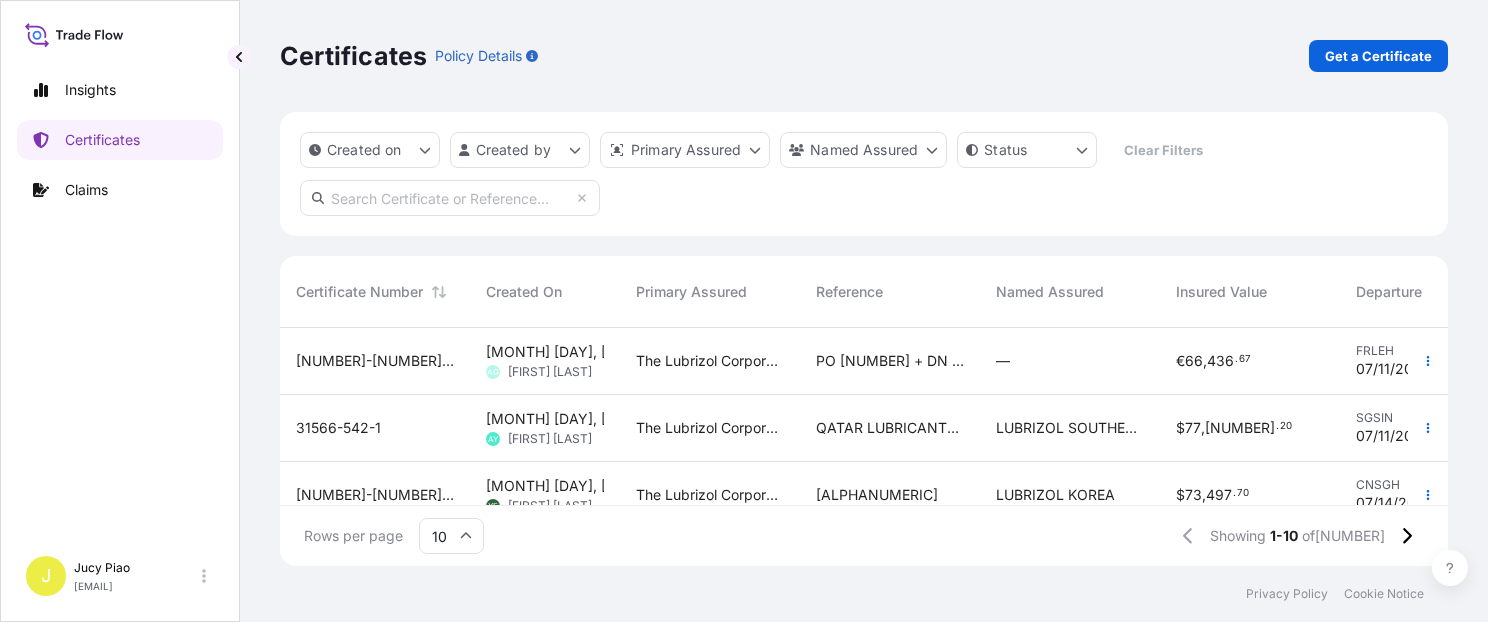 click on "Get a Certificate" at bounding box center (1378, 56) 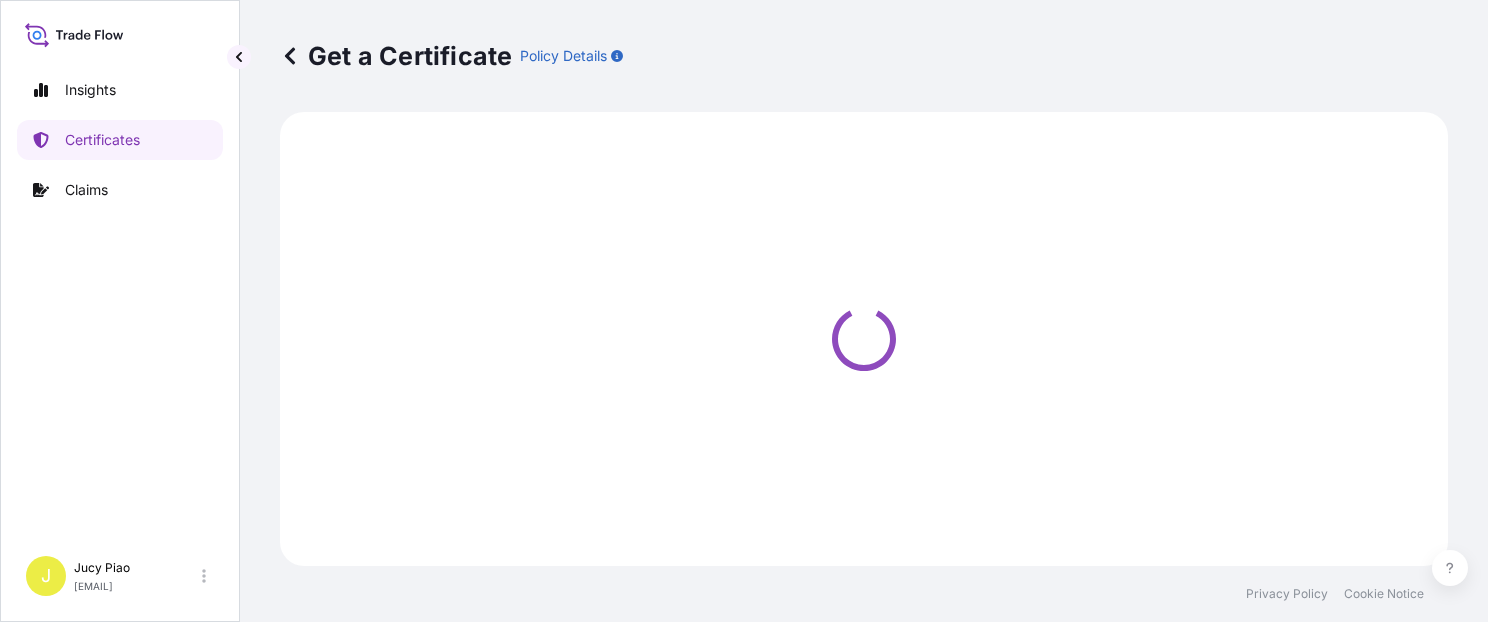 click on "Get a Certificate Policy Details" at bounding box center [864, 56] 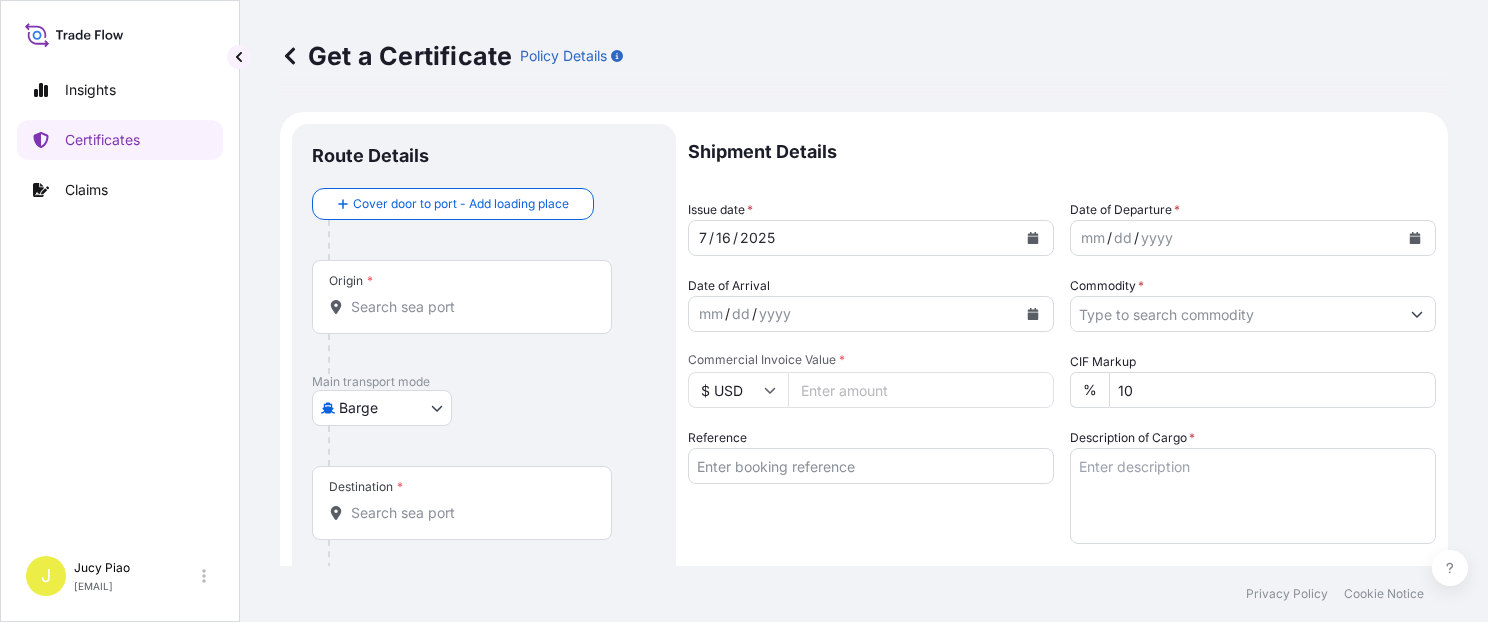 click on "Selected Date: [DATE]" at bounding box center [744, 311] 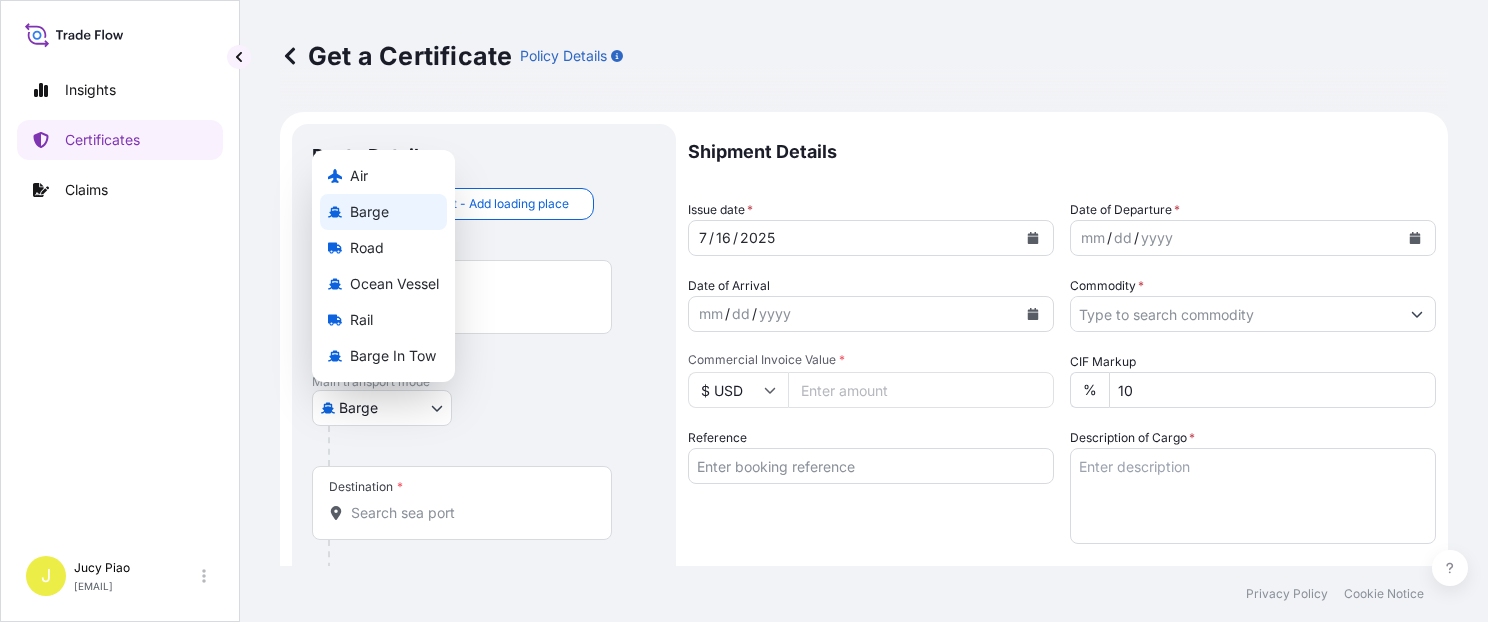 click on "Insights Certificates Claims J [FIRST] [LAST] [EMAIL] Get a Certificate Policy Details Route Details   Cover door to port - Add loading place Place of loading Road / Inland Road / Inland Origin * Main transport mode Barge Air Barge Road Ocean Vessel Rail Barge in Tow Destination * Cover port to door - Add place of discharge Road / Inland Road / Inland Place of Discharge Shipment Details Issue date * [DATE] Date of Departure * mm / dd / yyyy Date of Arrival mm / dd / yyyy Commodity * Packing Category Commercial Invoice Value    * $ USD CIF Markup % 10 Reference Description of Cargo * Vessel Name Marks & Numbers Duty Cost   $ USD Letter of Credit This shipment has a letter of credit Letter of credit * Letter of credit may not exceed 12000 characters Assured Details Primary Assured * Select a primary assured The Lubrizol Corporation Named Assured Named Assured Address Create Certificate Privacy Policy Cookie Notice
Selected Date: July 16, 2025 Air Barge Road Ocean Vessel Rail" at bounding box center (744, 311) 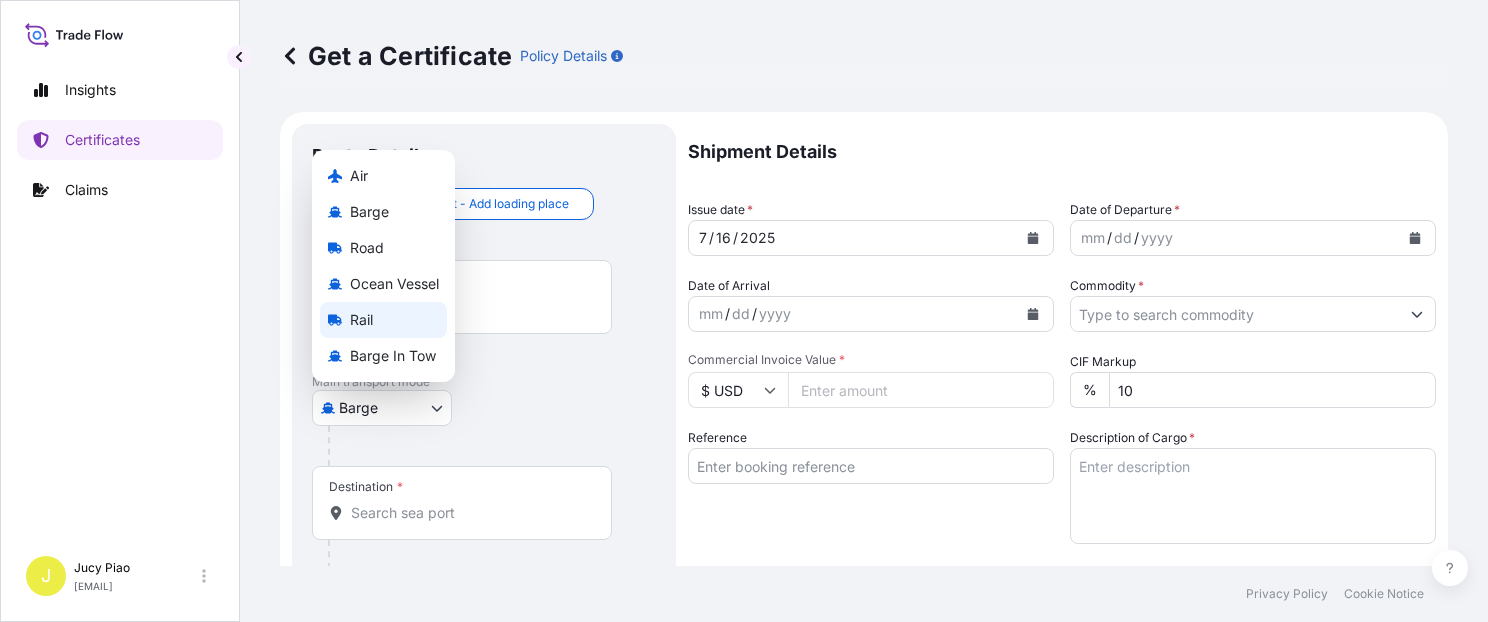 click on "Ocean Vessel" at bounding box center (394, 284) 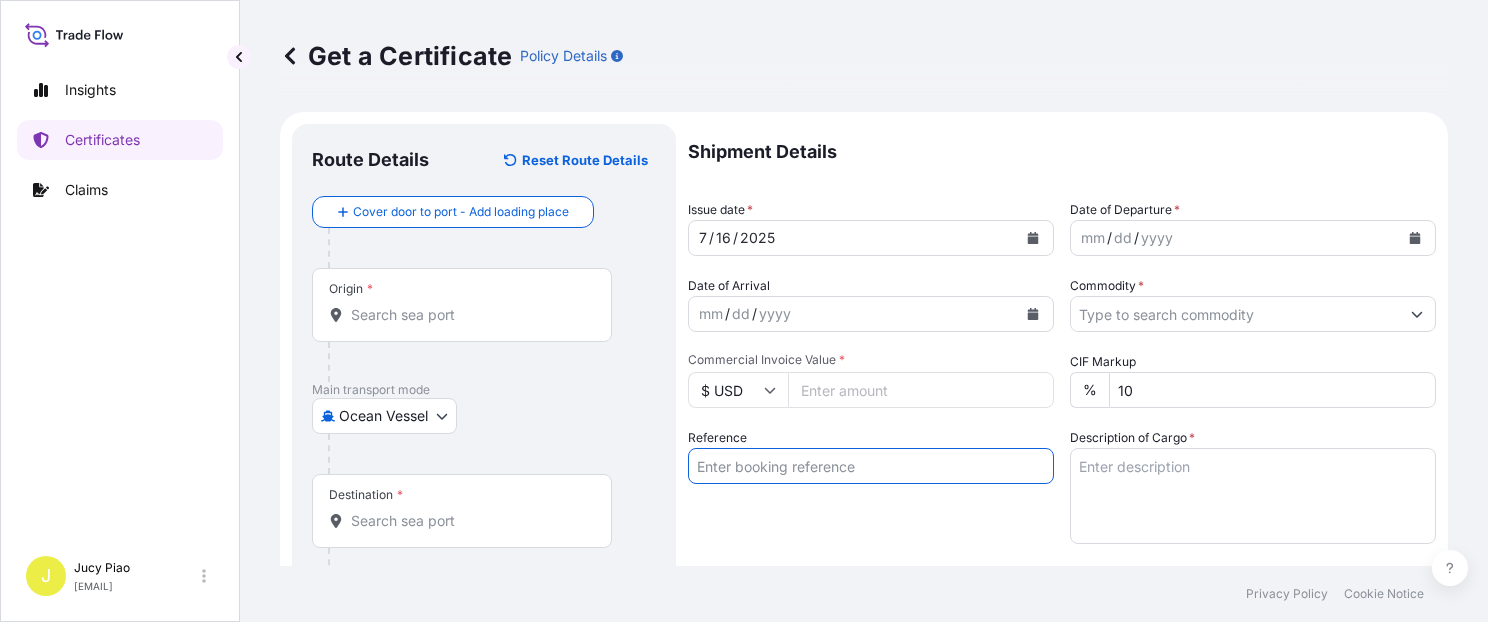 click on "Reference" at bounding box center [871, 466] 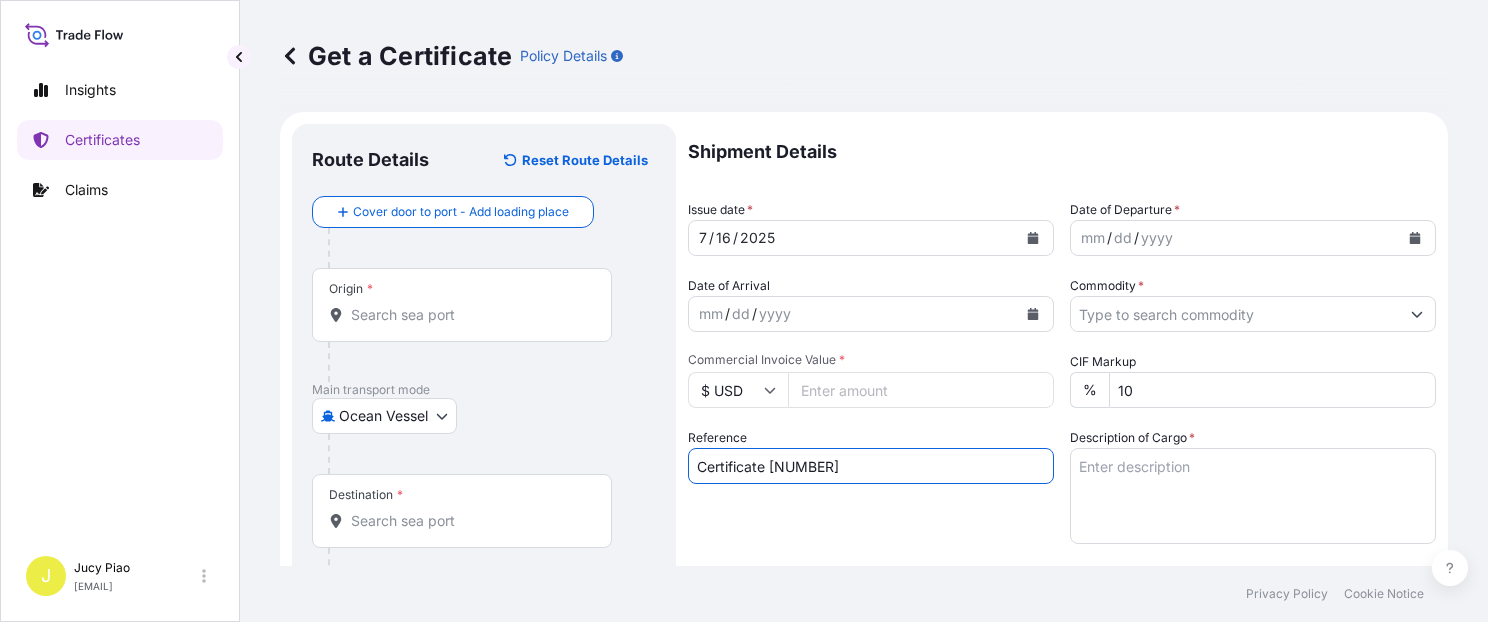 click on "Certificate [NUMBER]" at bounding box center (871, 466) 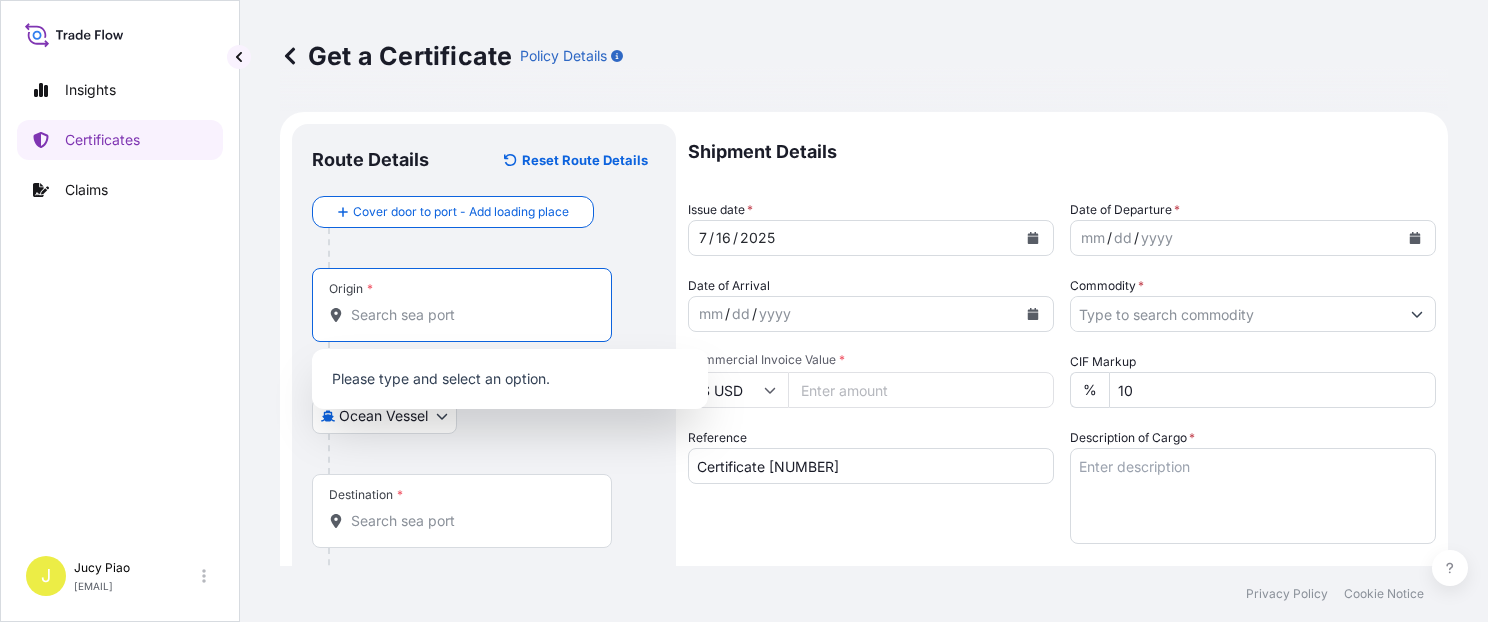 click on "Origin *" at bounding box center [469, 315] 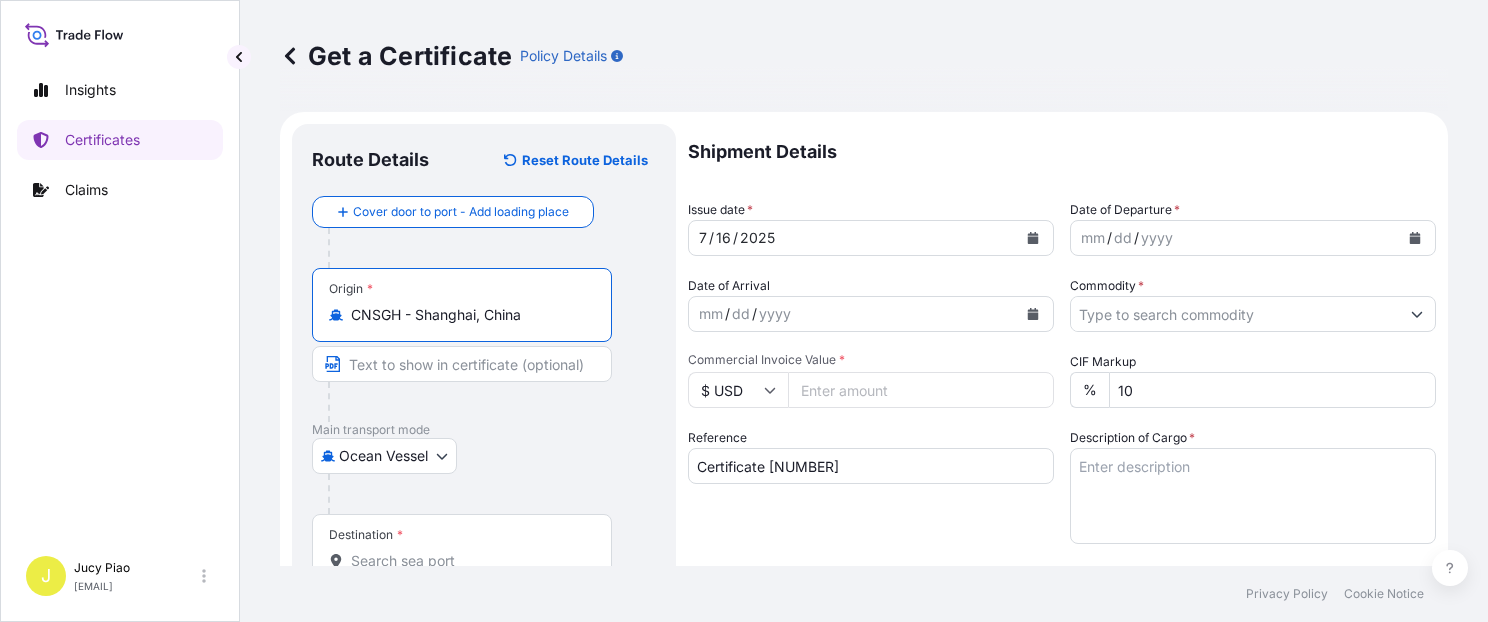 scroll, scrollTop: 169, scrollLeft: 0, axis: vertical 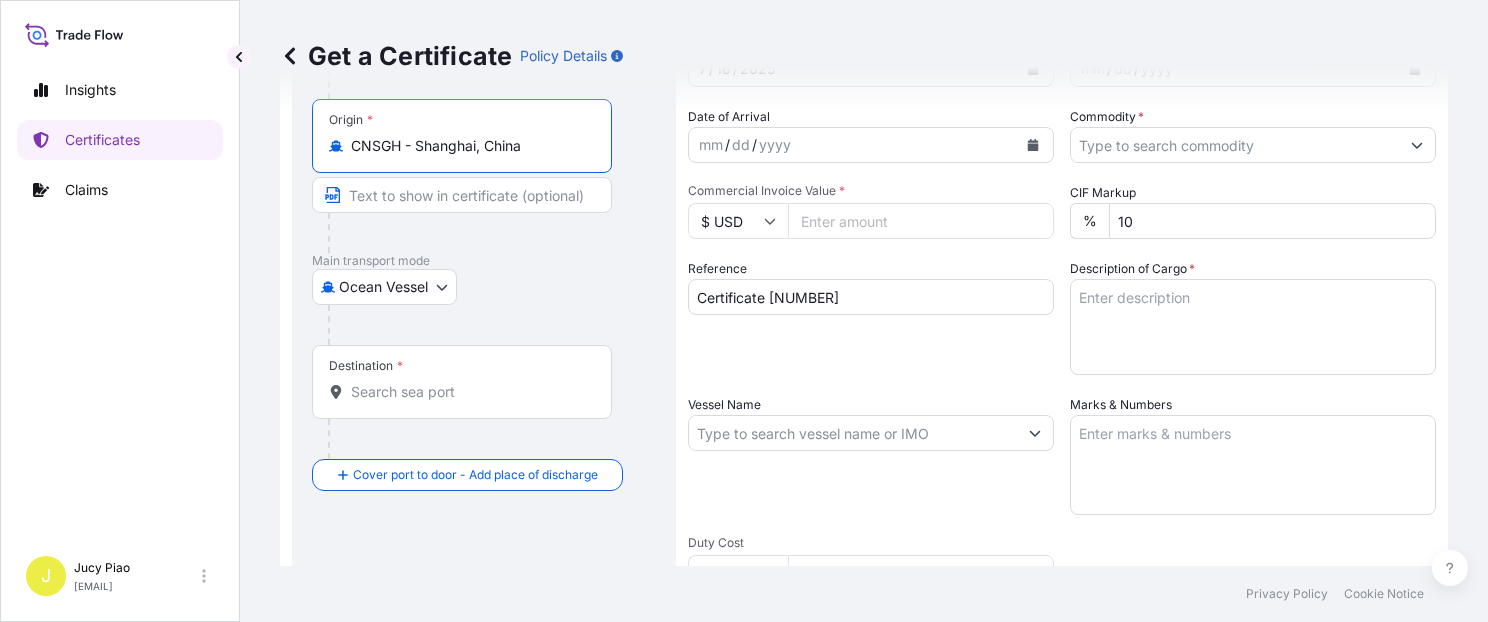 type on "CNSGH - Shanghai, China" 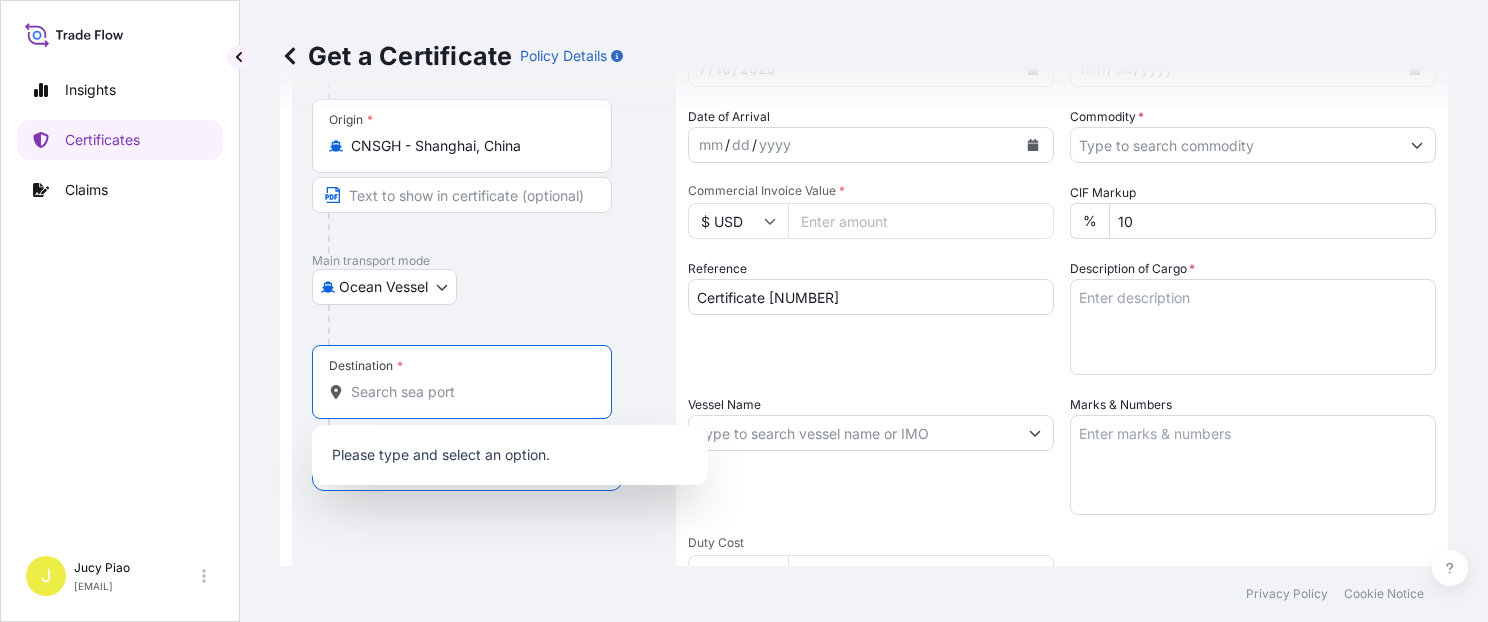 type on "v" 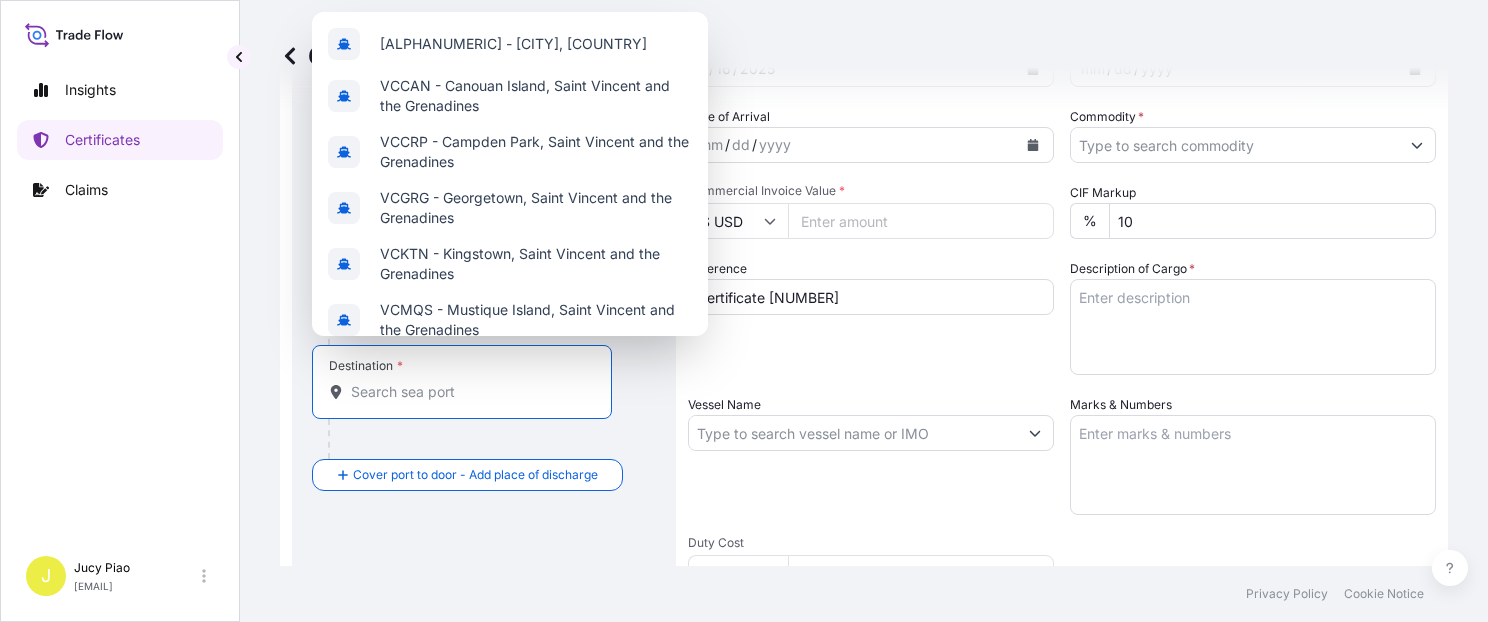 paste on "[CITY], [STATE]" 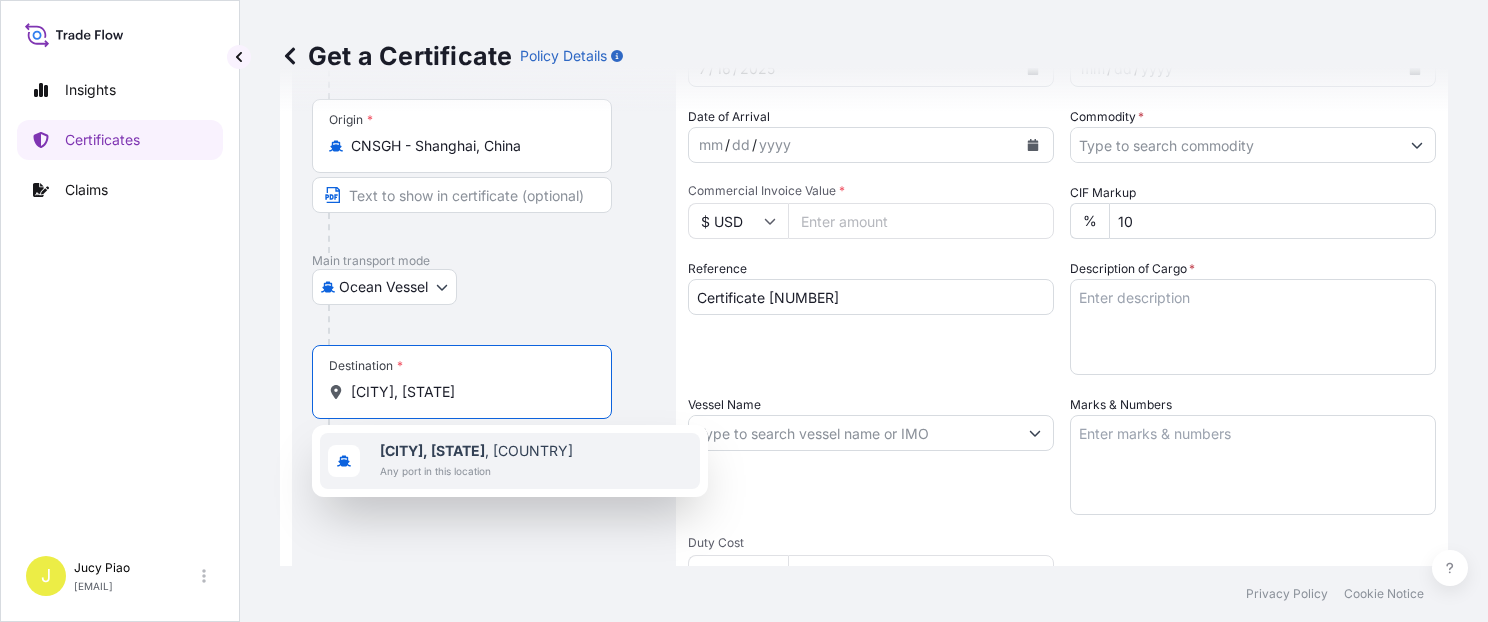click on "[CITY], [STATE]" at bounding box center (432, 450) 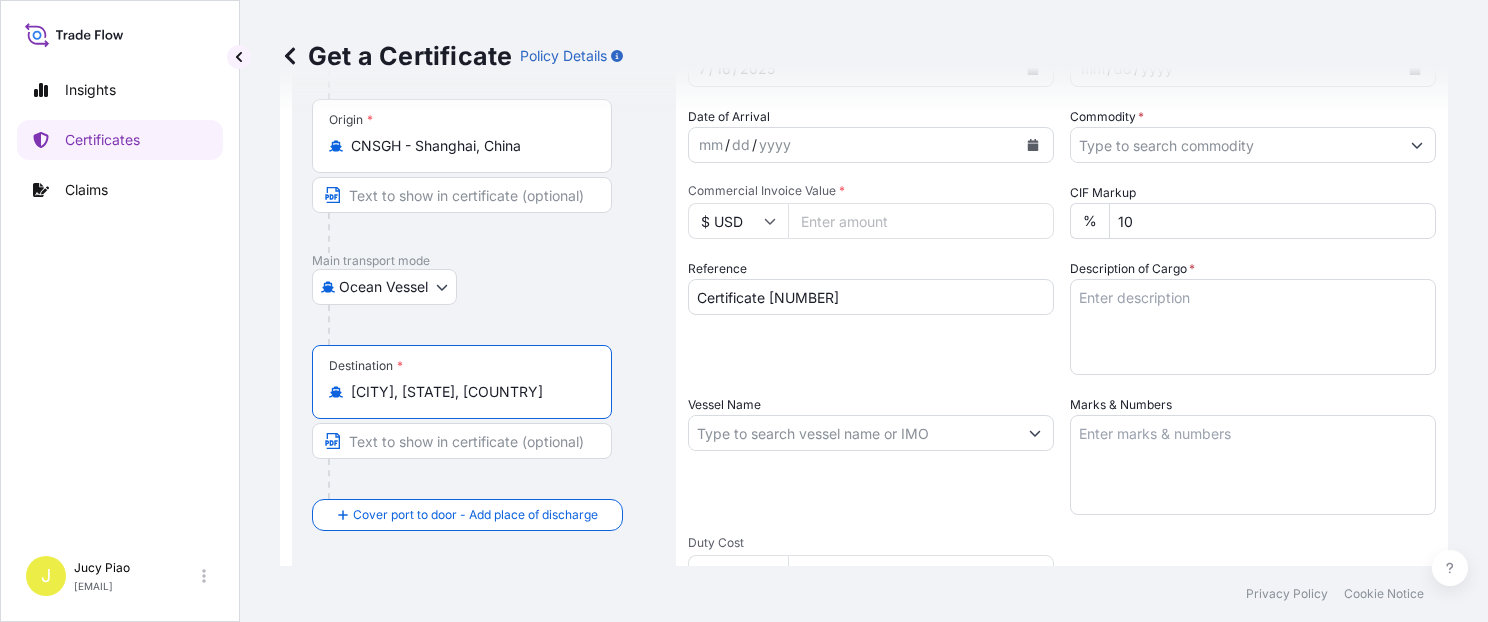 drag, startPoint x: 352, startPoint y: 395, endPoint x: 445, endPoint y: 410, distance: 94.20191 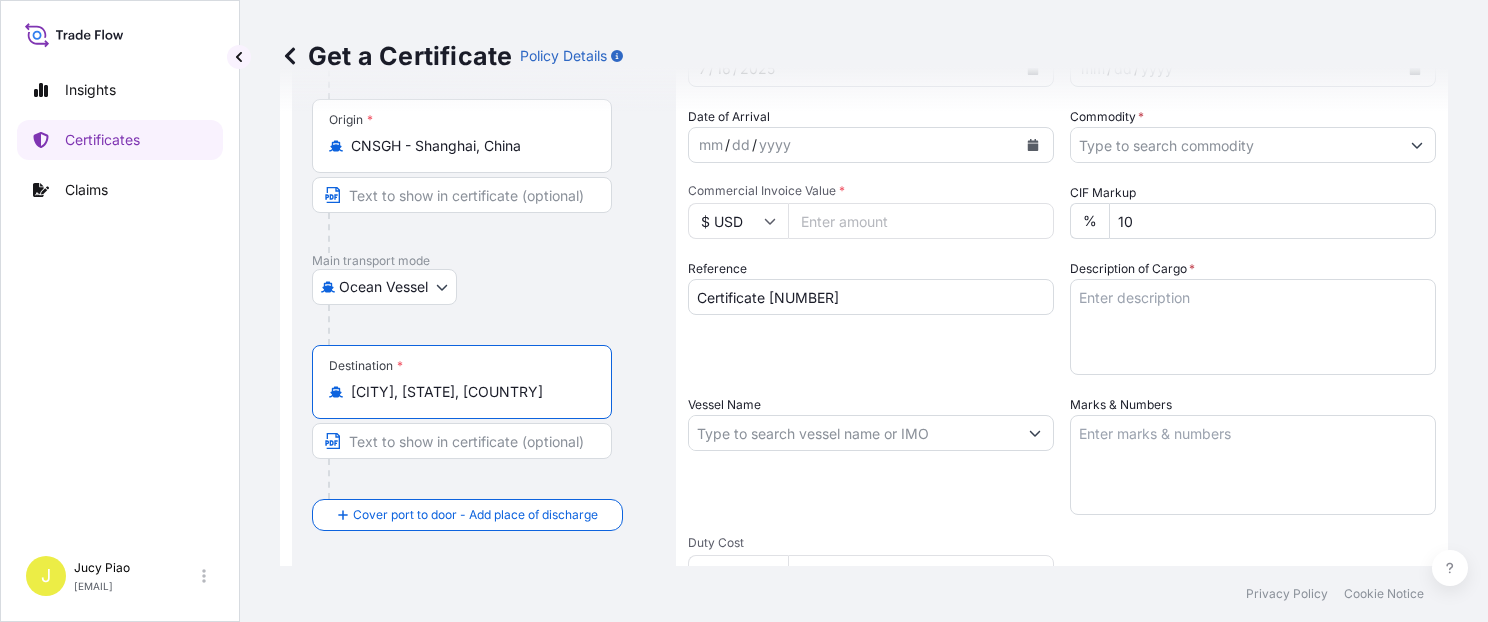 click on "[CITY], [STATE], [COUNTRY]" at bounding box center [469, 392] 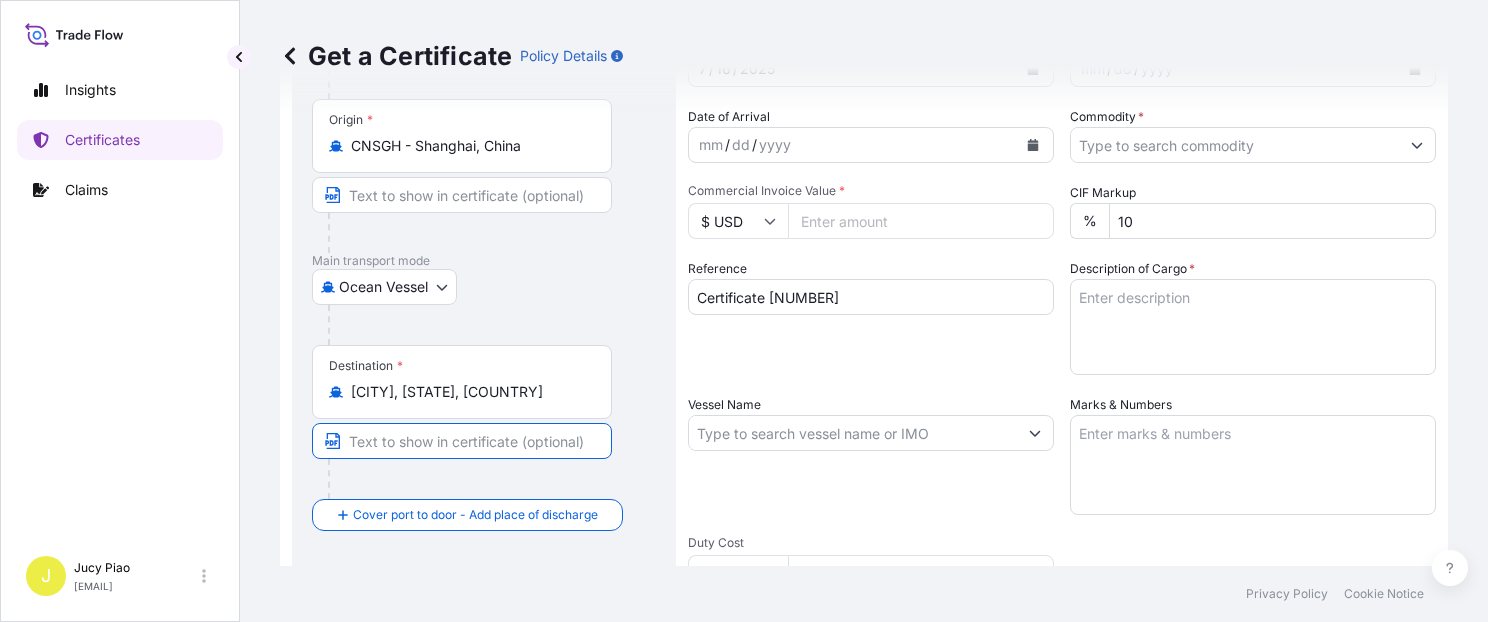 click at bounding box center [462, 441] 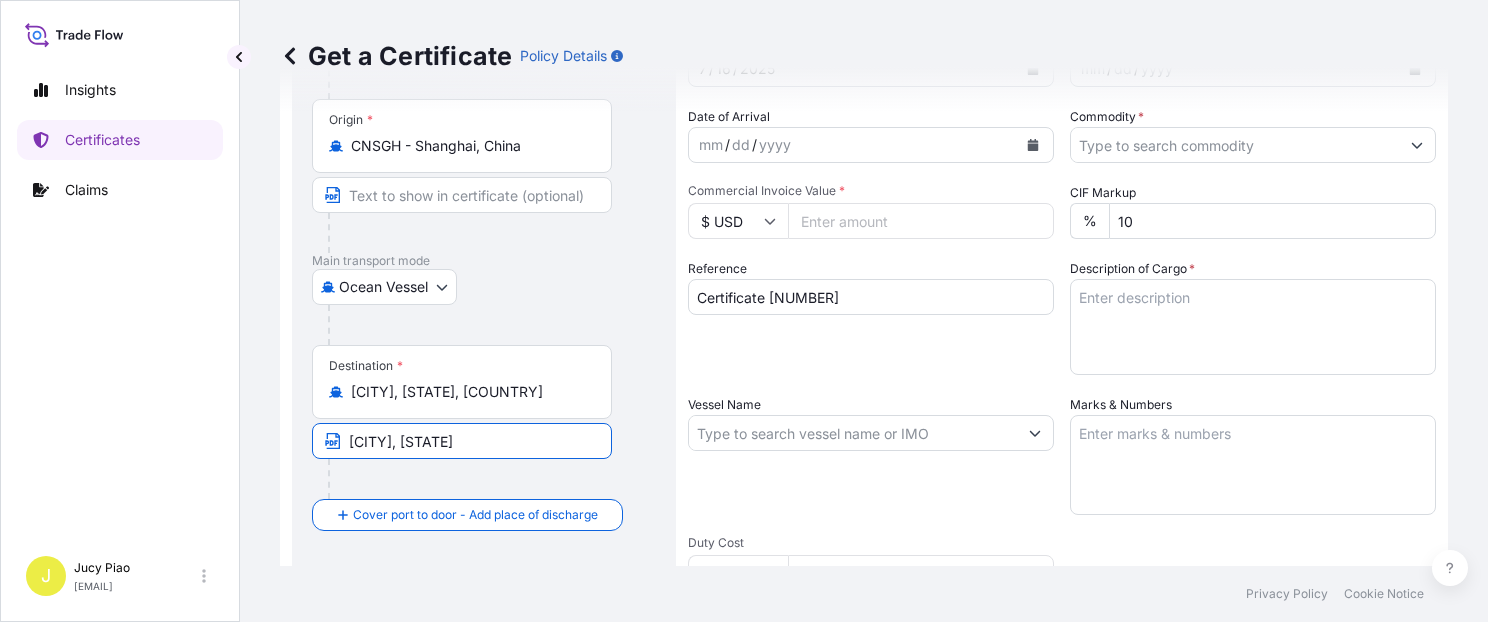 type on "[CITY], [STATE]" 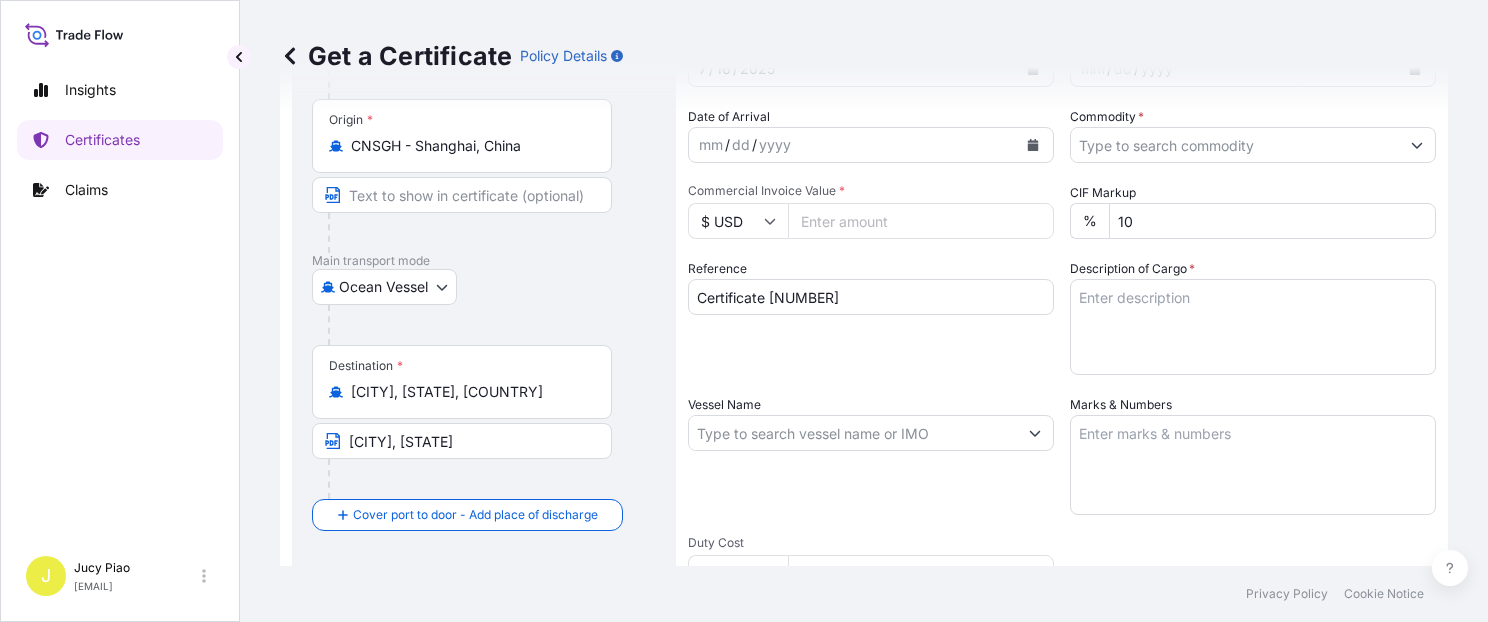 scroll, scrollTop: 0, scrollLeft: 0, axis: both 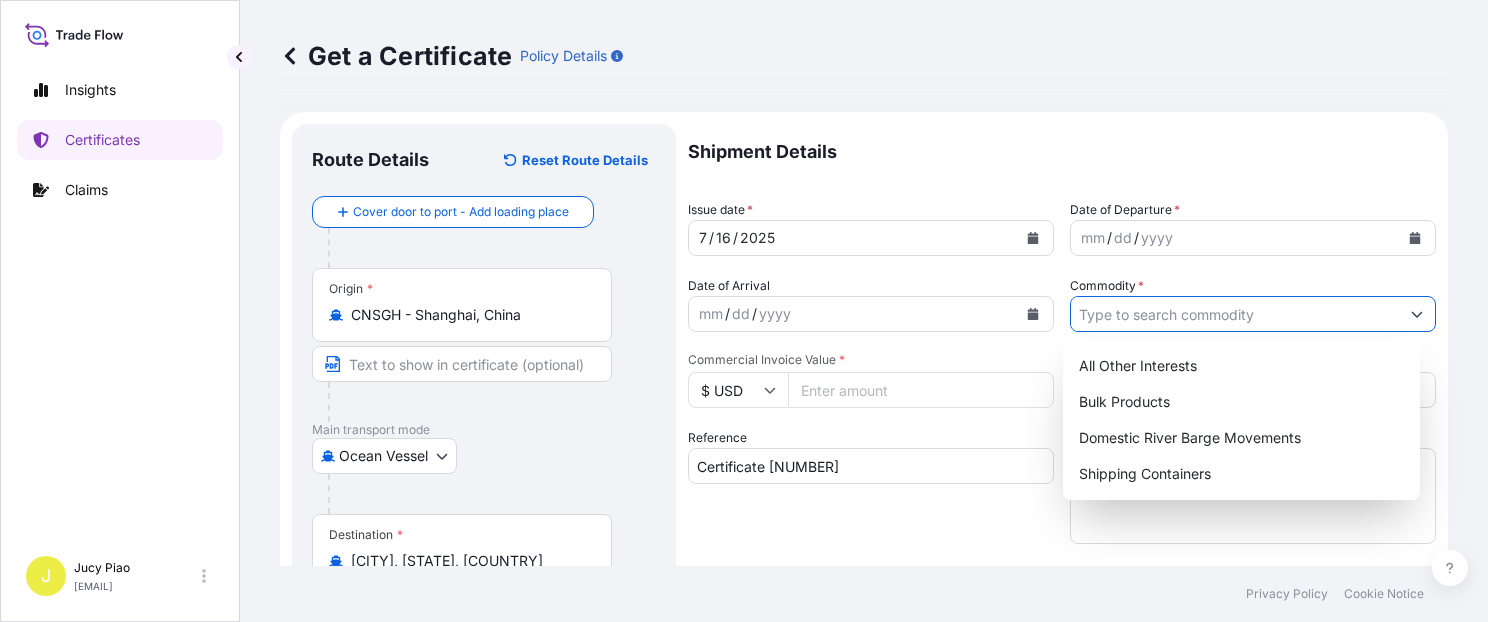 click on "Commodity *" at bounding box center [1235, 314] 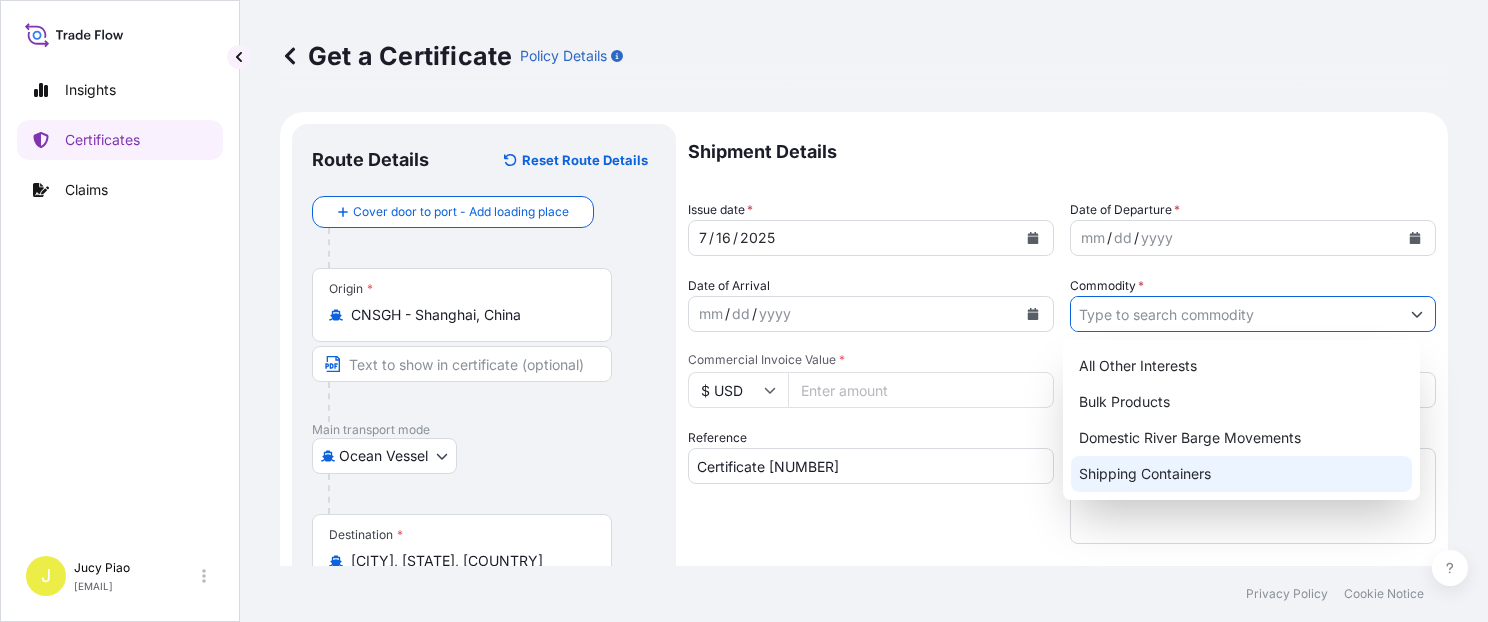 click on "Shipping Containers" at bounding box center [1241, 474] 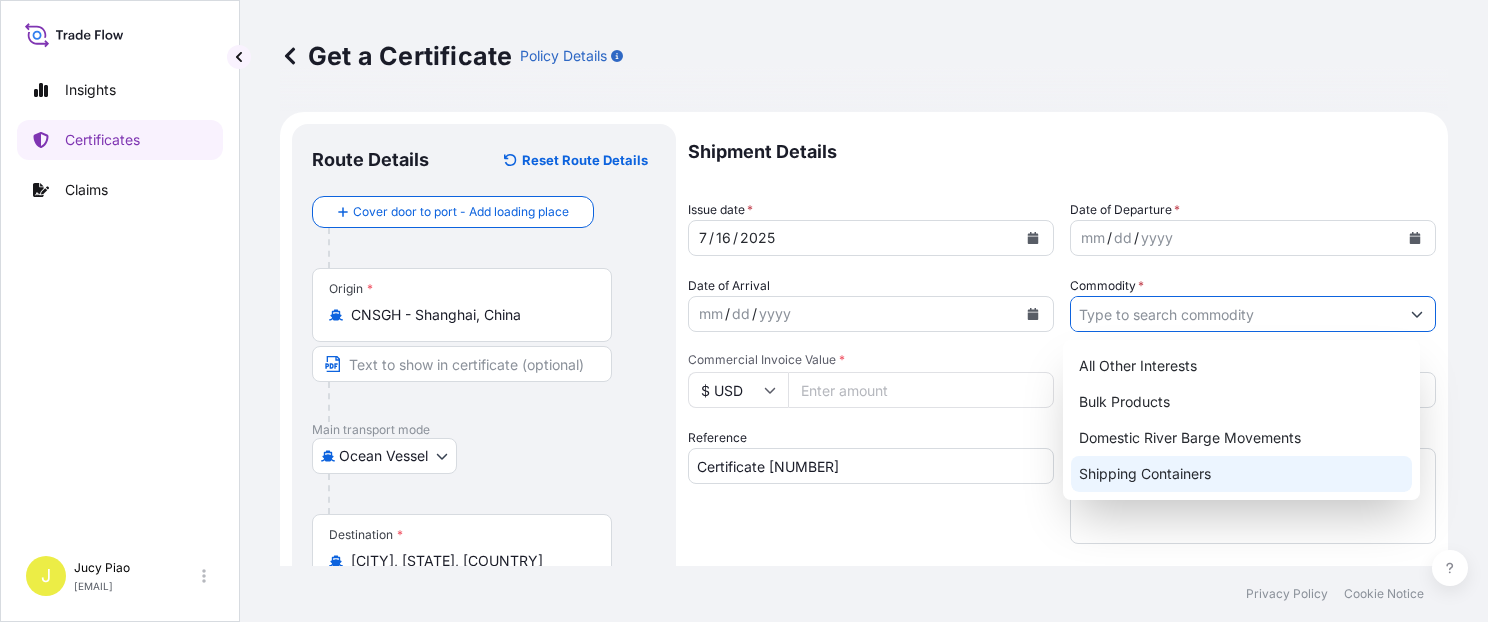 type on "Shipping Containers" 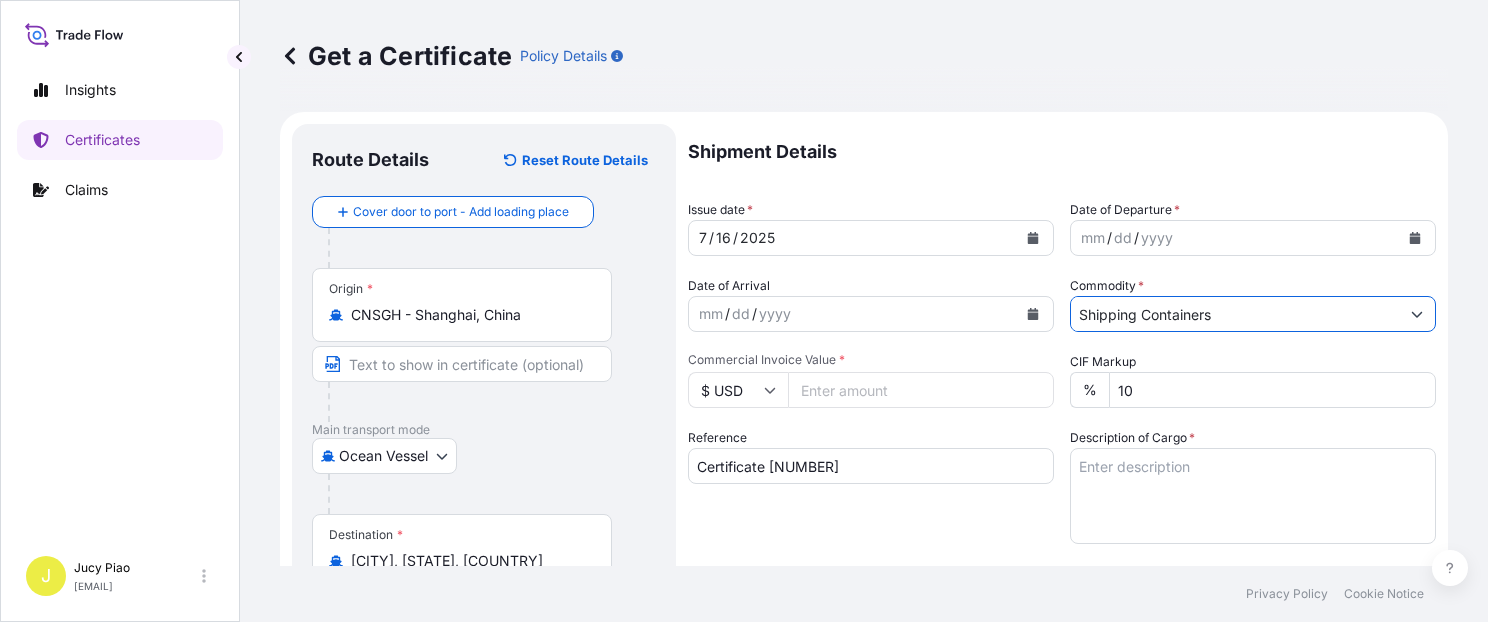 click on "/" at bounding box center (711, 238) 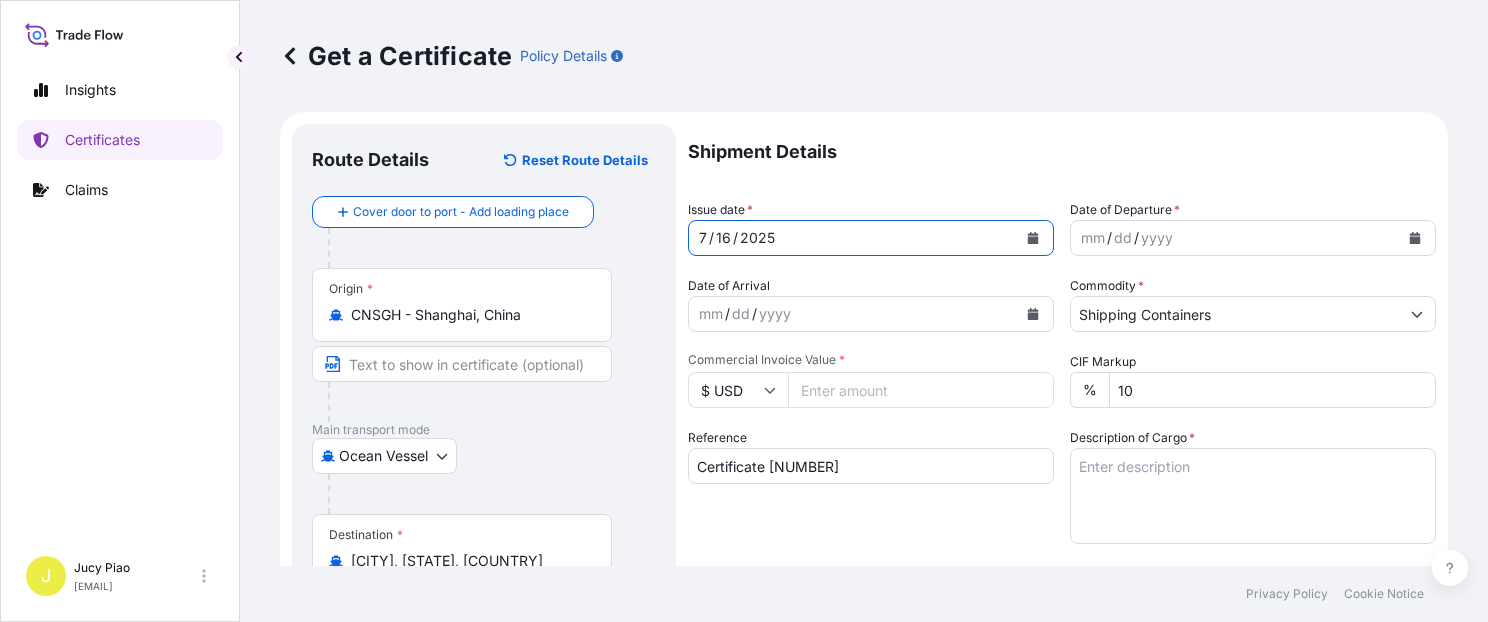 click on "16" at bounding box center (723, 238) 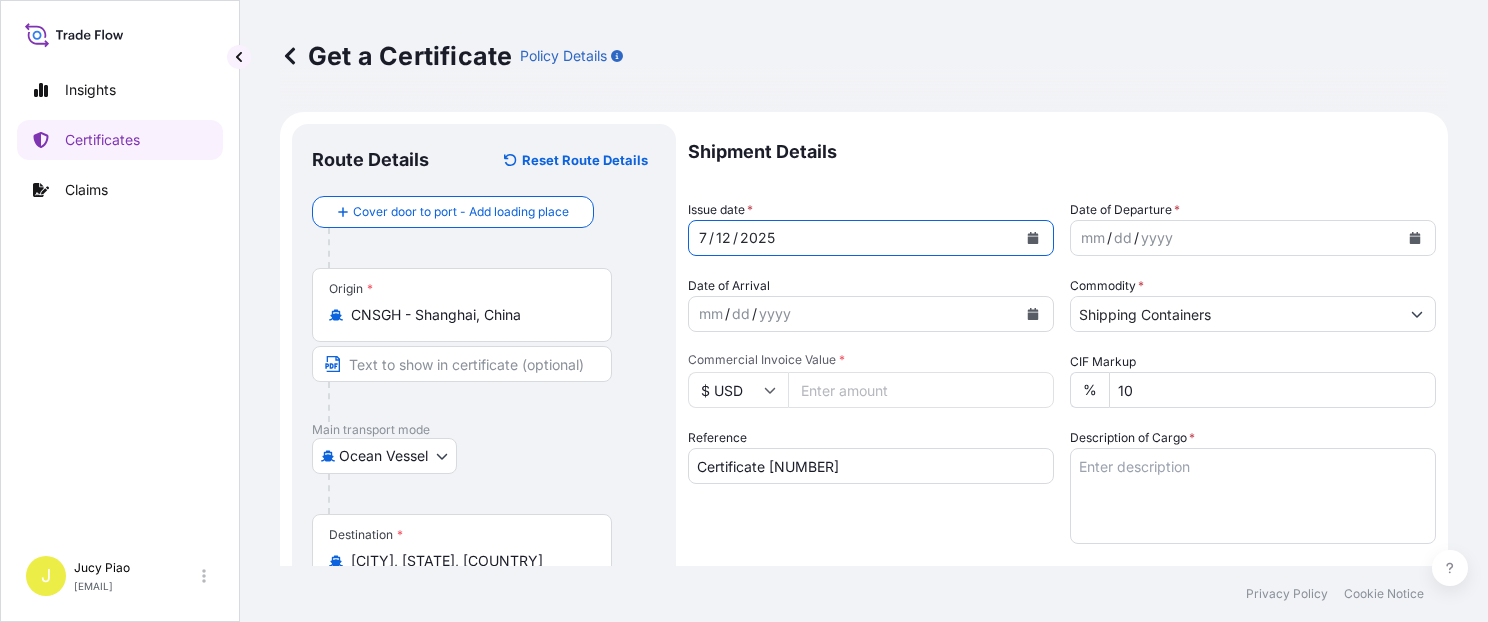click on "mm" at bounding box center [1093, 238] 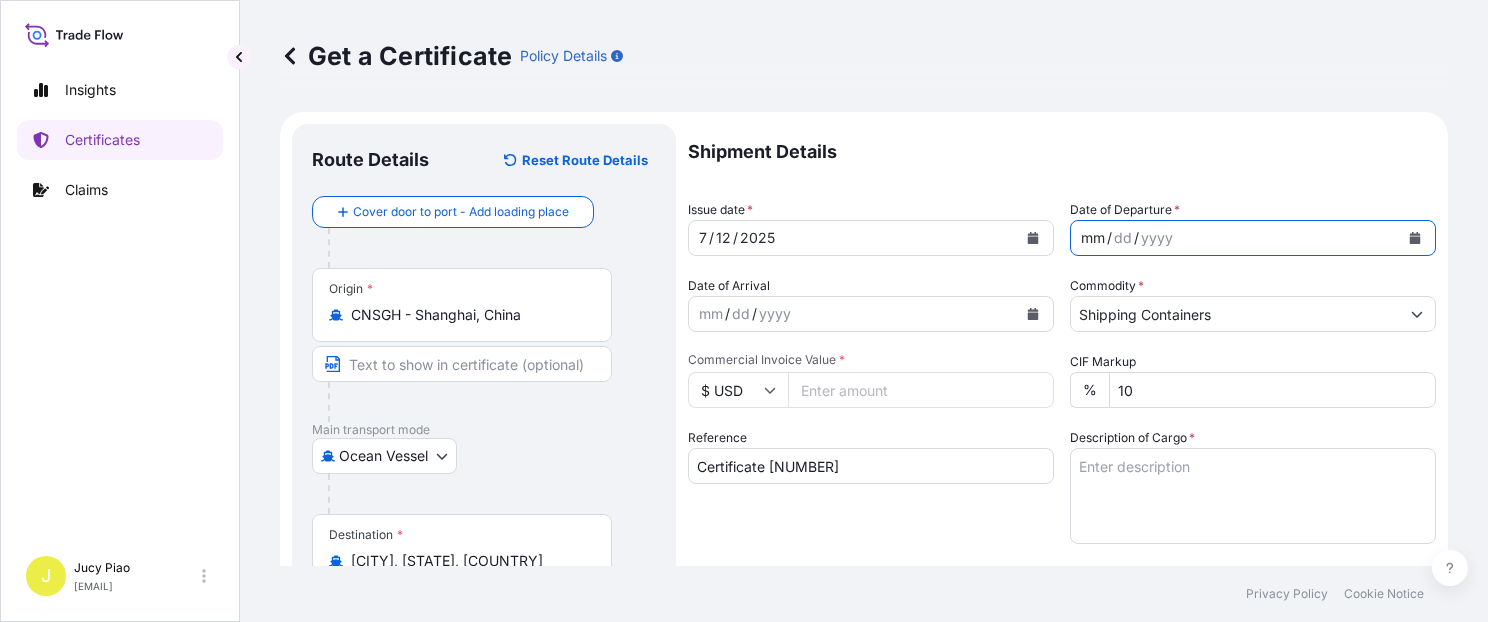 click on "mm" at bounding box center [1093, 238] 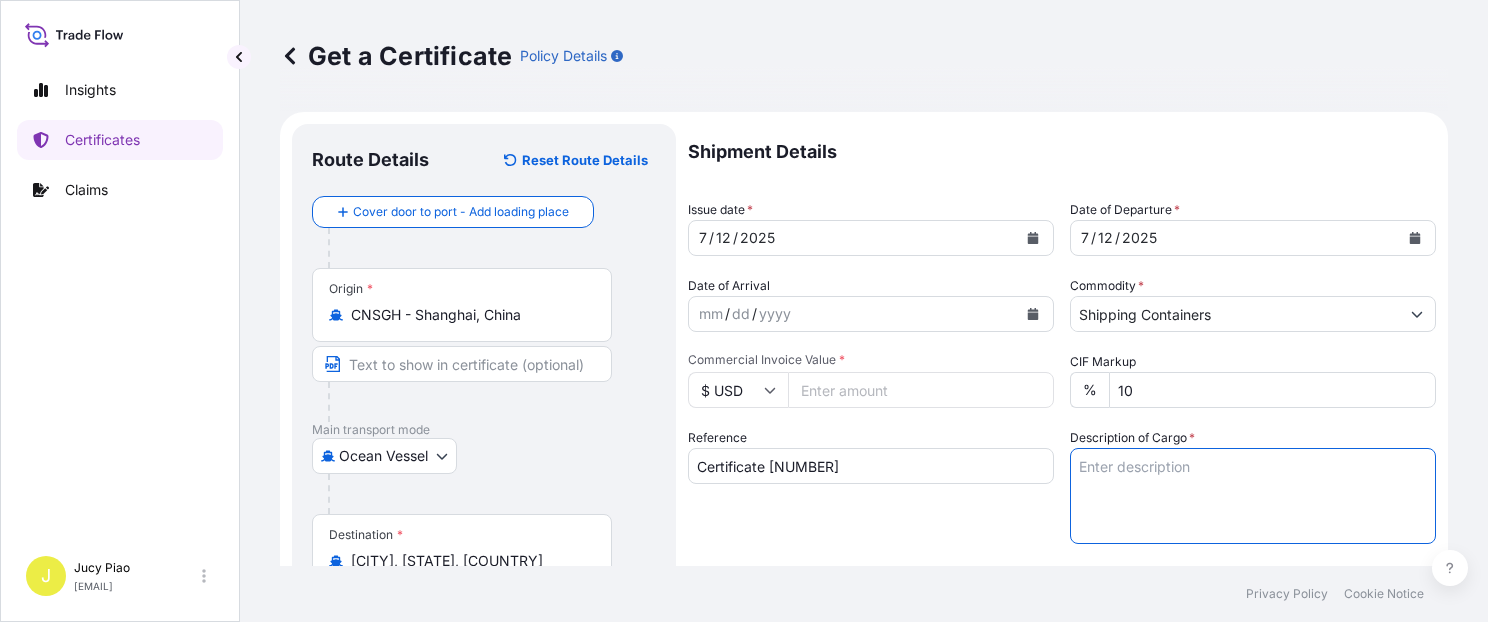 click on "Description of Cargo *" at bounding box center [1253, 496] 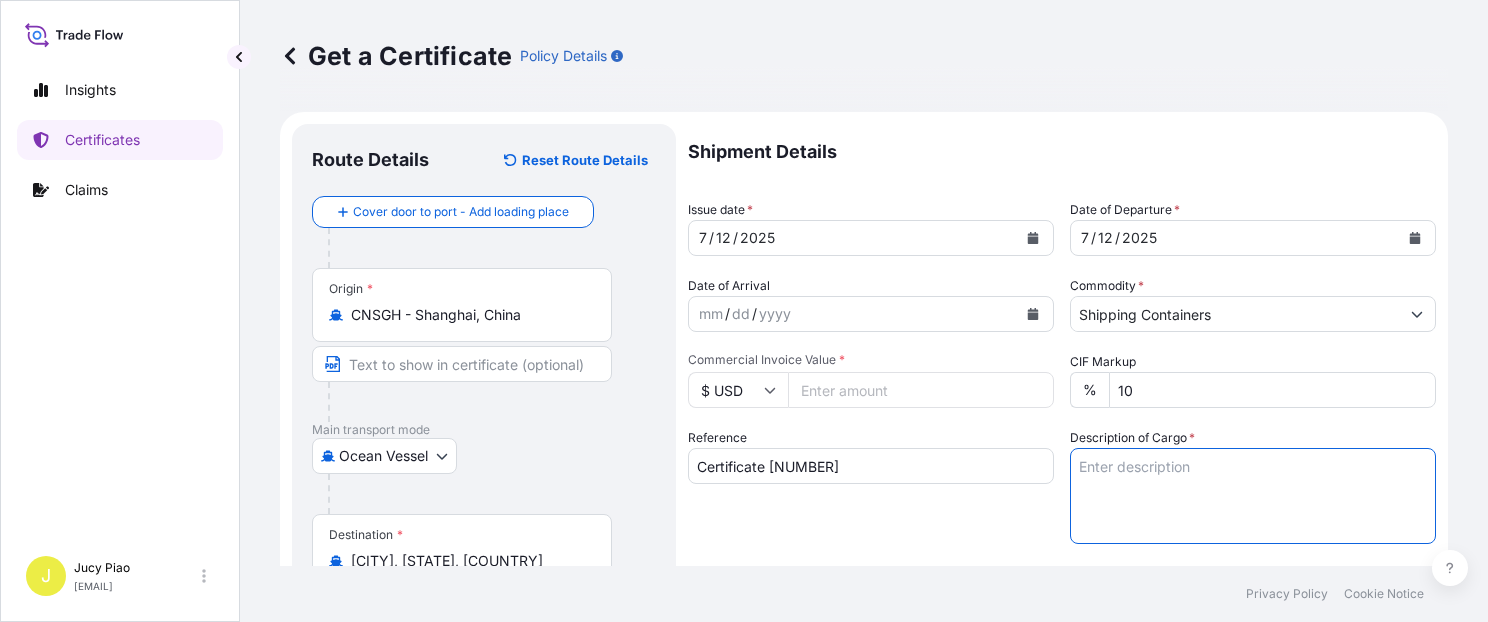 click on "Description of Cargo *" at bounding box center (1253, 496) 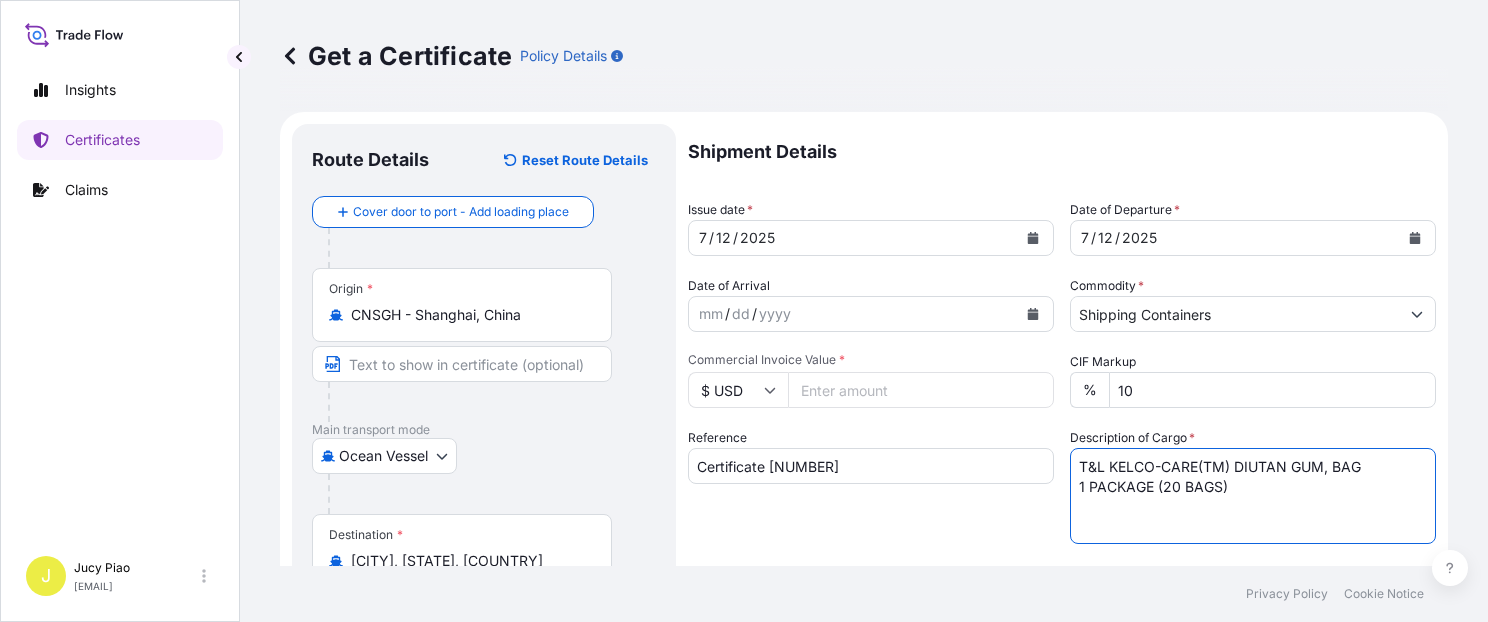 type on "T&L KELCO-CARE(TM) DIUTAN GUM, BAG
1 PACKAGE (20 BAGS)" 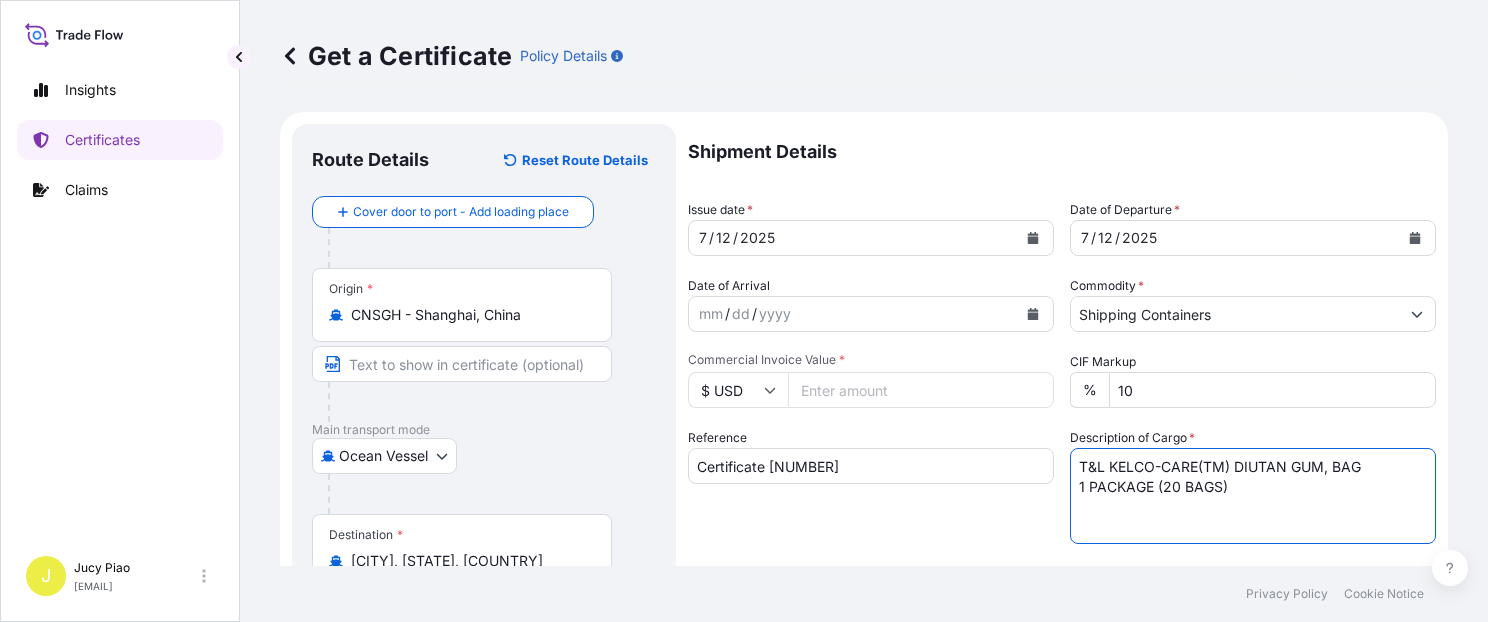 click on "Commercial Invoice Value    *" at bounding box center [921, 390] 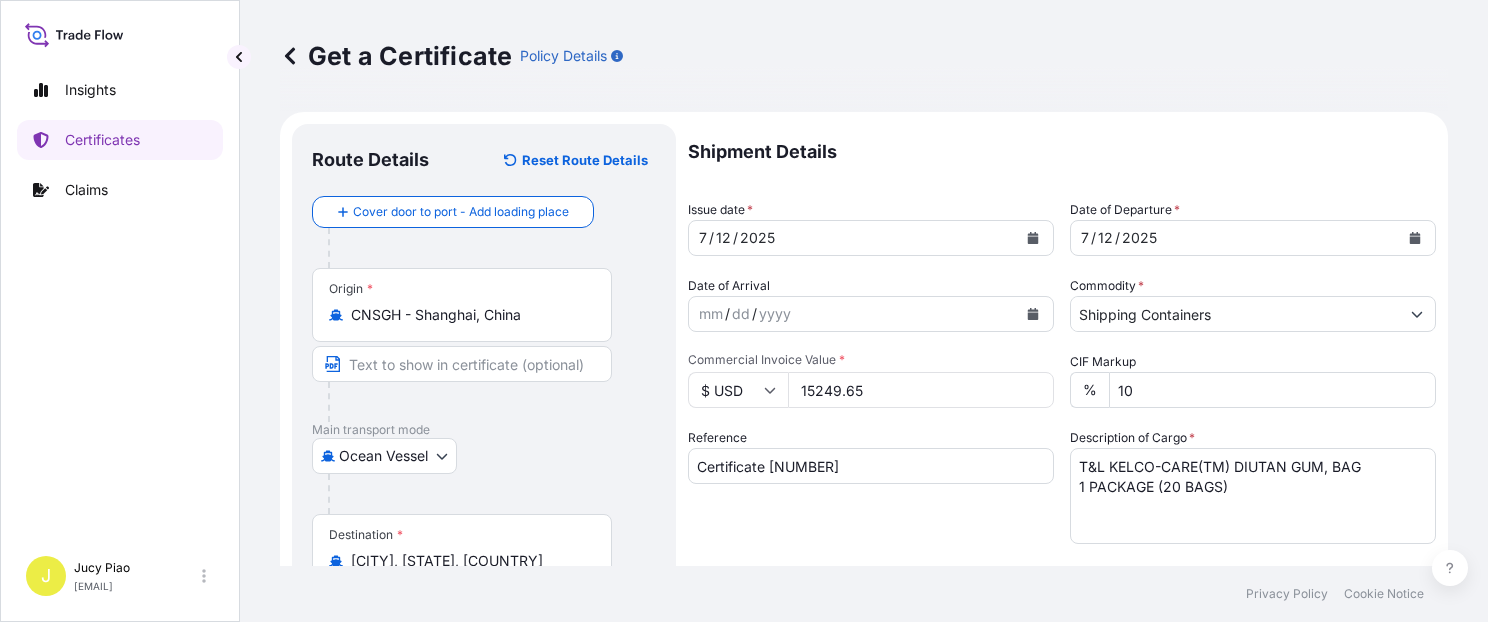 type on "15249.65" 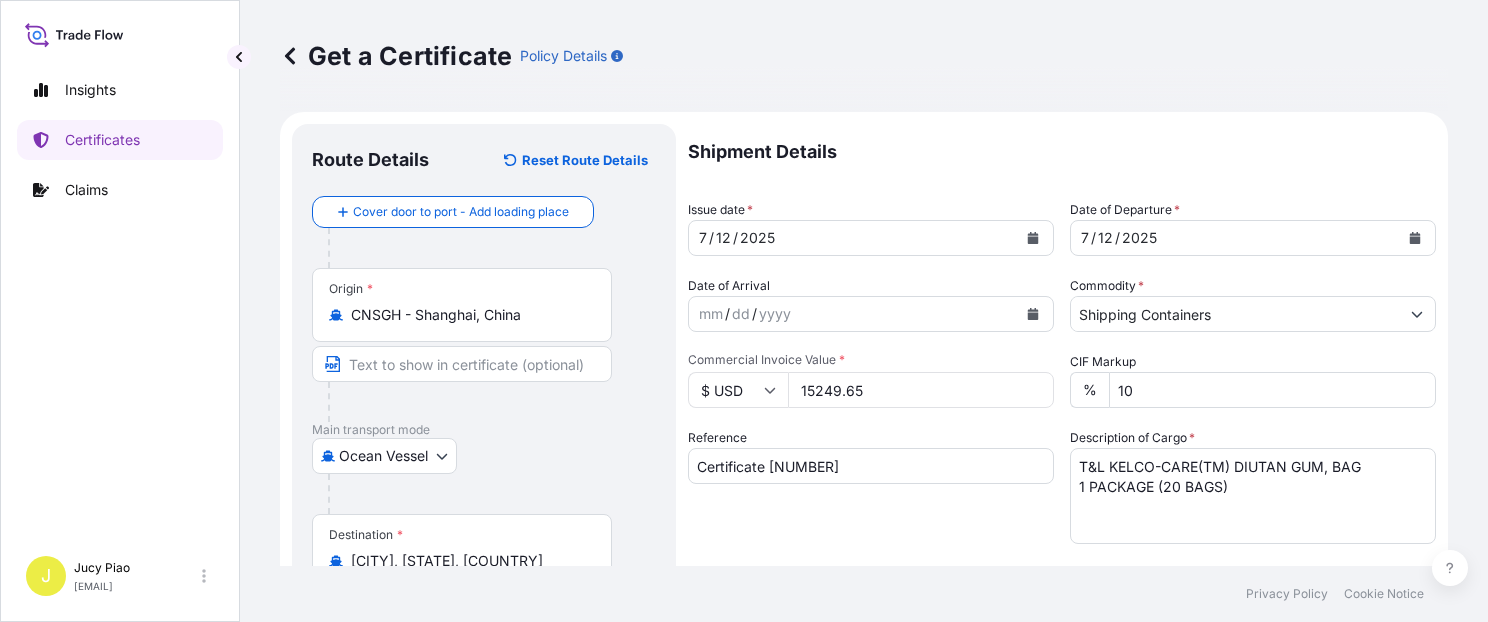 click on "Shipment Details Issue date * [DATE] Date of Departure * [DATE] Date of Arrival mm / dd / yyyy Commodity * Shipping Containers Packing Category Commercial Invoice Value    * $ USD 15249.65 CIF Markup % 10 Reference CSHSE0428728 Description of Cargo * T&L KELCO-CARE(TM) DIUTAN GUM, BAG
1 PACKAGE (20 BAGS) Vessel Name Marks & Numbers Duty Cost   $ USD Letter of Credit This shipment has a letter of credit Letter of credit * Letter of credit may not exceed 12000 characters Assured Details Primary Assured * Select a primary assured The Lubrizol Corporation Named Assured Named Assured Address" at bounding box center (1062, 600) 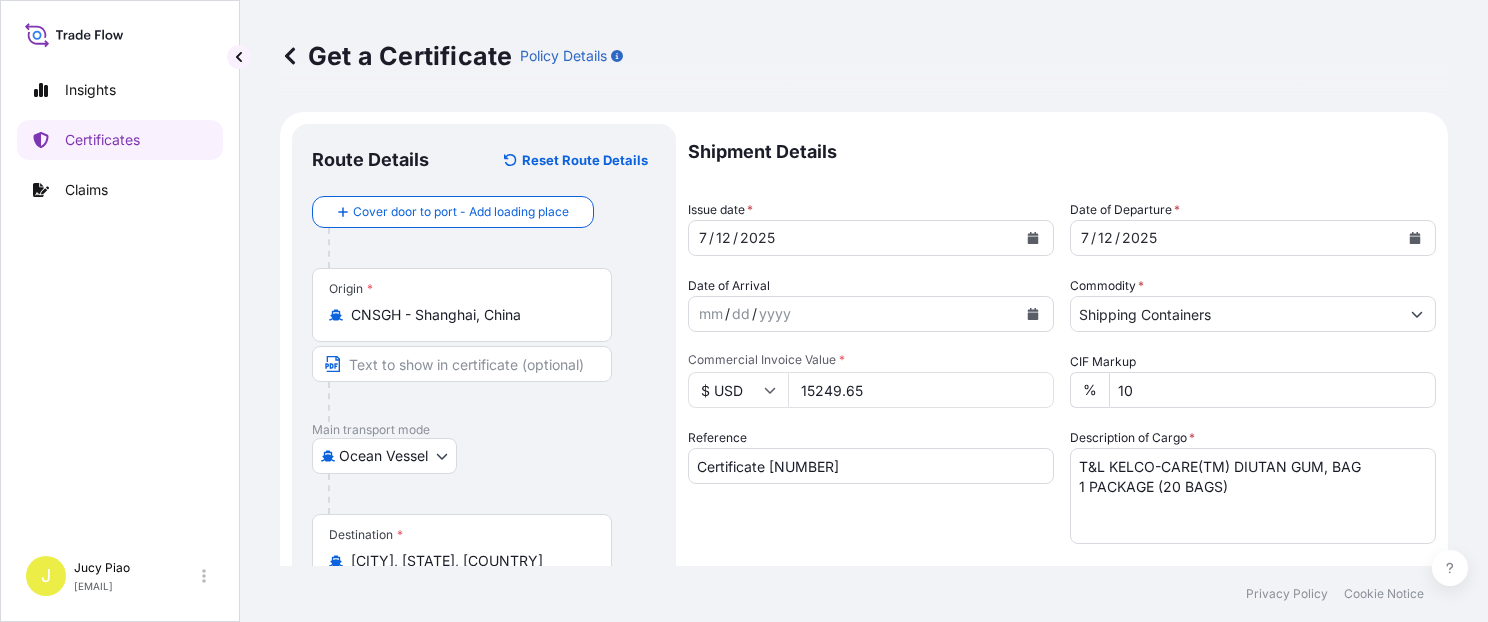 scroll, scrollTop: 169, scrollLeft: 0, axis: vertical 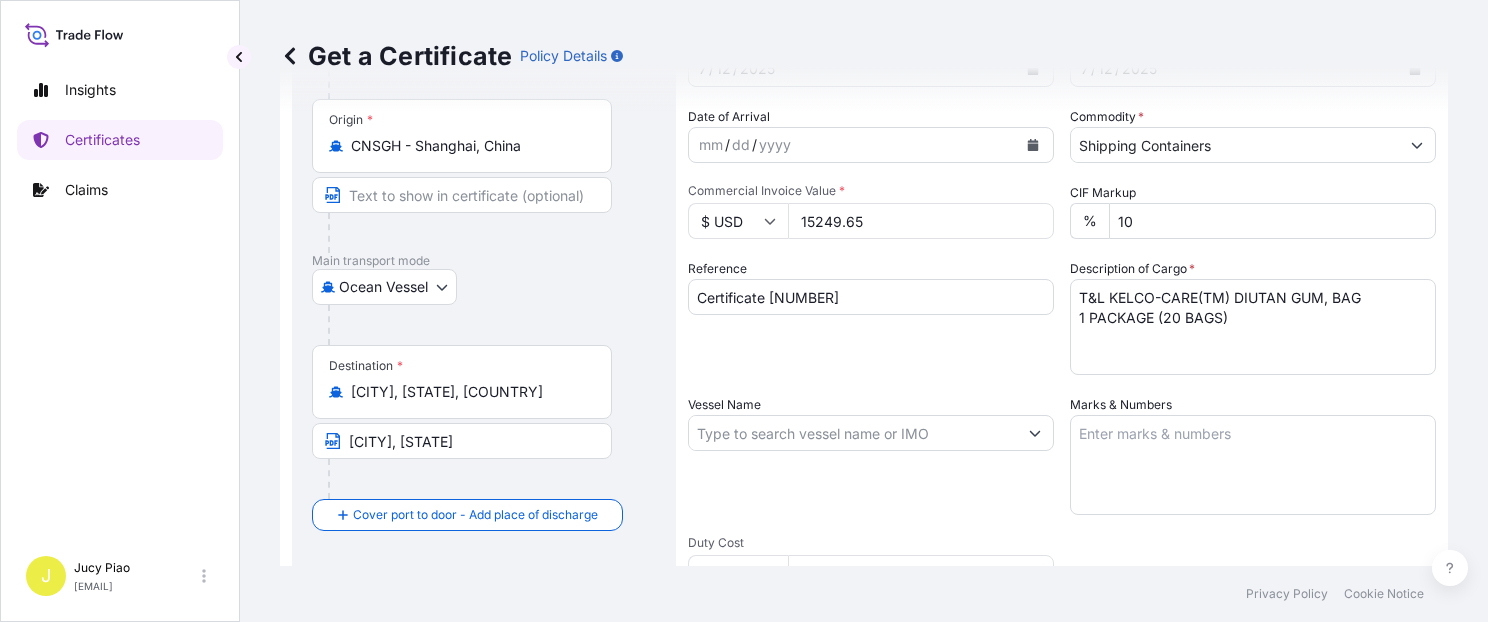 click on "Marks & Numbers" at bounding box center [1253, 465] 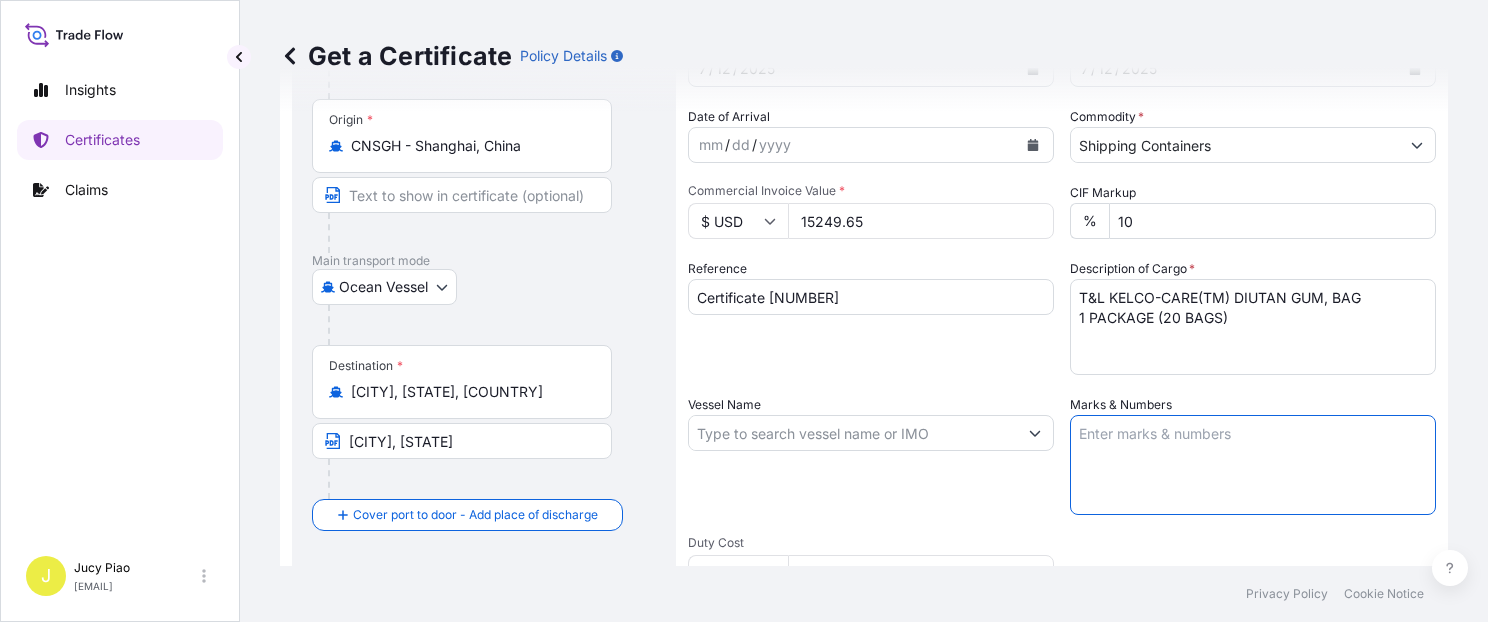 click on "Marks & Numbers" at bounding box center (1253, 465) 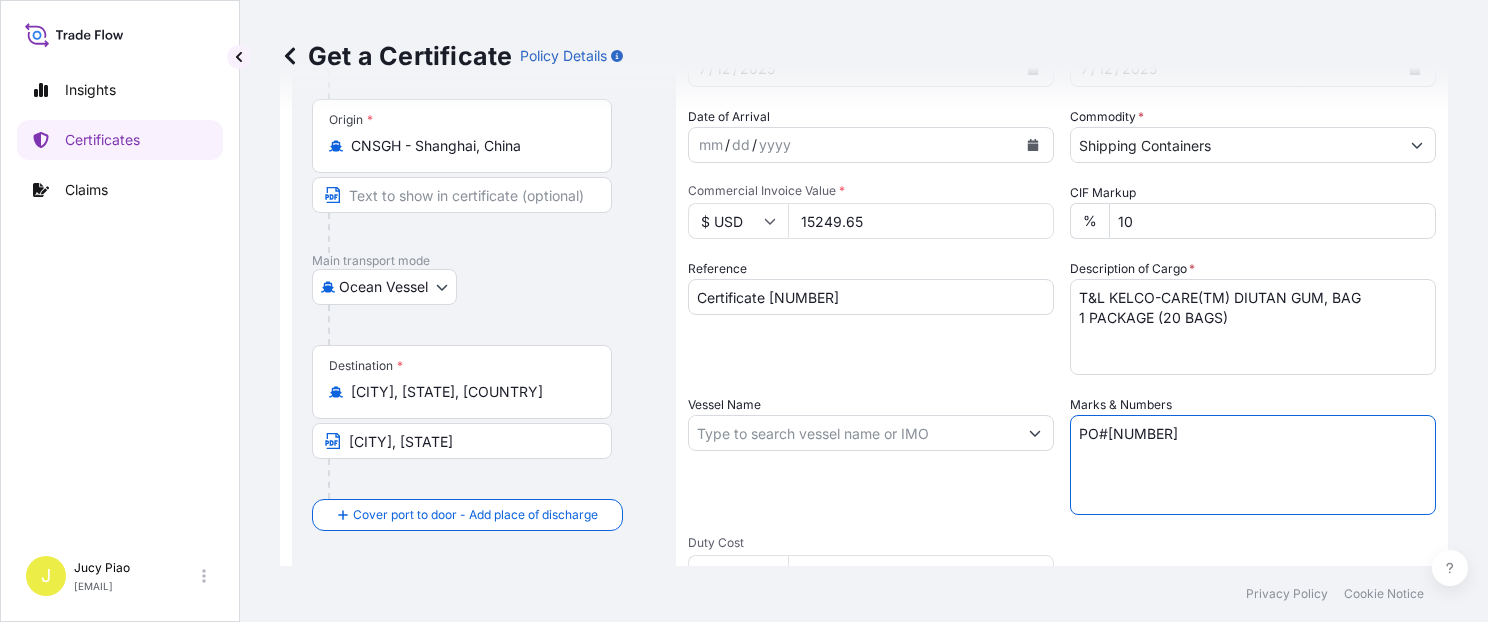 type on "PO#[NUMBER]" 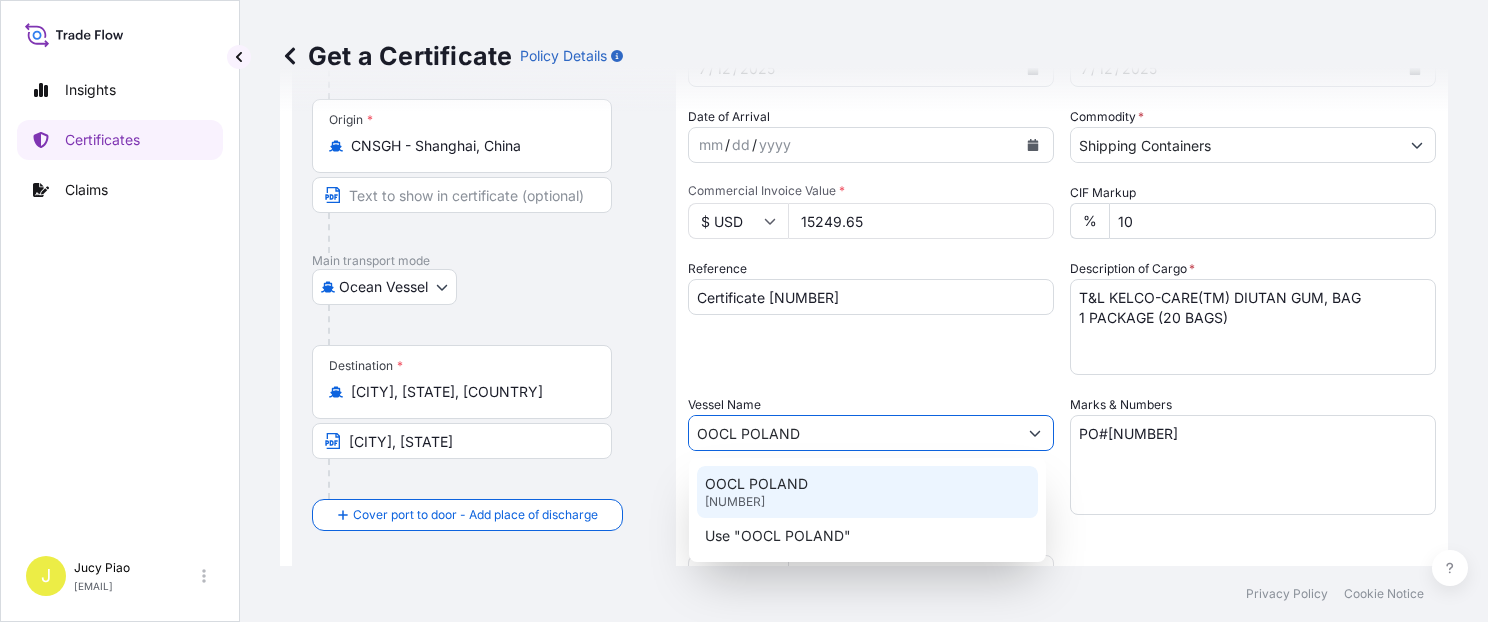 click on "OOCL POLAND 9622588" at bounding box center [867, 492] 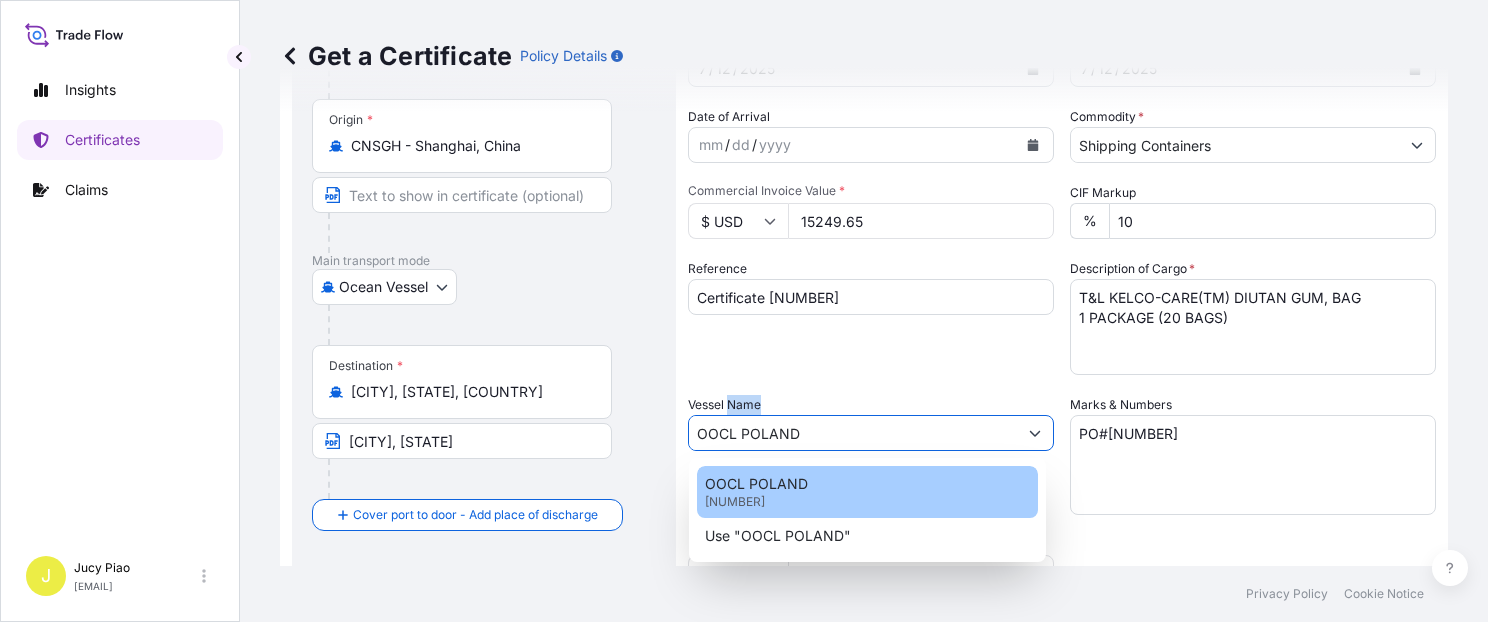 click on "Vessel Name OOCL POLAND" at bounding box center (871, 455) 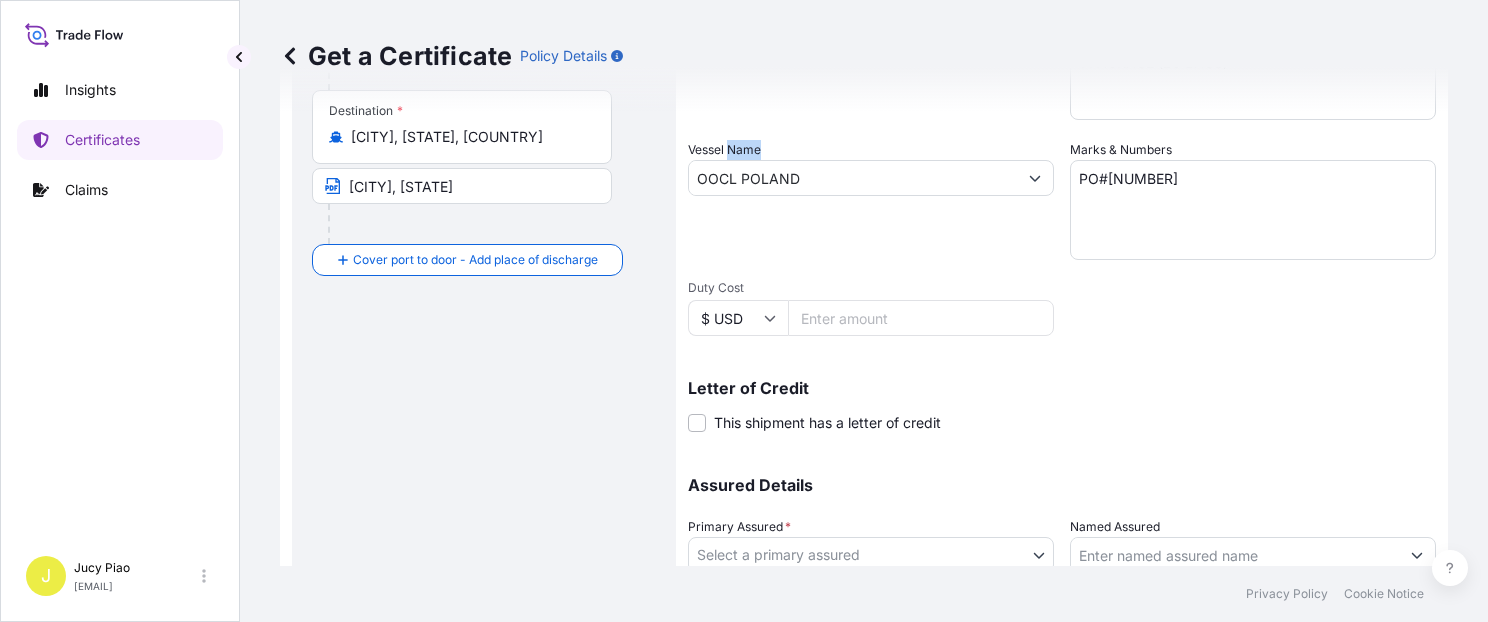 scroll, scrollTop: 565, scrollLeft: 0, axis: vertical 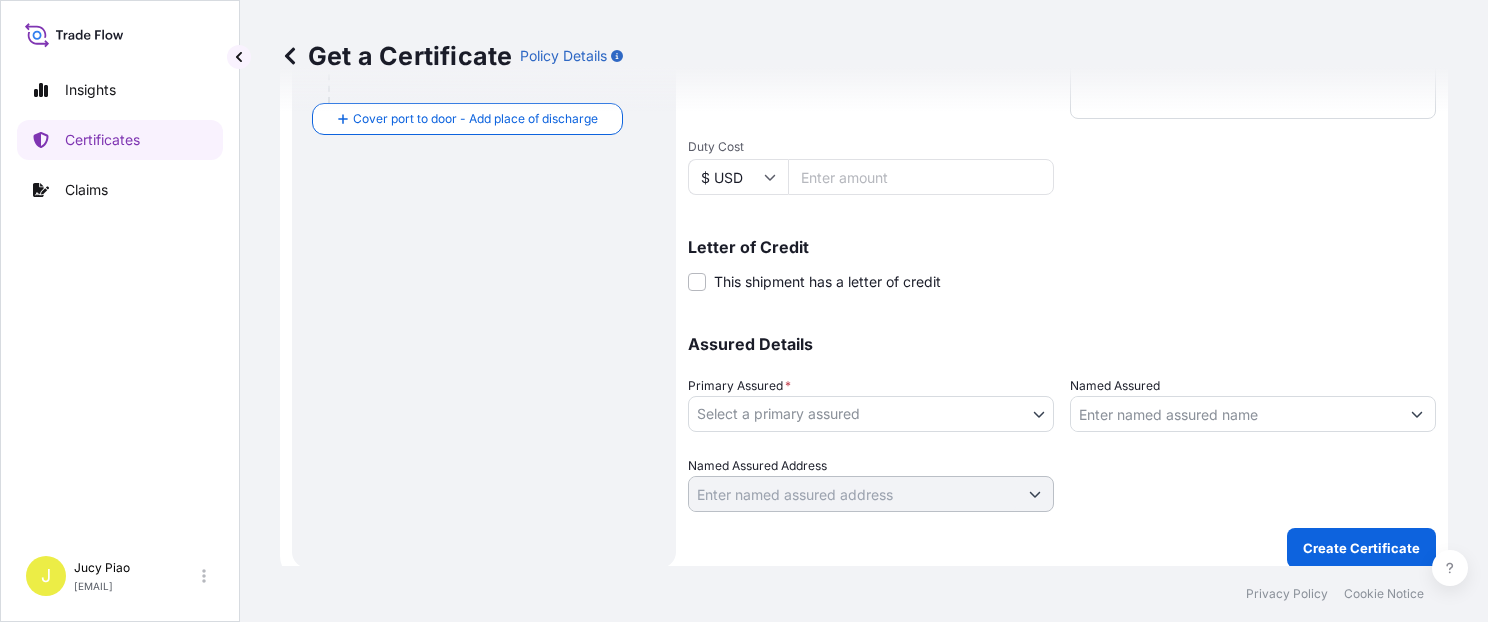 click on "Insights Certificates Claims J Jucy   Piao jucy.piao@example.com Get a Certificate Policy Details Route Details Reset Route Details   Cover door to port - Add loading place Place of loading Road / Inland Road / Inland Origin * [CITY], [COUNTRY] Main transport mode Ocean Vessel Air Barge Road Ocean Vessel Rail Barge in Tow Destination * [CITY], [STATE], [COUNTRY] [CITY], [STATE] Cover port to door - Add place of discharge Road / Inland Road / Inland Place of Discharge Shipment Details Issue date * [DATE] Date of Departure * [DATE] Date of Arrival mm / dd / yyyy Commodity * Shipping Containers Packing Category Commercial Invoice Value    * $ [CURRENCY] [NUMBER] CIF Markup % 10 Reference [ALPHANUMERIC] Description of Cargo * [PRODUCT], [PRODUCT]
[NUMBER] [PRODUCT] ([NUMBER] [PRODUCT]) Vessel Name OOCL POLAND Marks & Numbers PO#[NUMBER] Duty Cost   $ USD Letter of Credit This shipment has a letter of credit Letter of credit * Assured Details Primary Assured *" at bounding box center [744, 311] 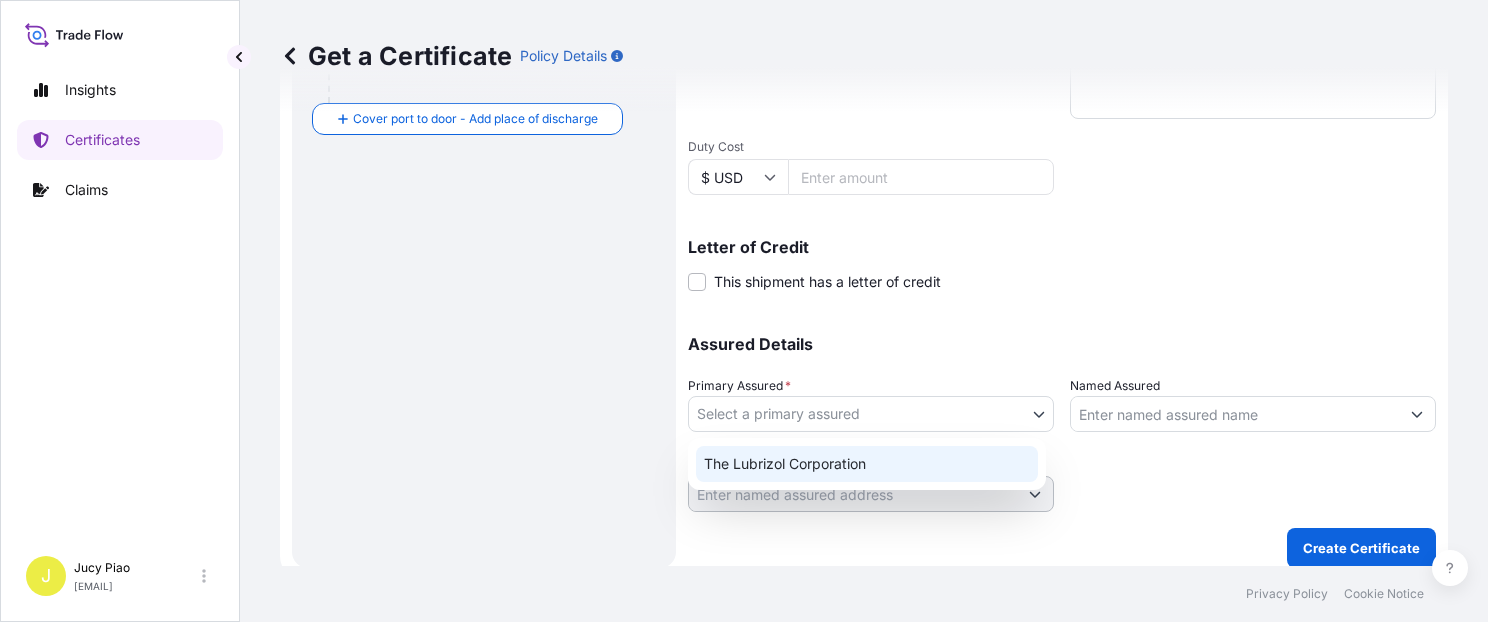 click on "The Lubrizol Corporation" at bounding box center (867, 464) 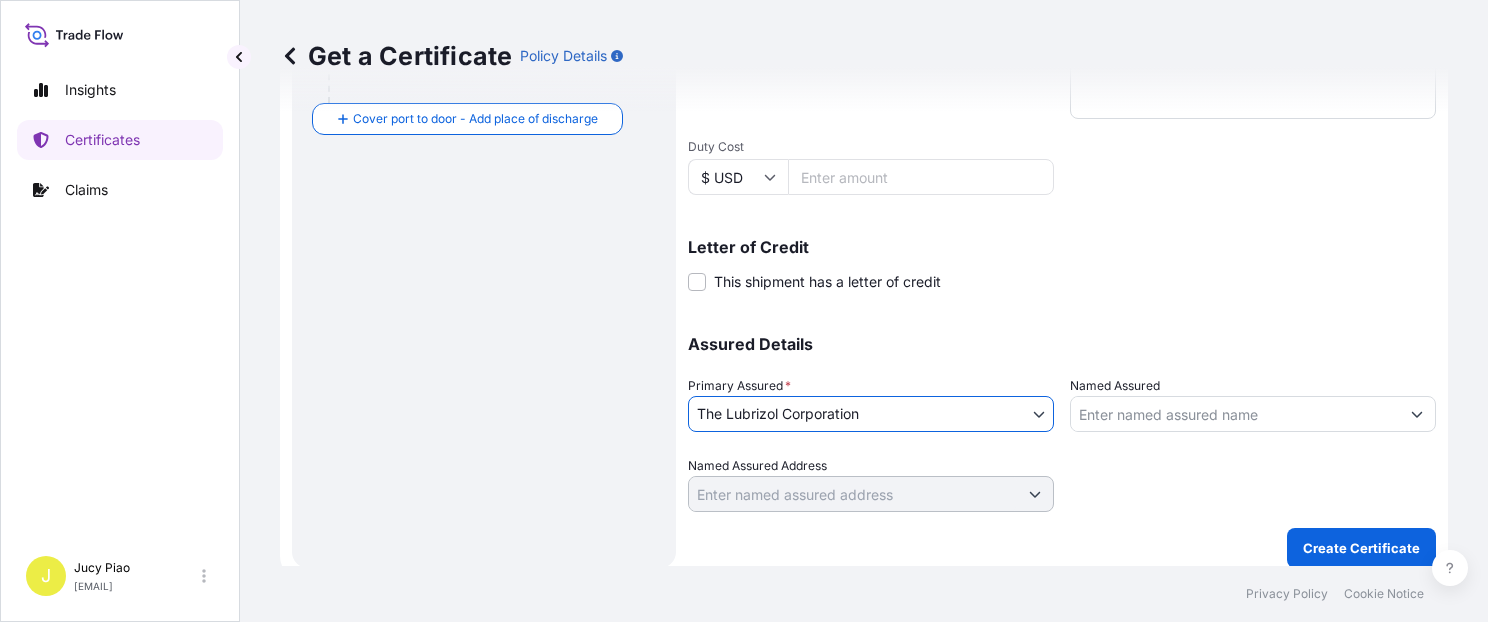 click on "Named Assured Address" at bounding box center (757, 466) 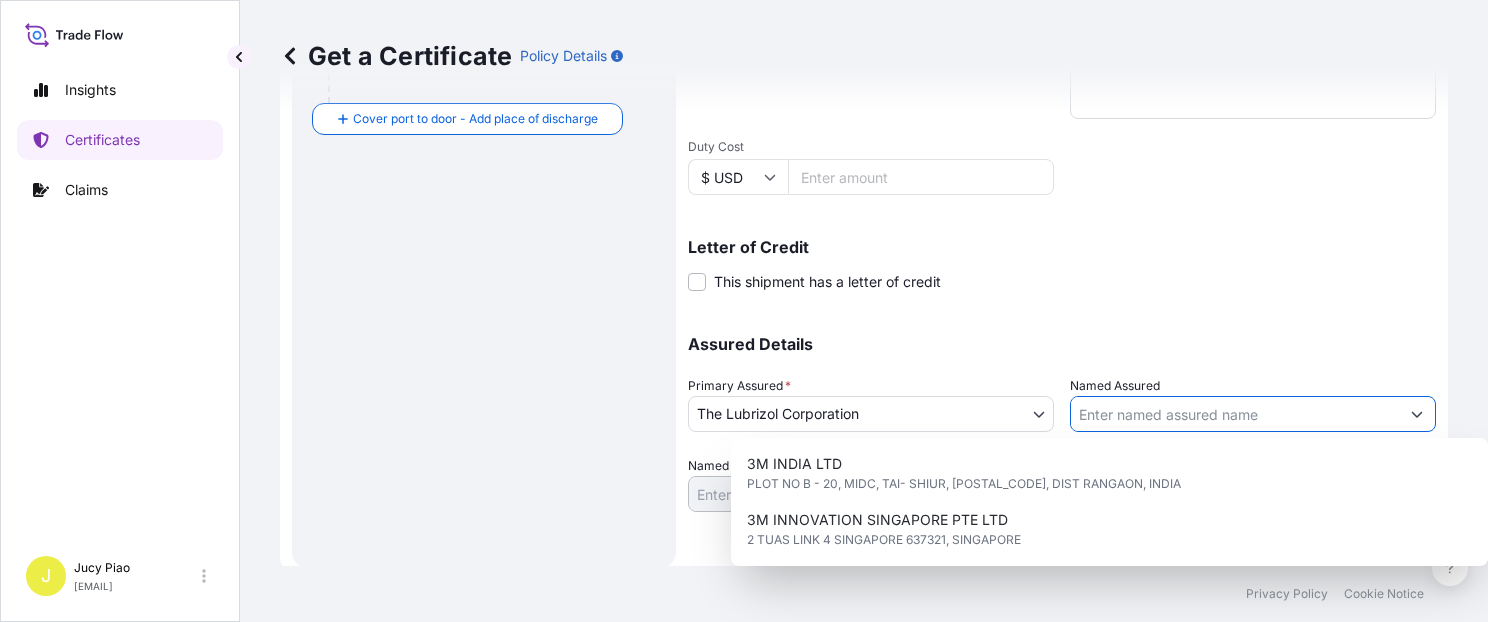 click on "Named Assured" at bounding box center (1235, 414) 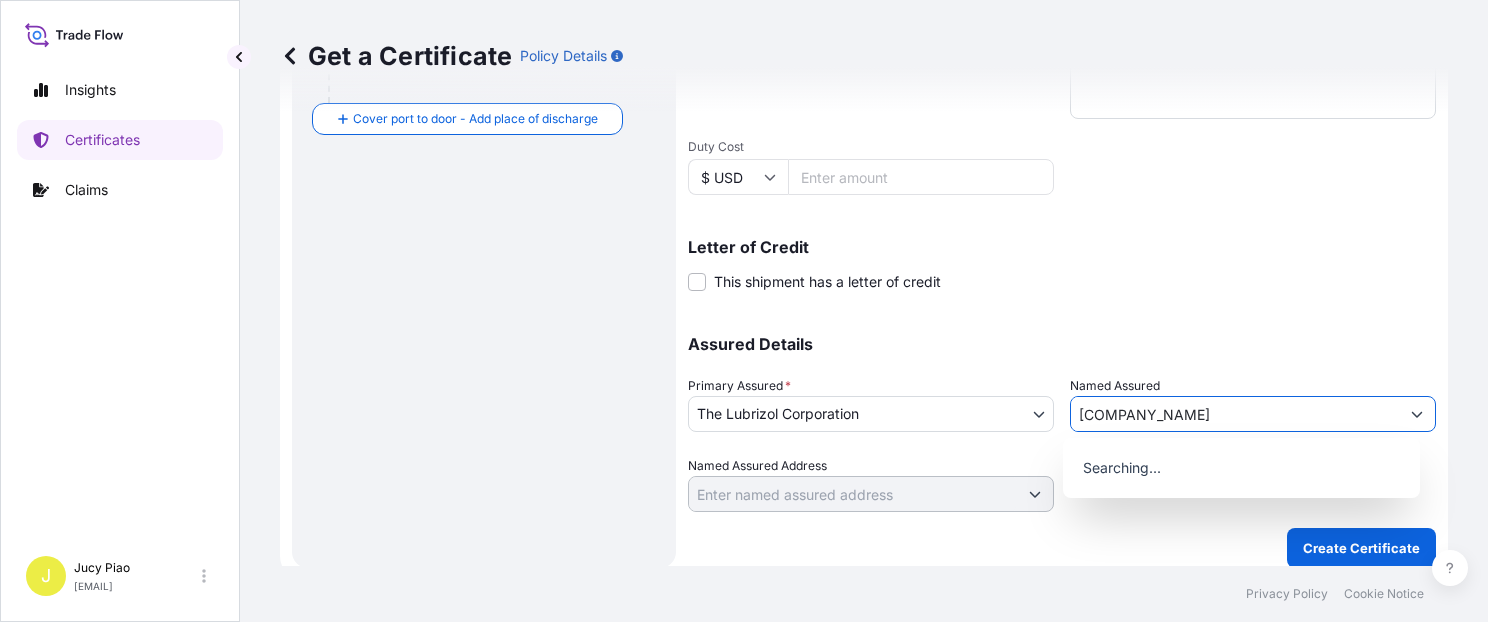 scroll, scrollTop: 0, scrollLeft: 15, axis: horizontal 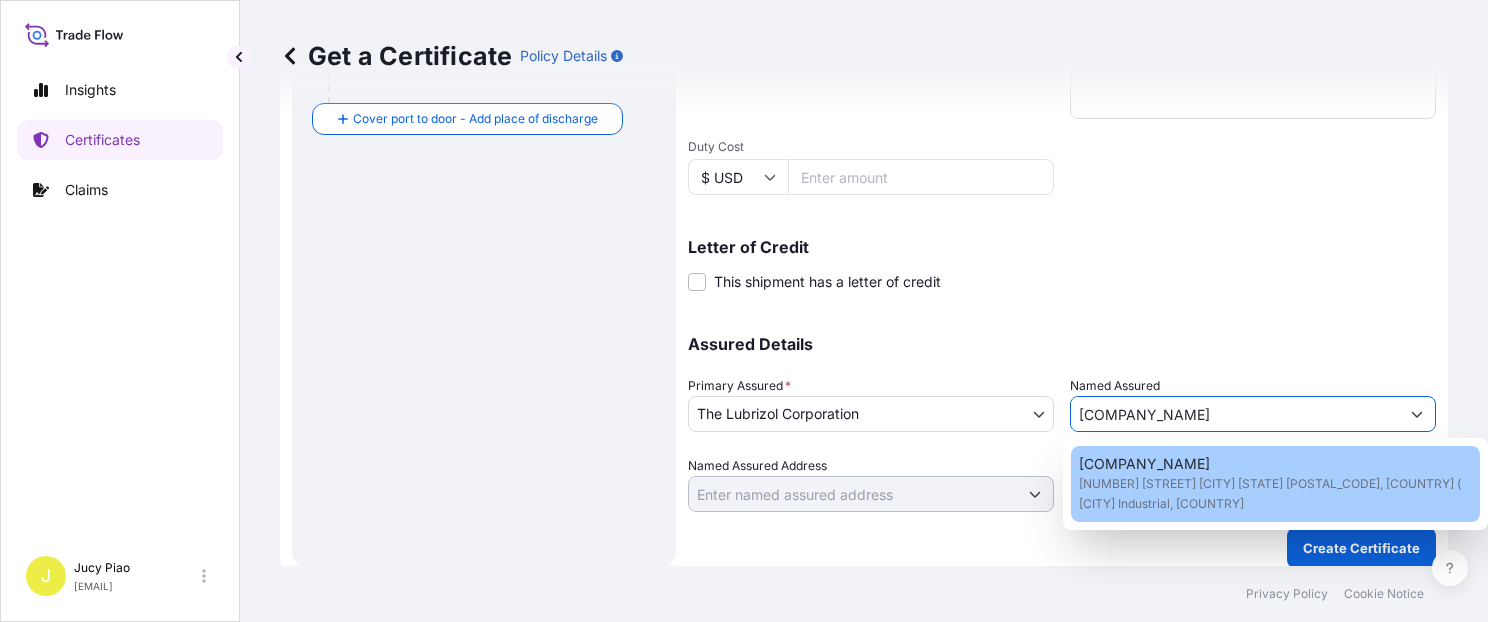 click on "[NUMBER] [STREET] [CITY]
[STATE] [POSTAL_CODE], [COUNTRY]
( [CITY] Industrial, [COUNTRY]" at bounding box center [1275, 494] 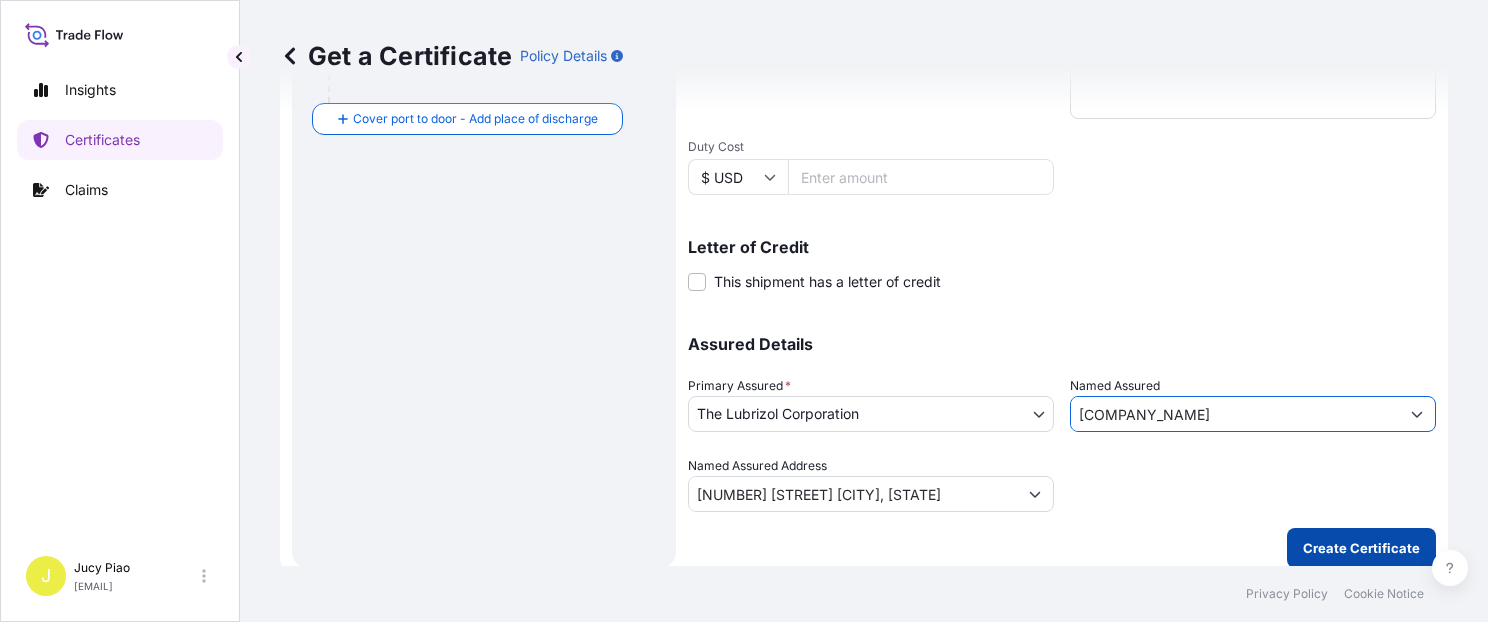 type on "[COMPANY_NAME]" 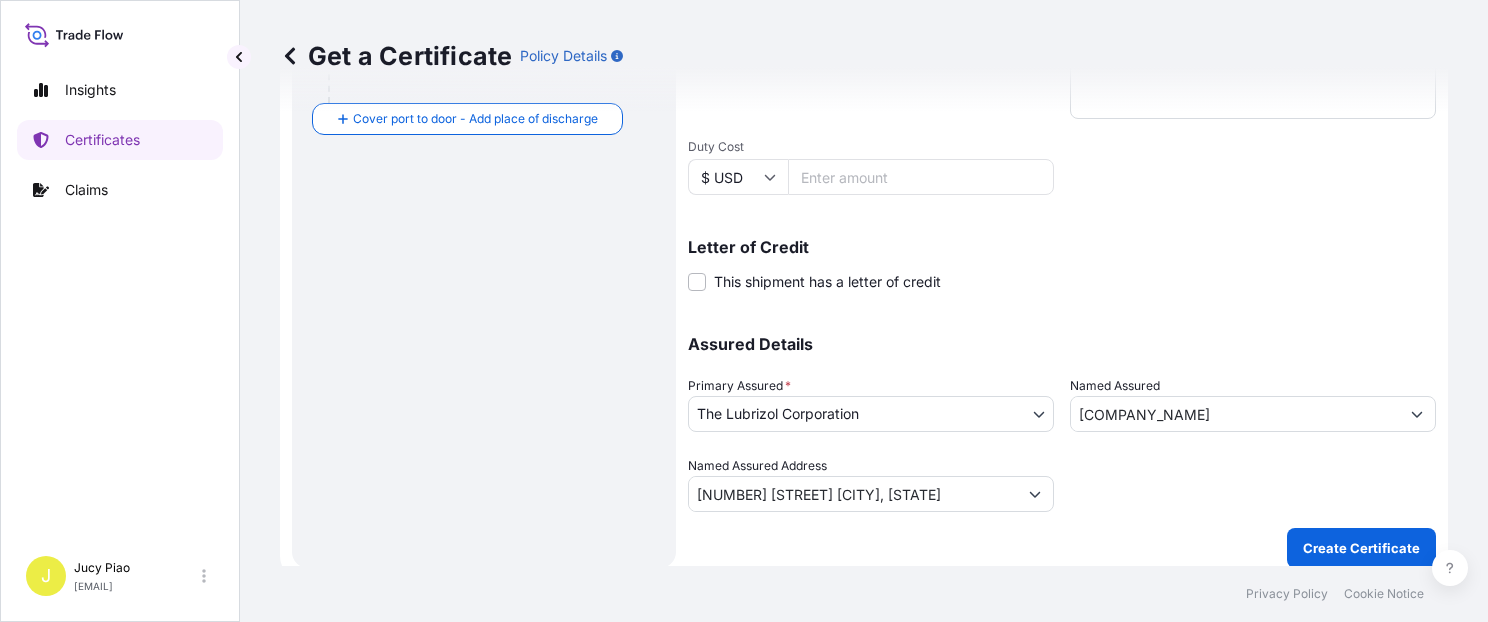 scroll, scrollTop: 0, scrollLeft: 0, axis: both 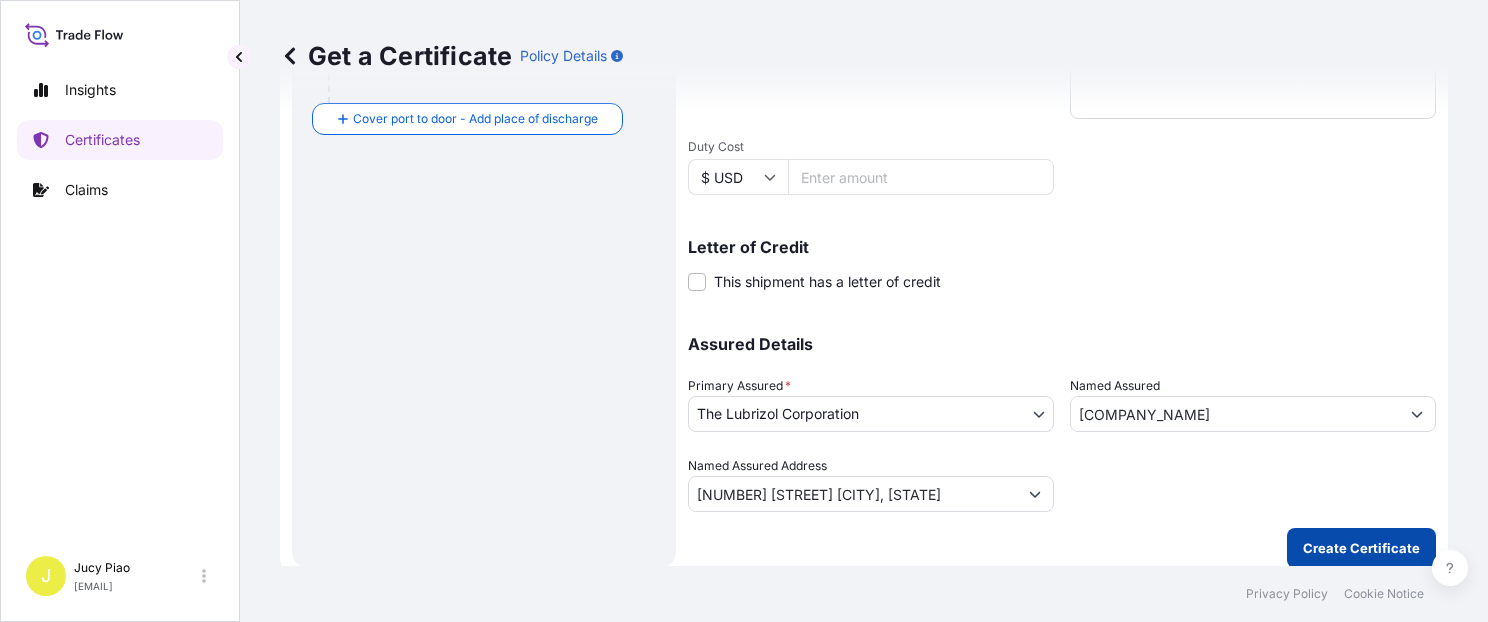 click on "Create Certificate" at bounding box center [1361, 548] 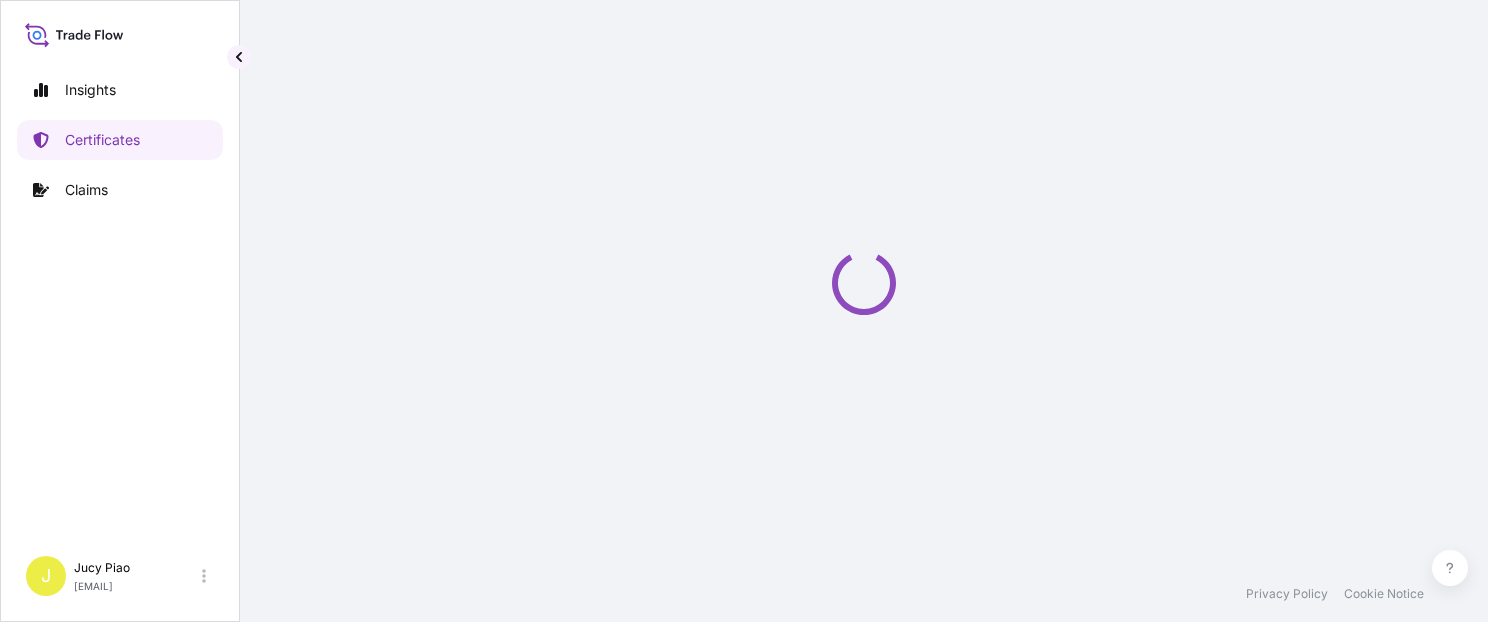 scroll, scrollTop: 0, scrollLeft: 0, axis: both 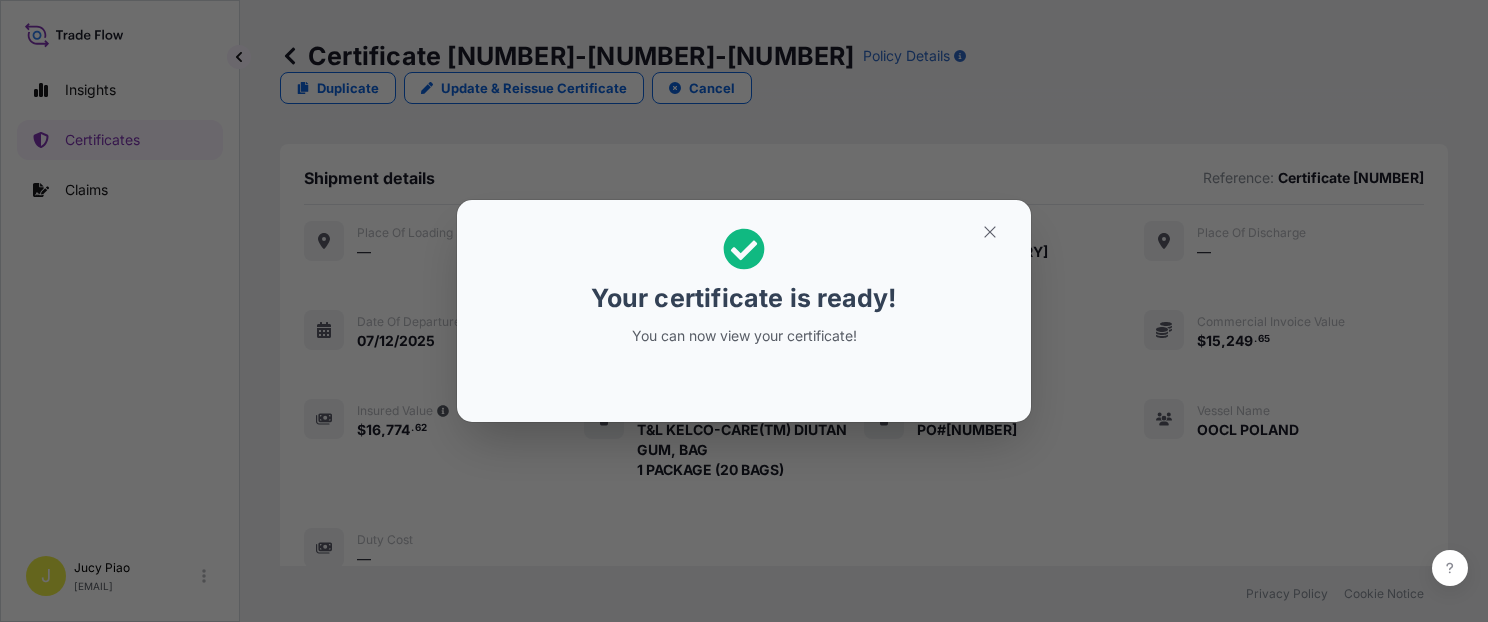 click 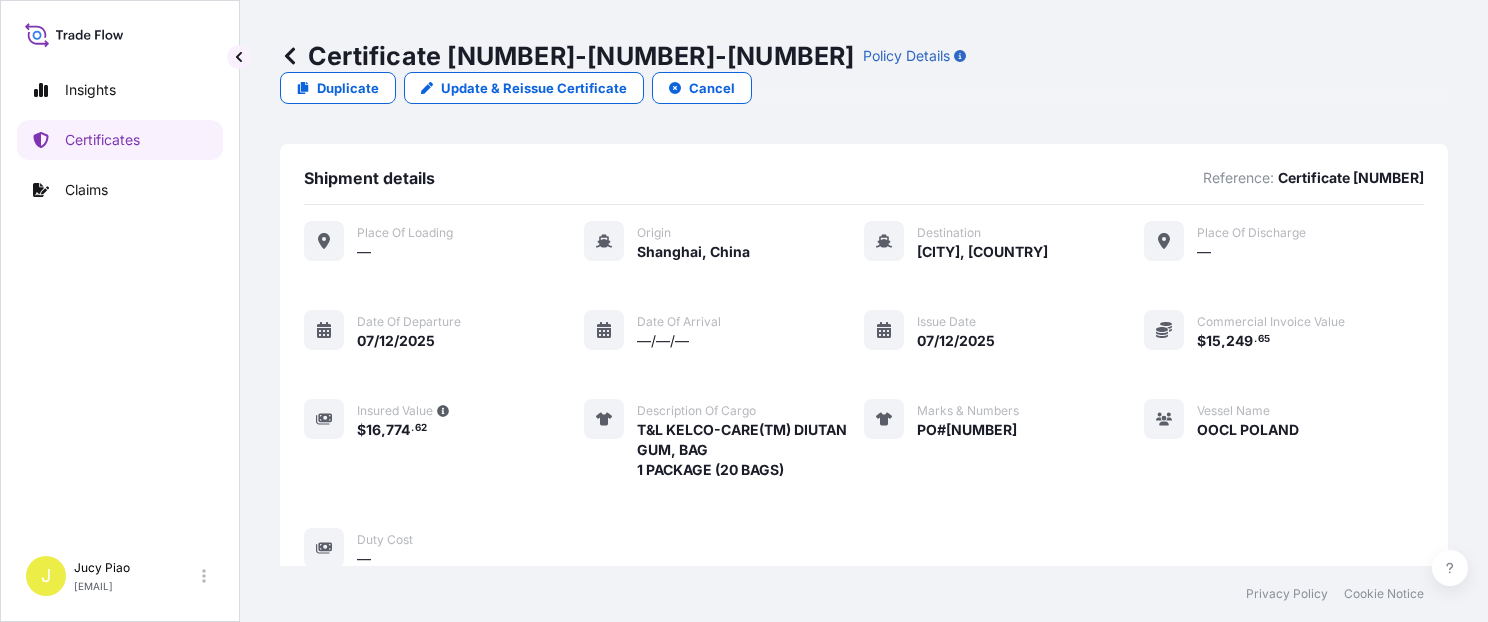 drag, startPoint x: 1012, startPoint y: 480, endPoint x: 1005, endPoint y: 462, distance: 19.313208 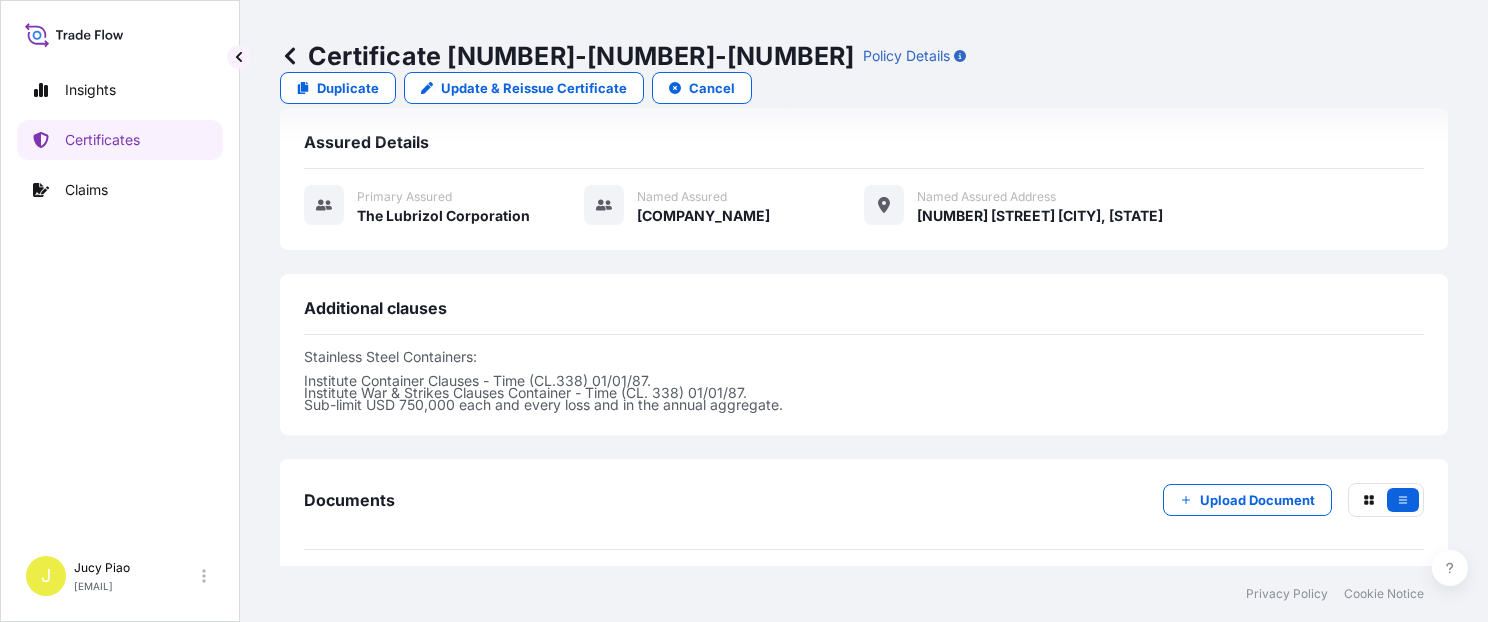 scroll, scrollTop: 594, scrollLeft: 0, axis: vertical 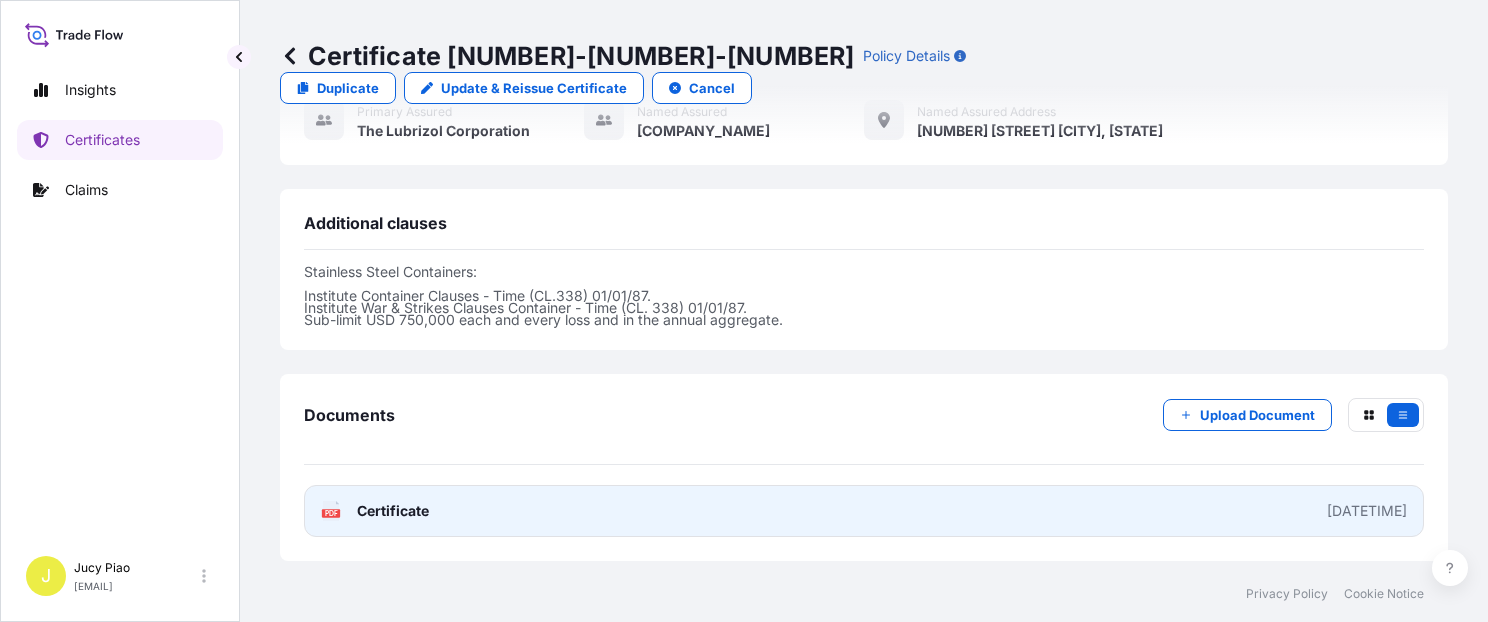 click on "PDF Certificate [DATETIME]" at bounding box center [864, 511] 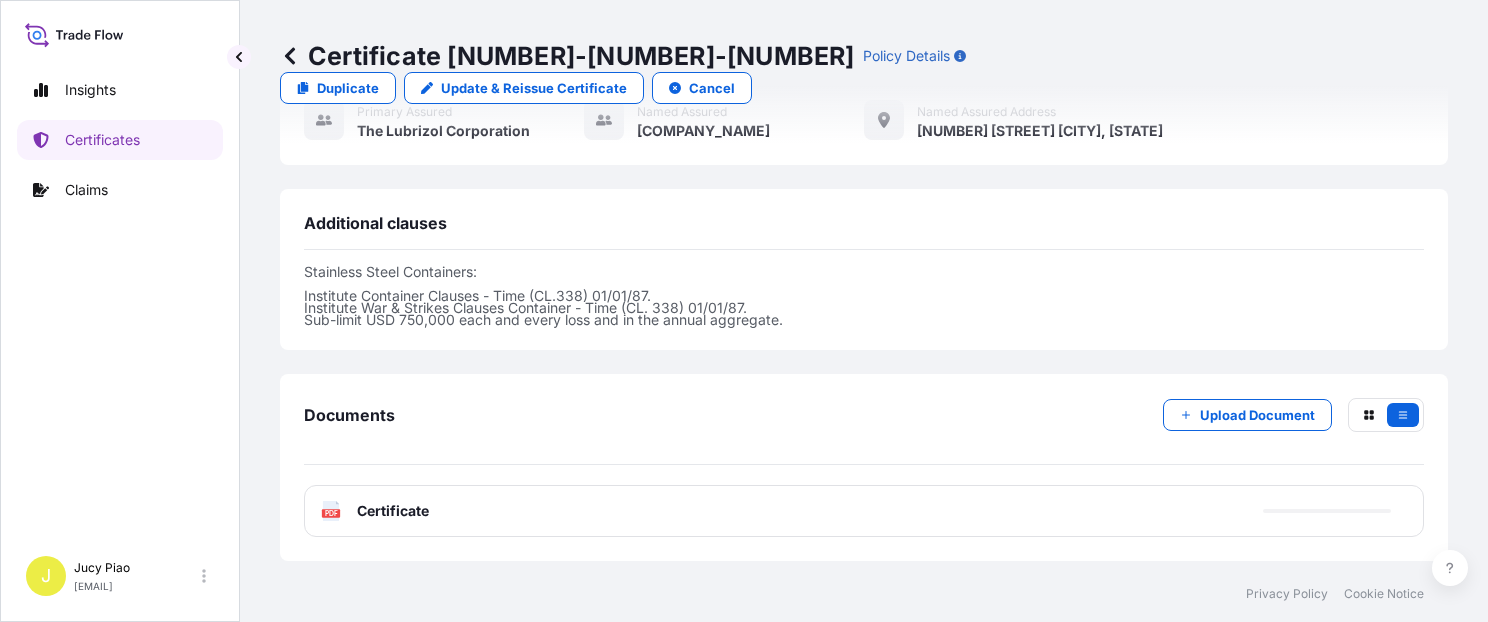 click on "Certificates" at bounding box center [120, 140] 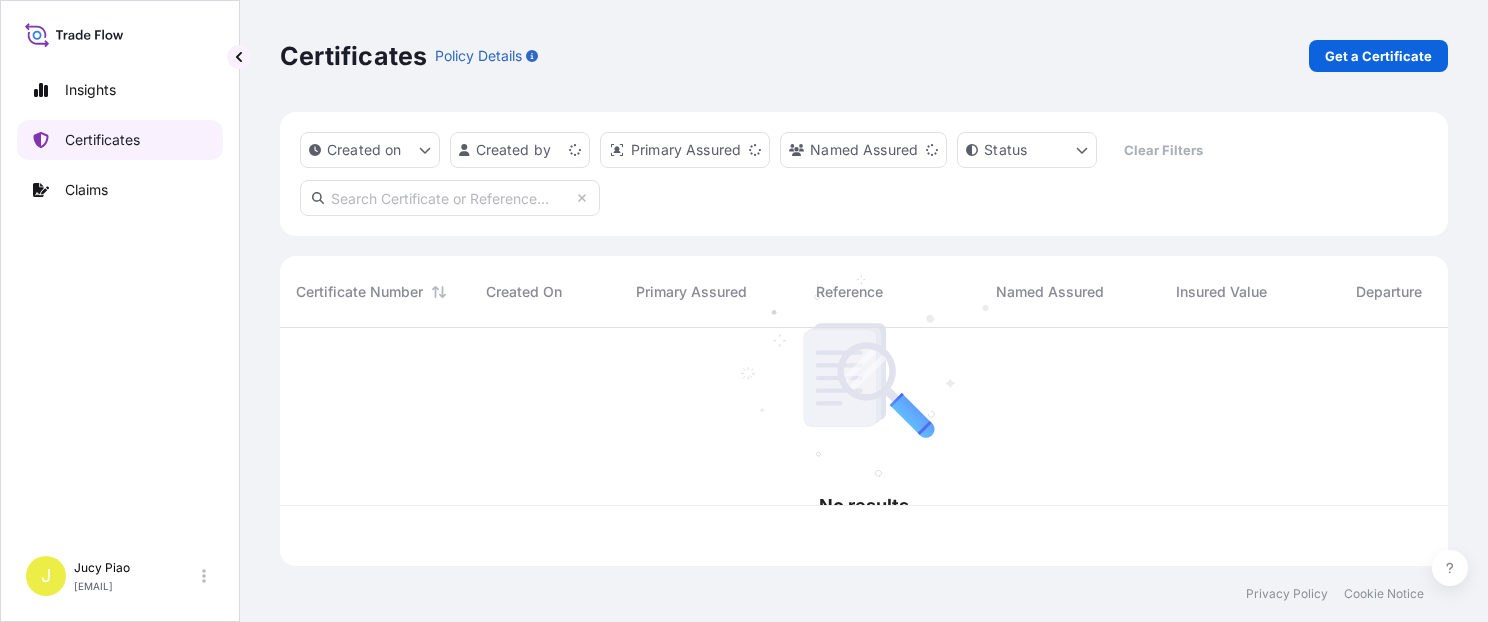 scroll, scrollTop: 0, scrollLeft: 0, axis: both 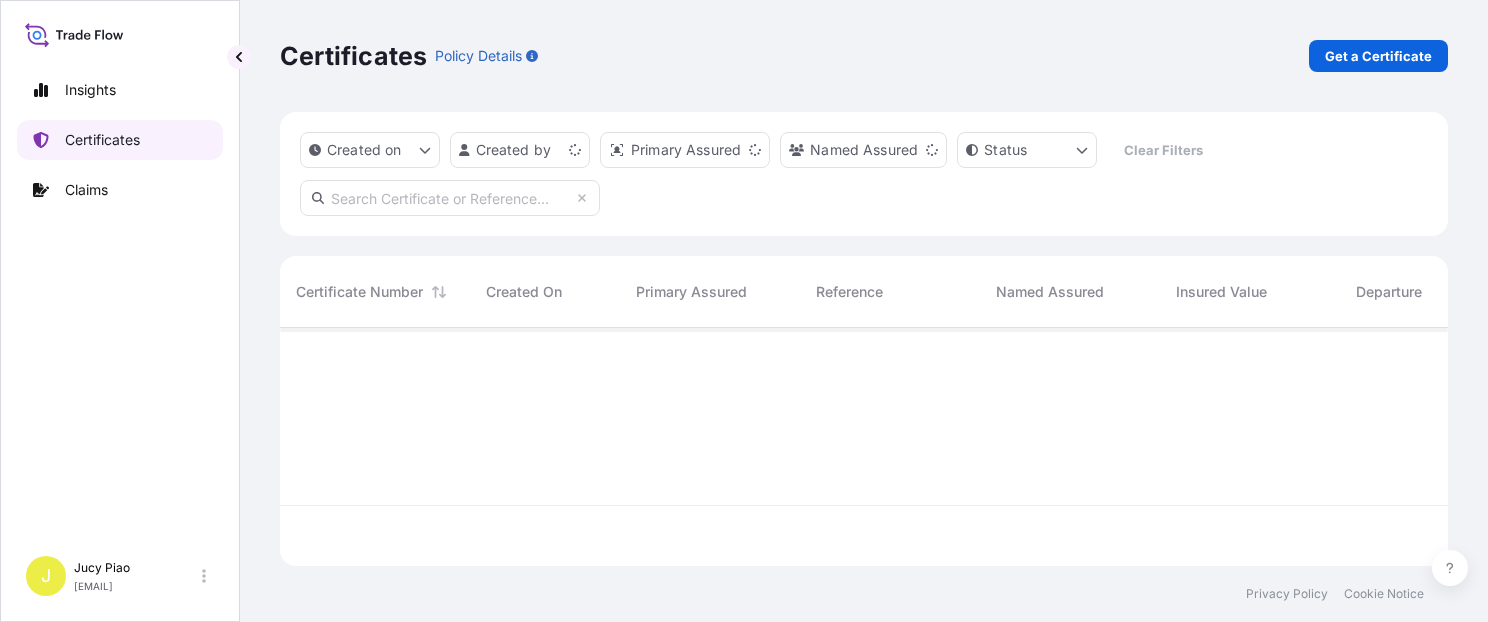 click on "Certificates" at bounding box center (102, 140) 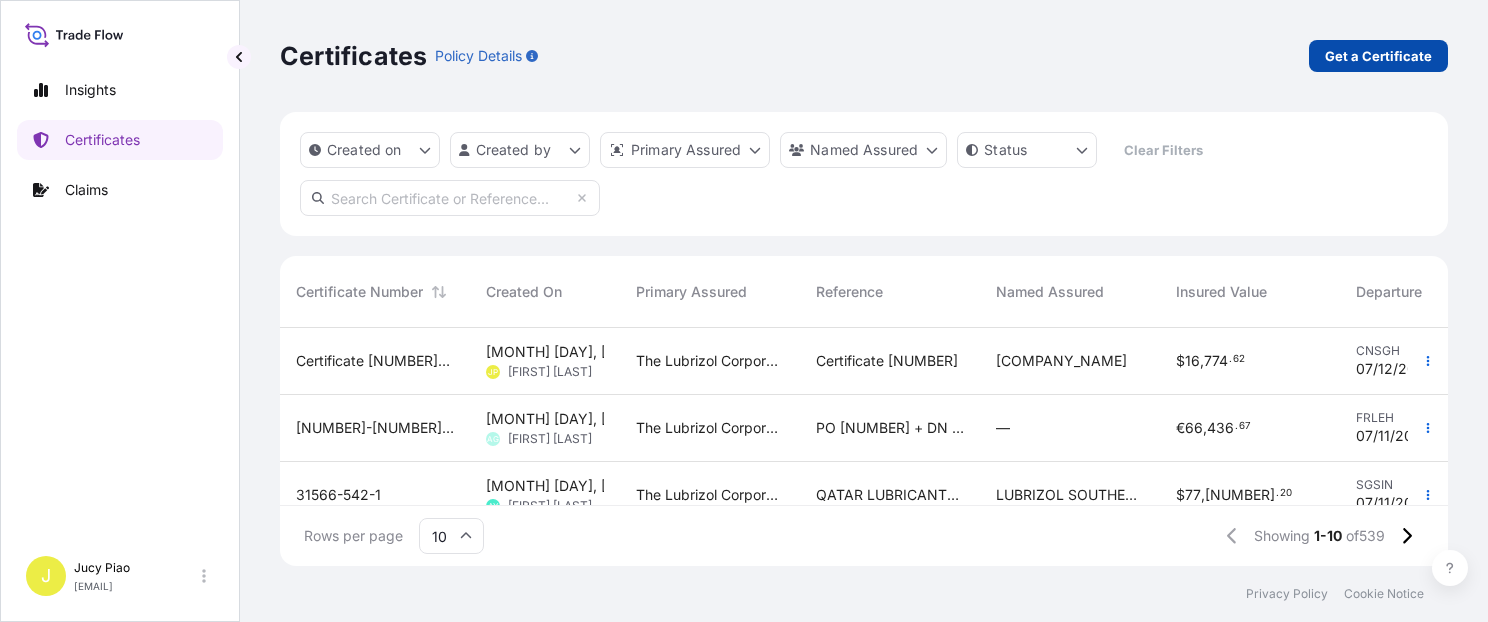 click on "Get a Certificate" at bounding box center [1378, 56] 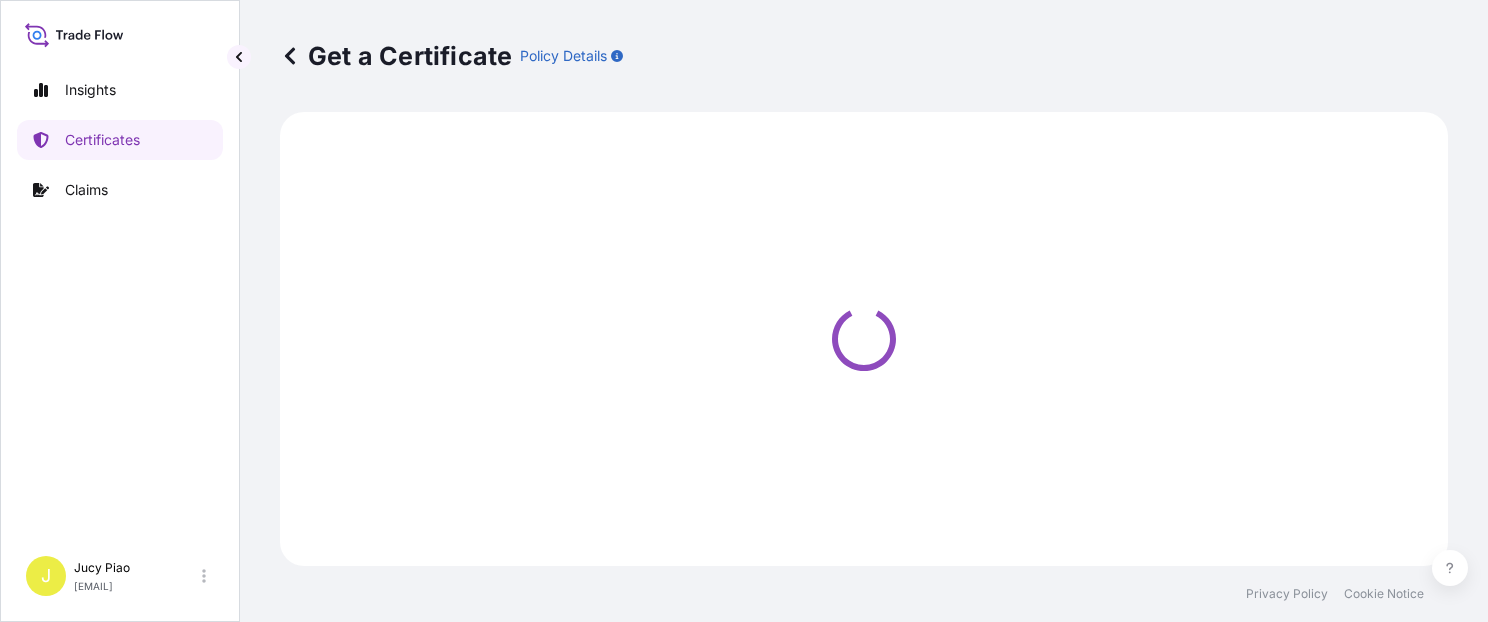 select on "Barge" 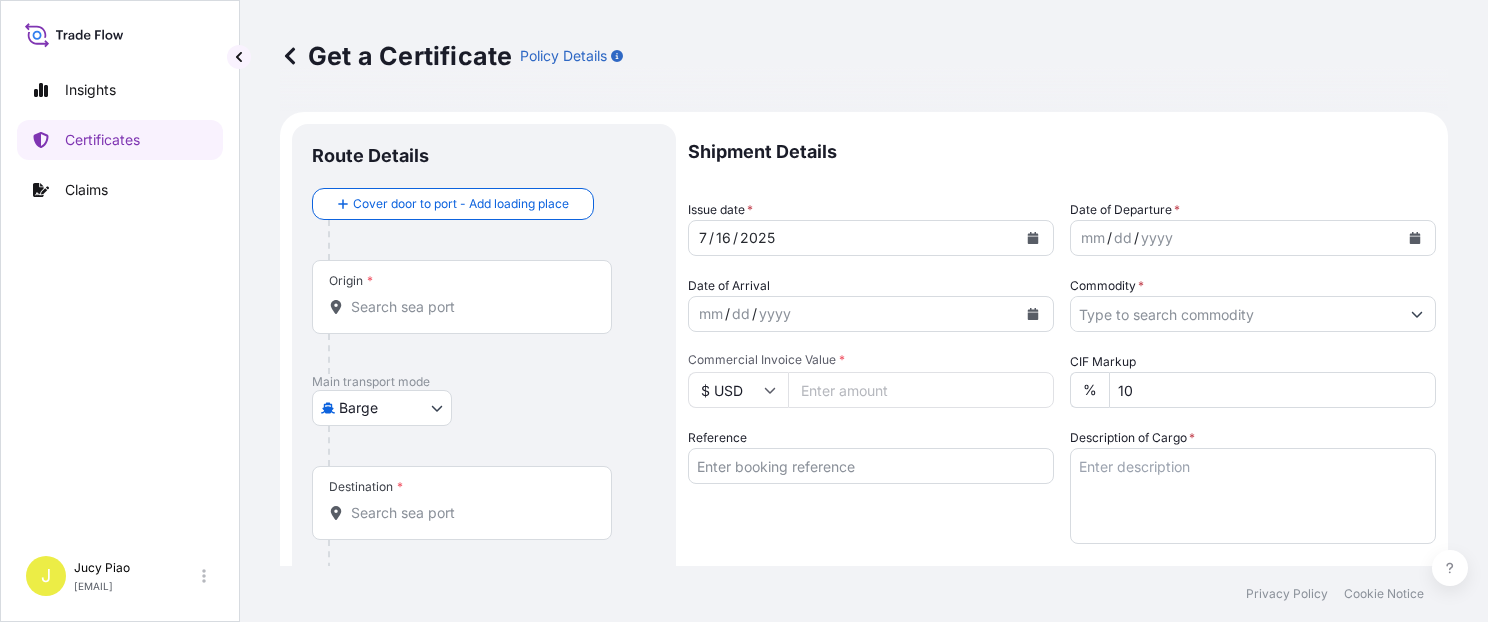 click on "Selected Date: [DATE]" at bounding box center [744, 311] 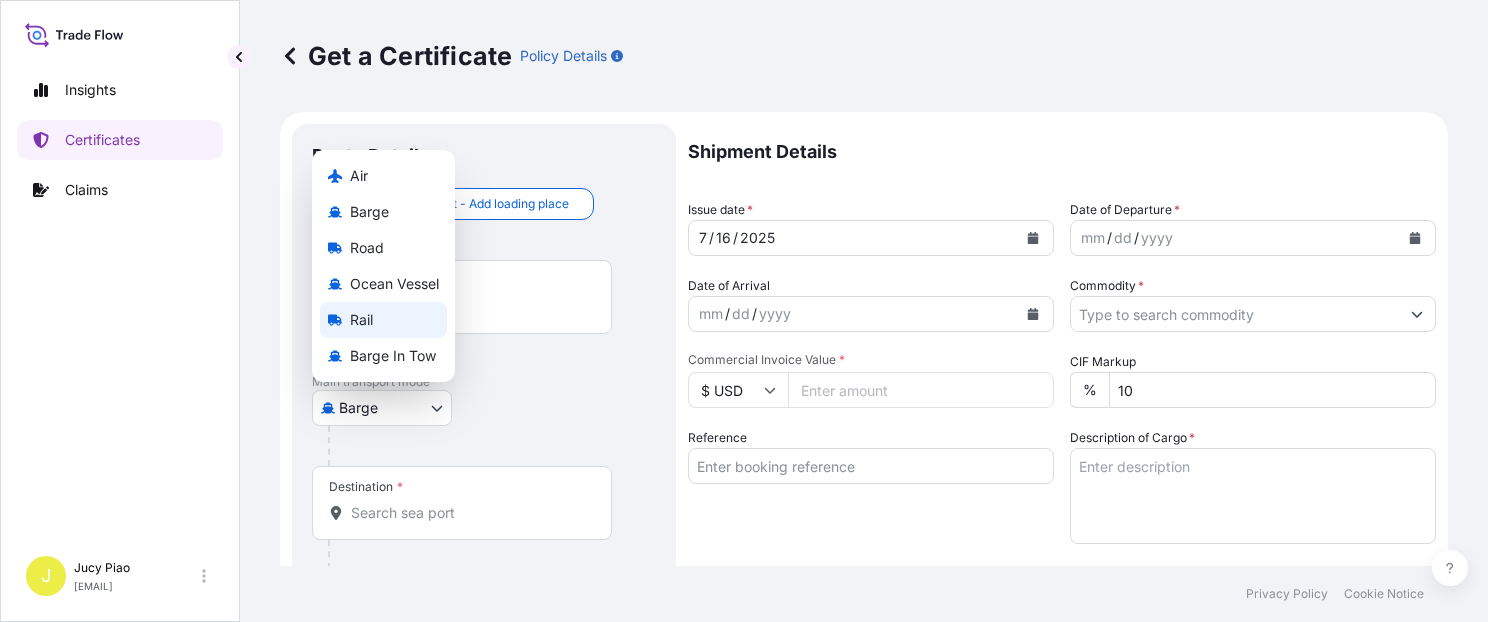 click on "Ocean Vessel" at bounding box center (394, 284) 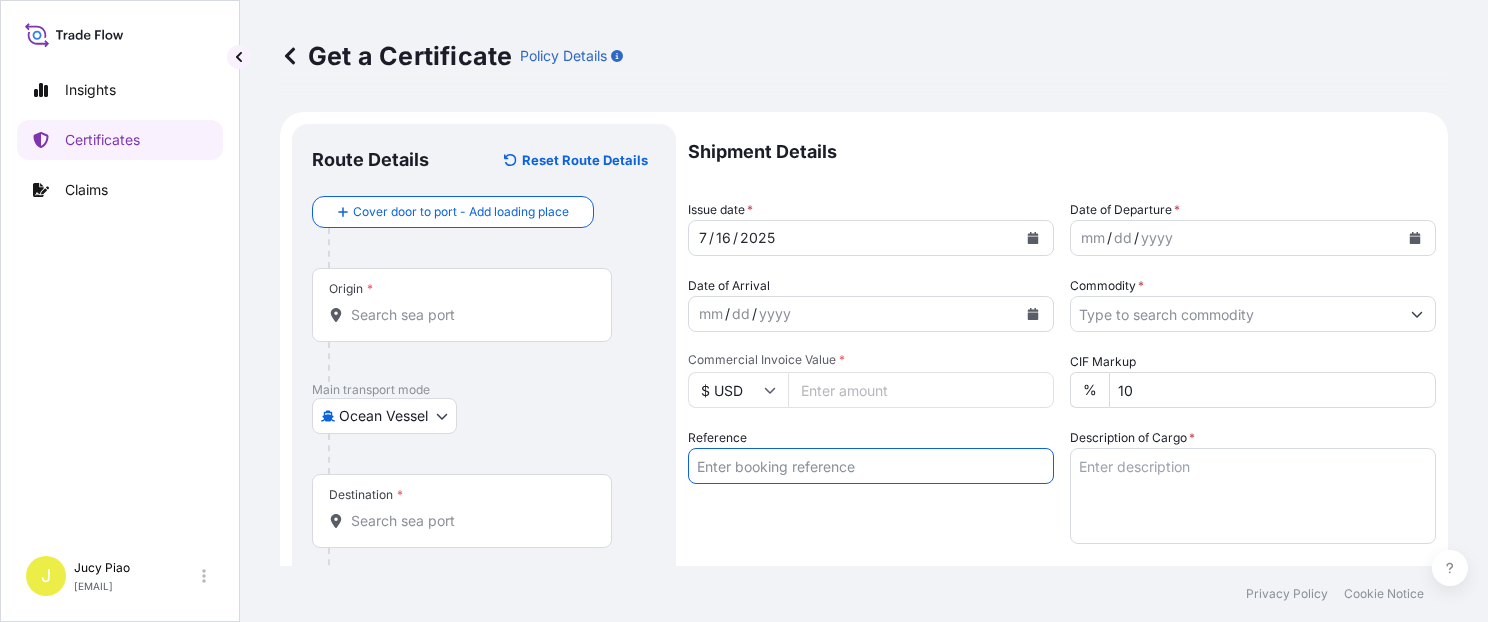 click on "Reference" at bounding box center (871, 466) 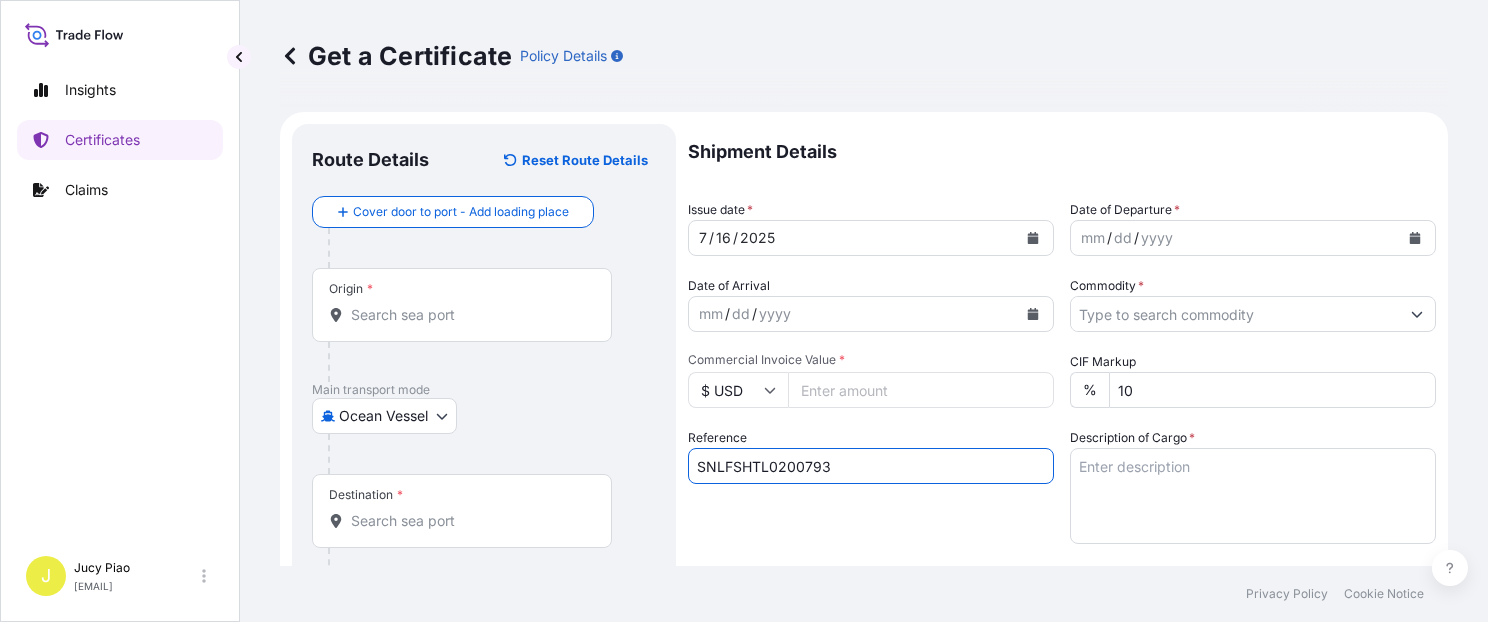 type on "SNLFSHTL0200793" 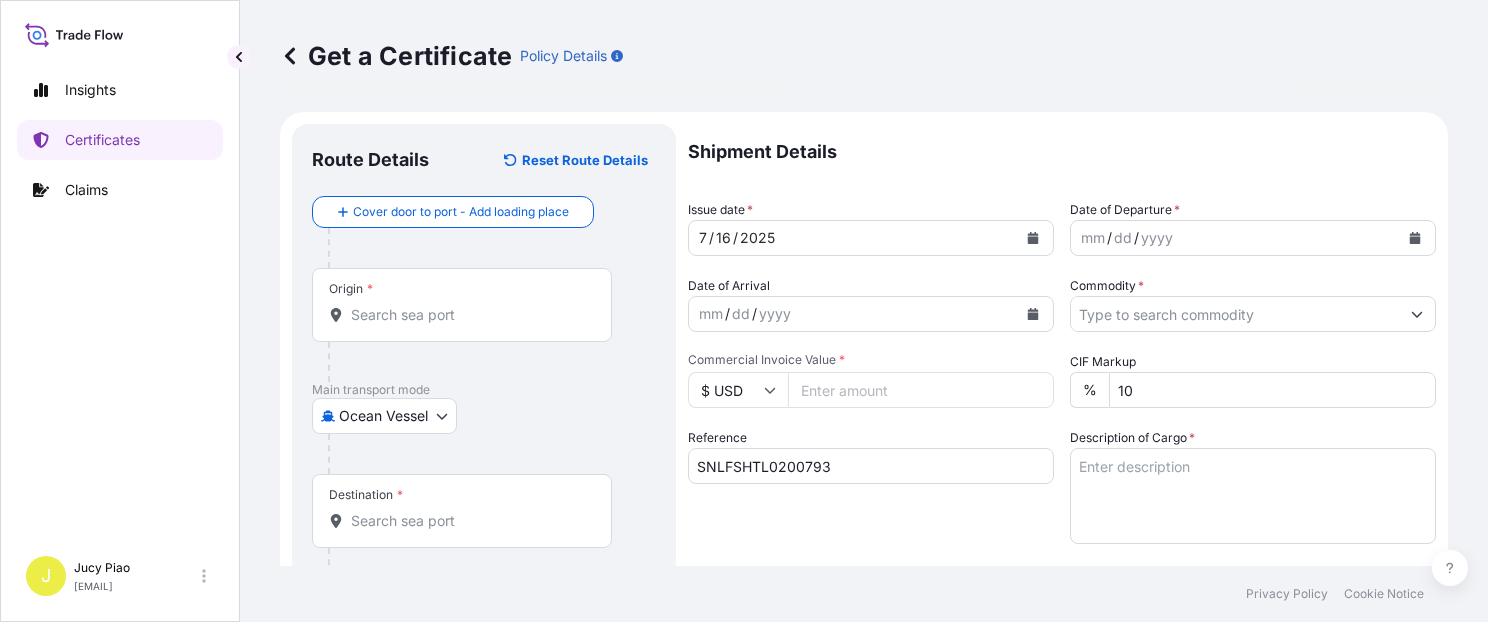 click on "Origin *" at bounding box center (469, 315) 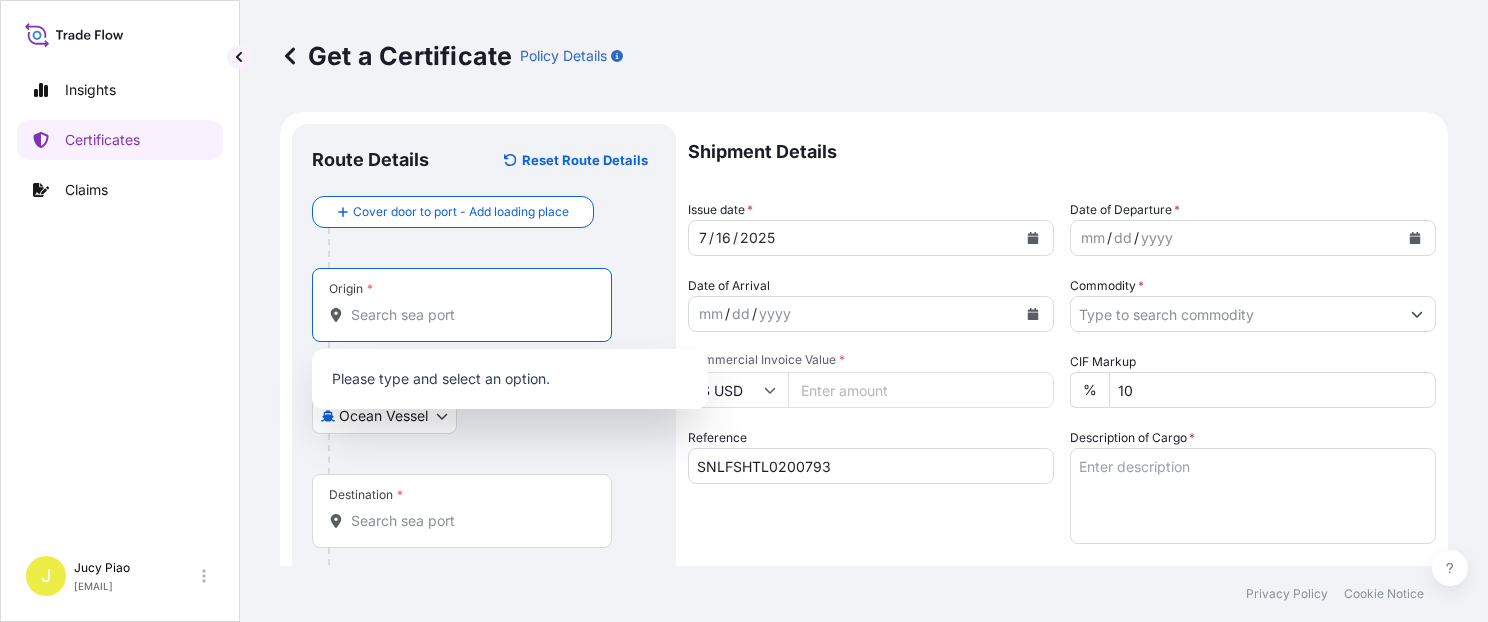 paste on "SHANGHAI," 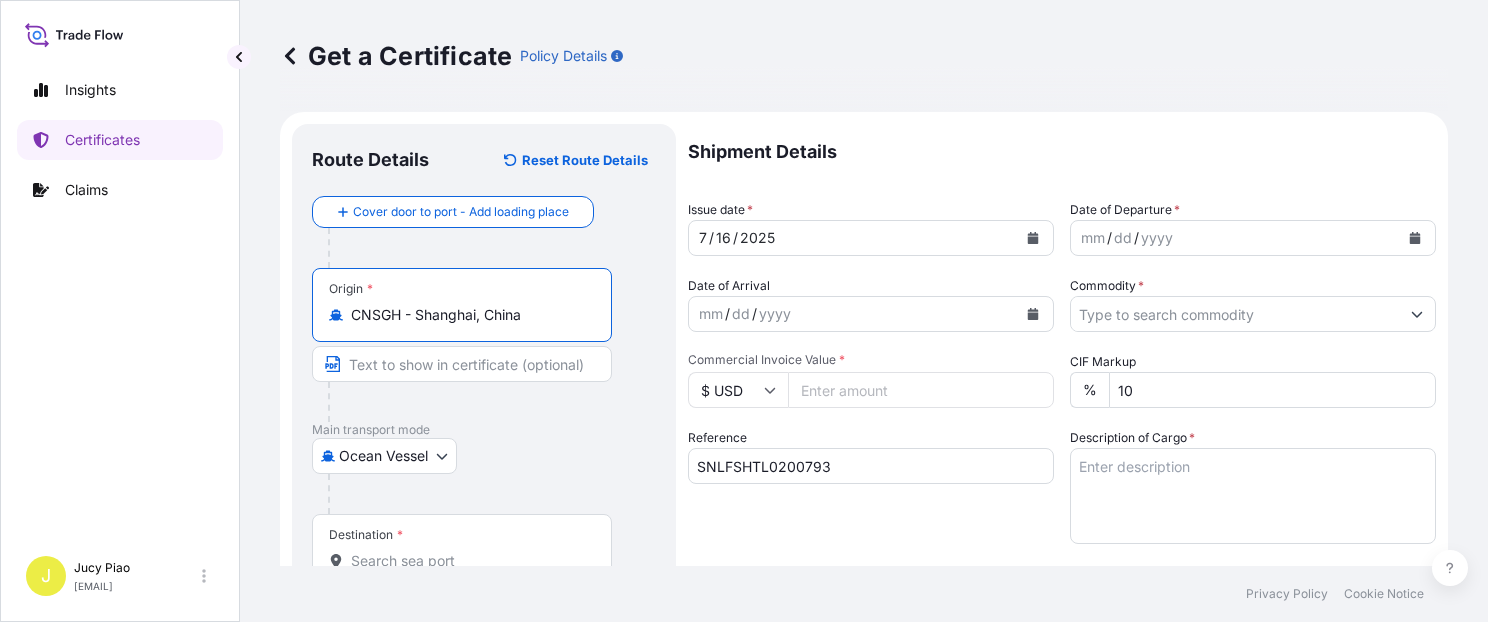 drag, startPoint x: 417, startPoint y: 321, endPoint x: 606, endPoint y: 349, distance: 191.06282 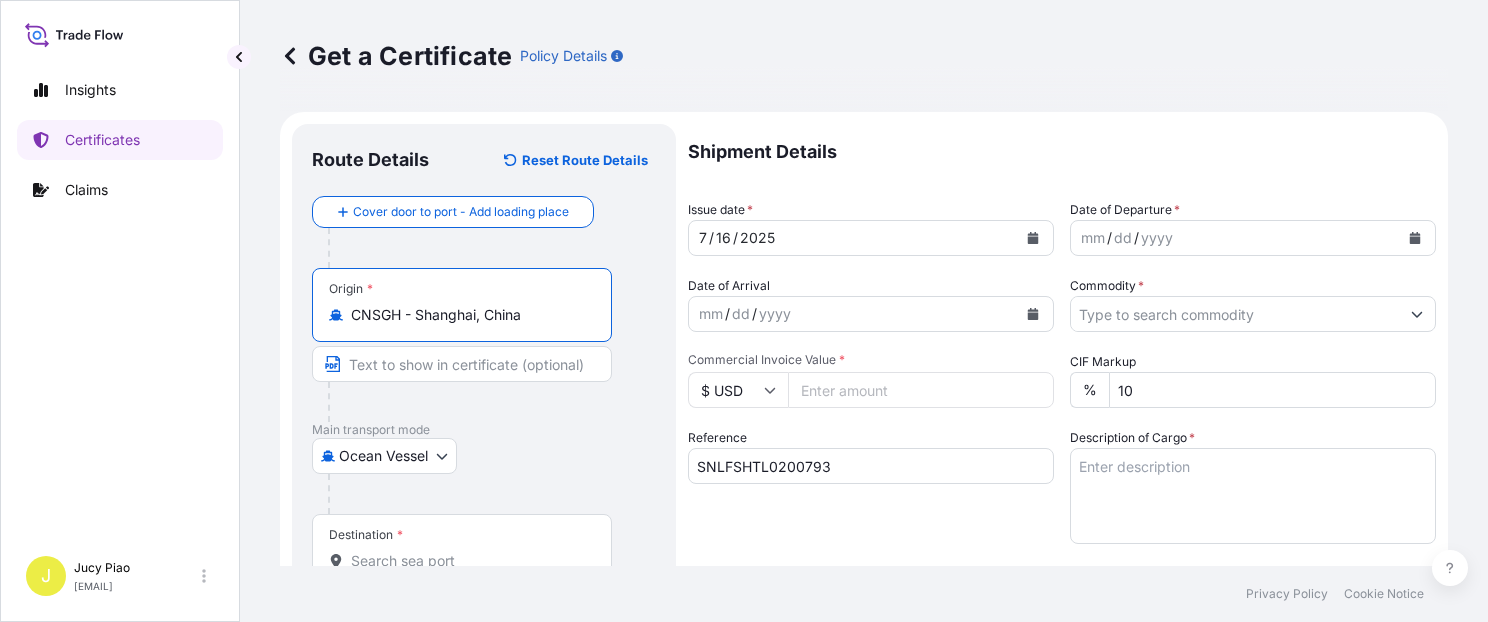 click on "Origin * CNSGH - Shanghai, China" at bounding box center (484, 345) 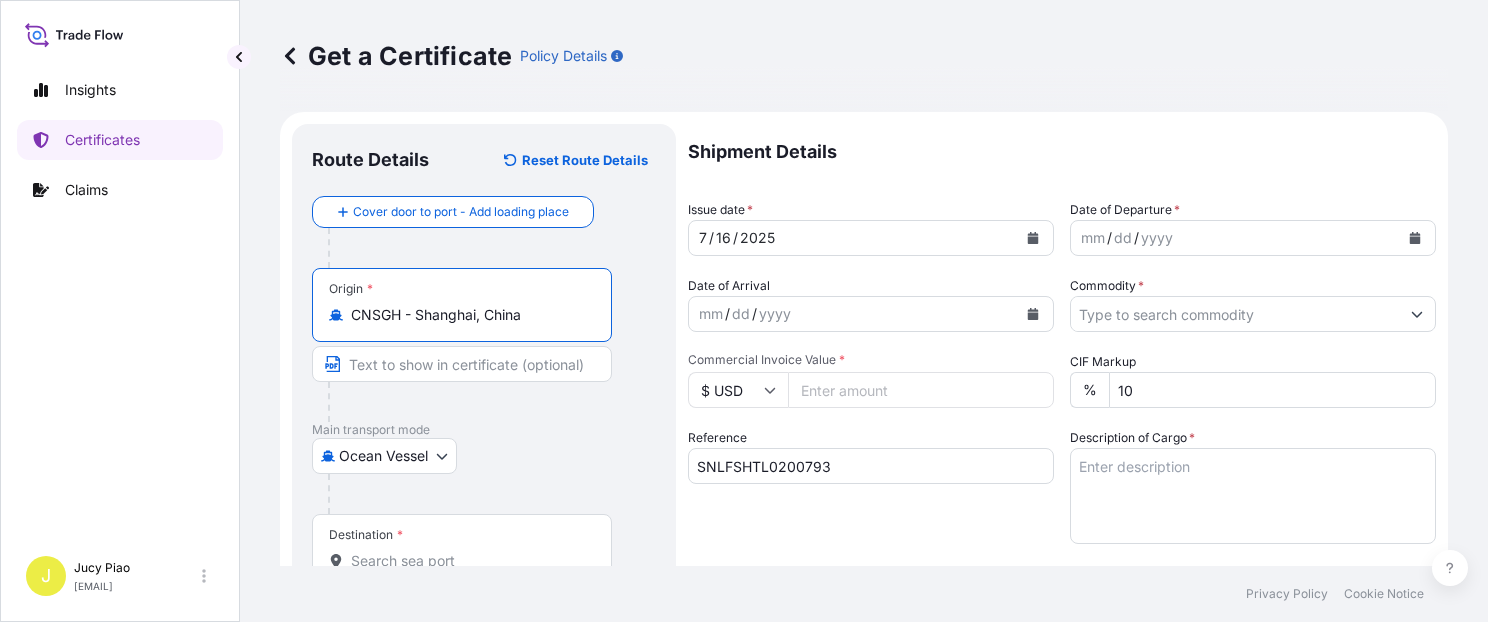 click at bounding box center [462, 364] 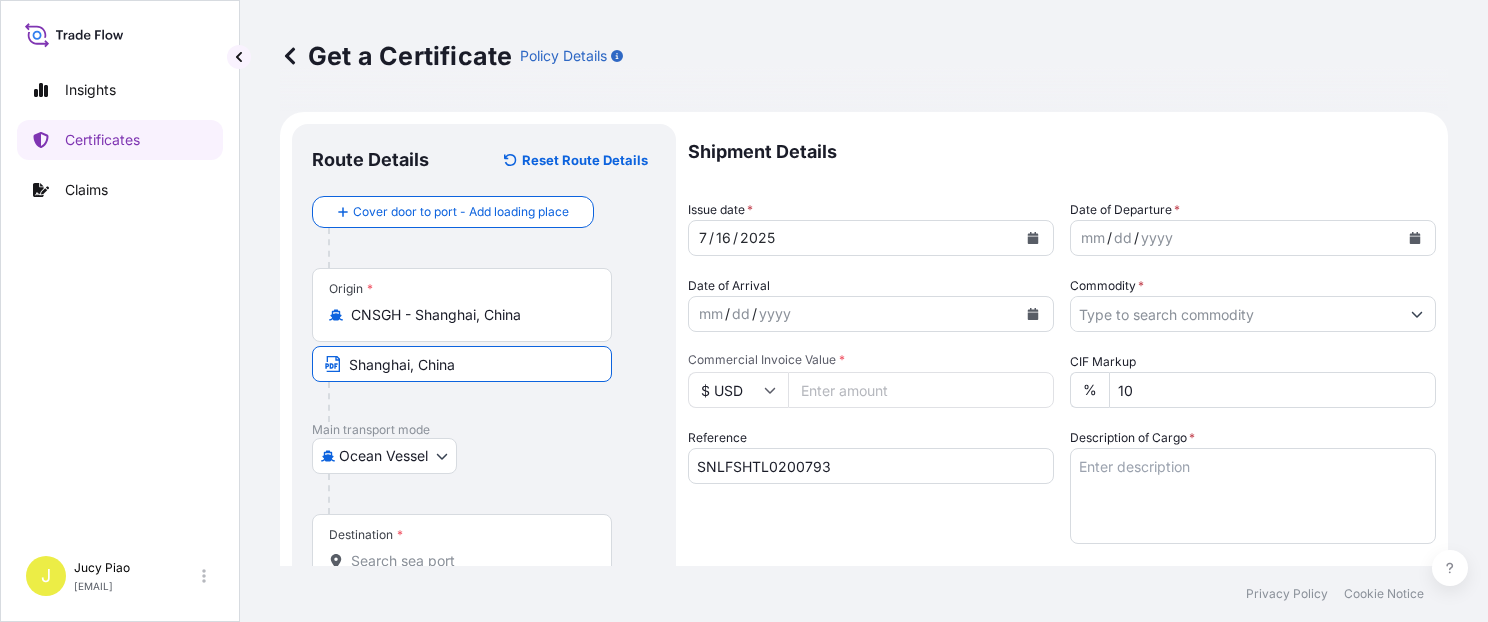 scroll, scrollTop: 255, scrollLeft: 0, axis: vertical 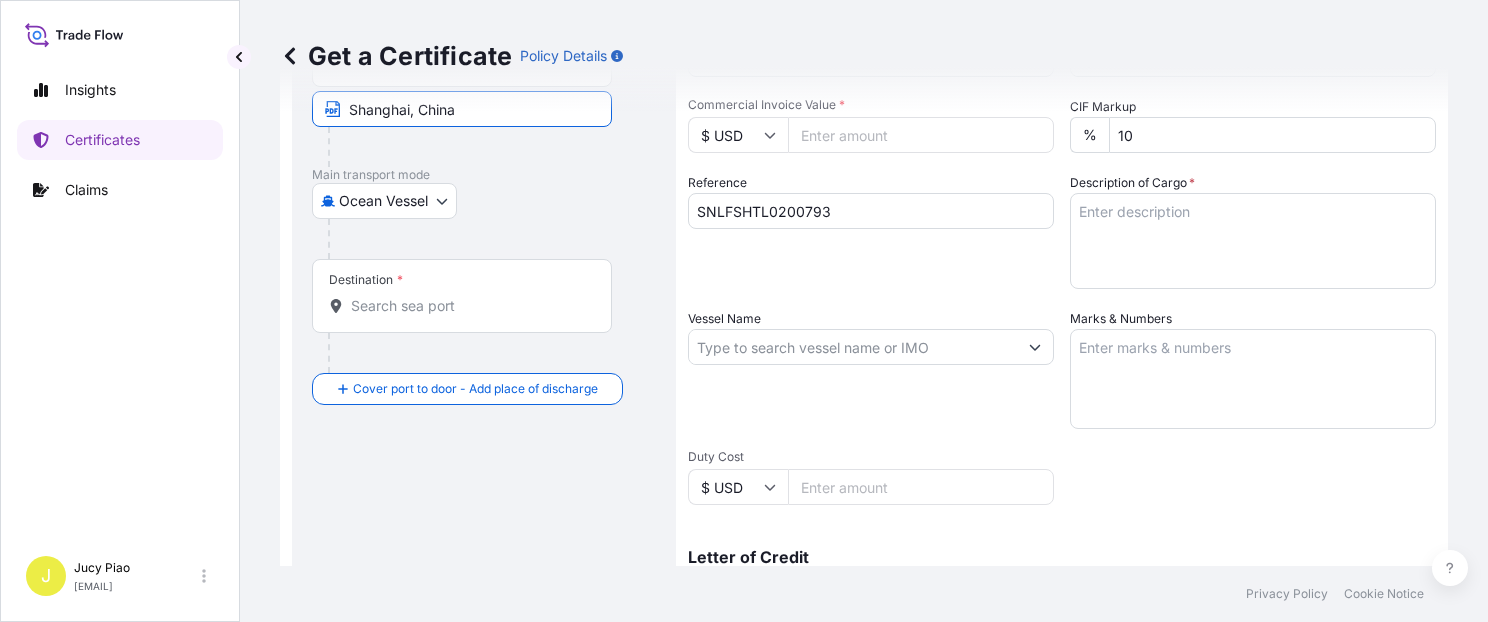 type on "Shanghai, China" 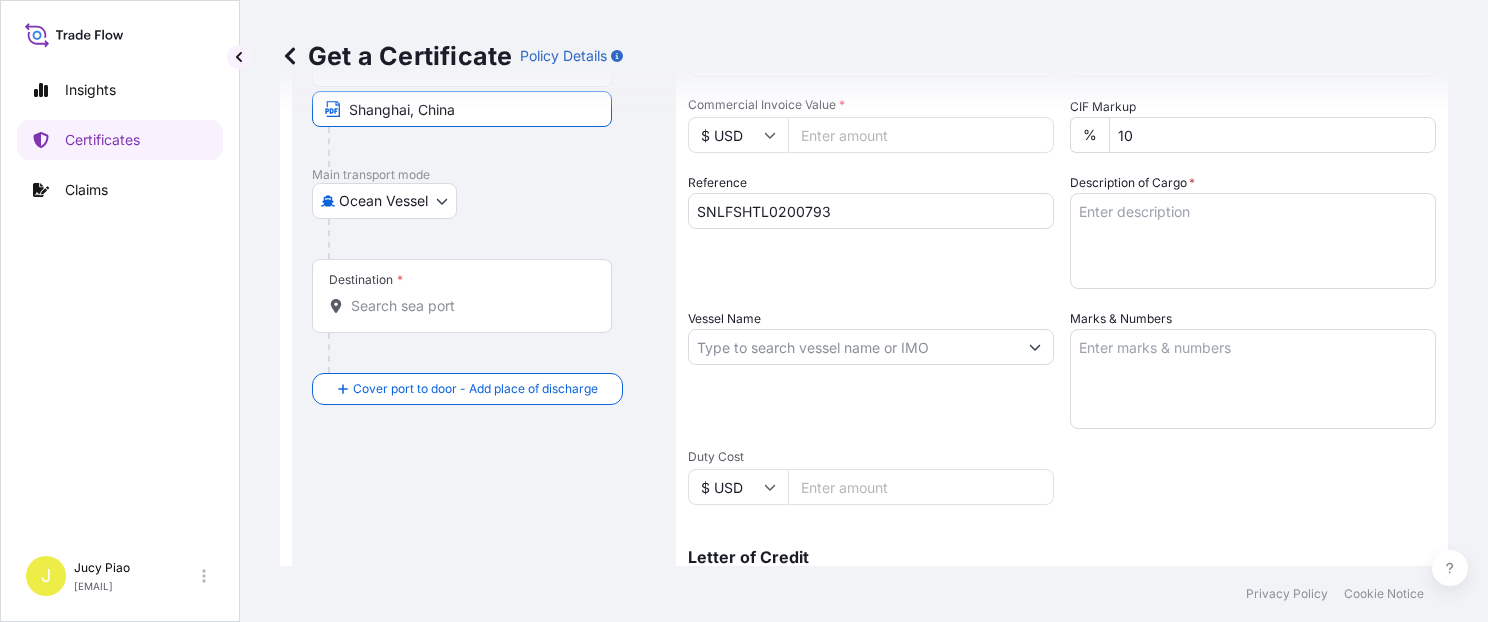 click on "Destination *" at bounding box center [469, 306] 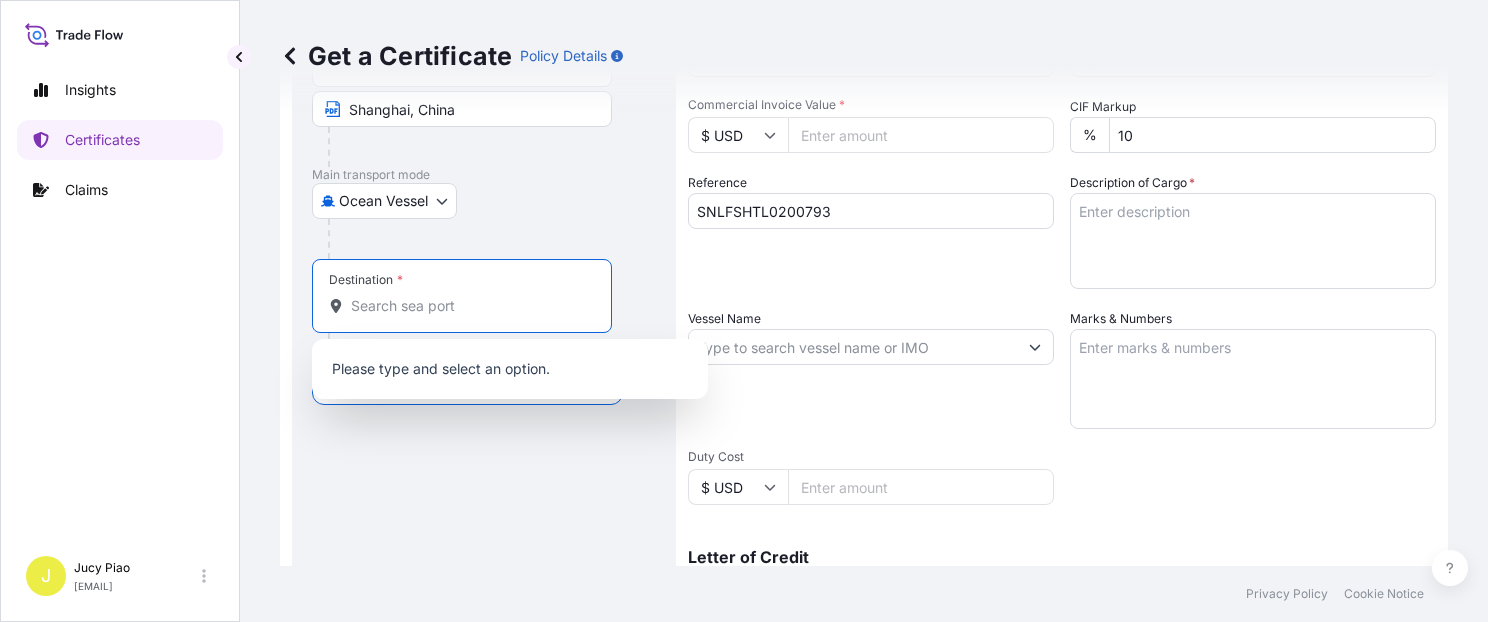 paste on "KAOHSIUNG" 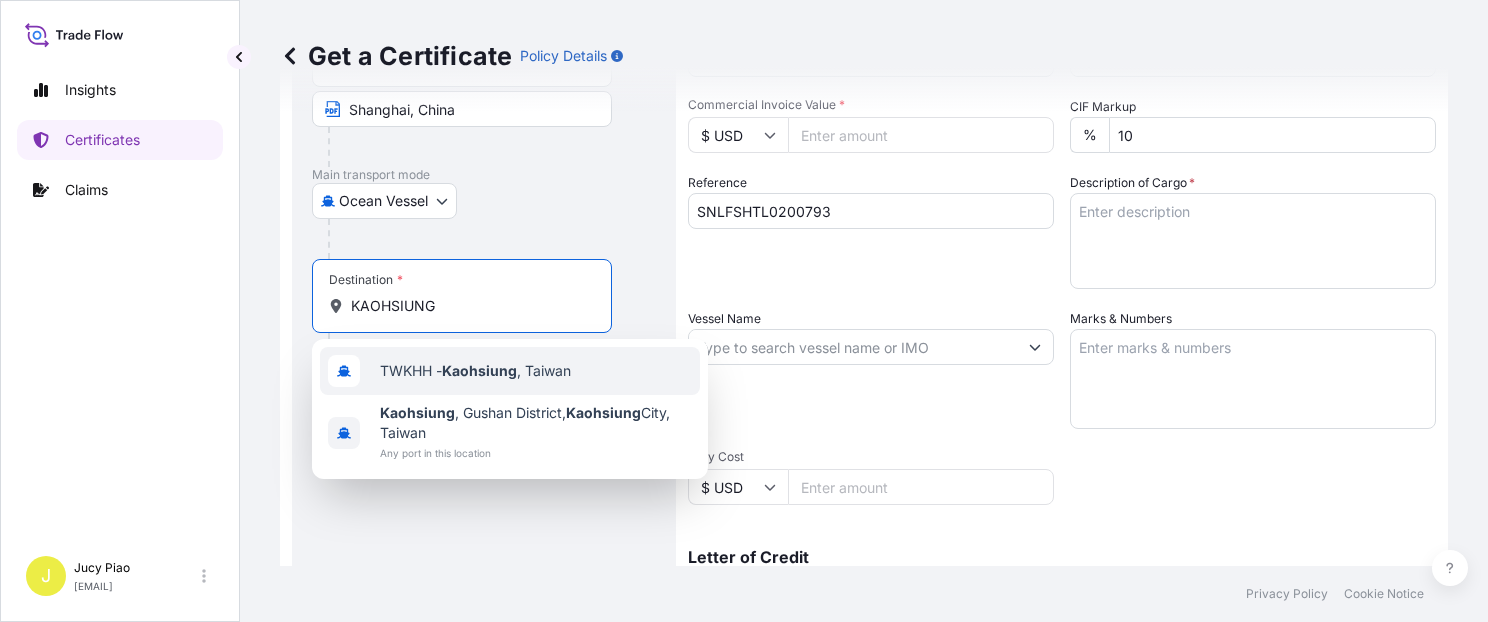 click on "[ALPHANUMERIC] - [CITY] , [COUNTRY]" at bounding box center (510, 371) 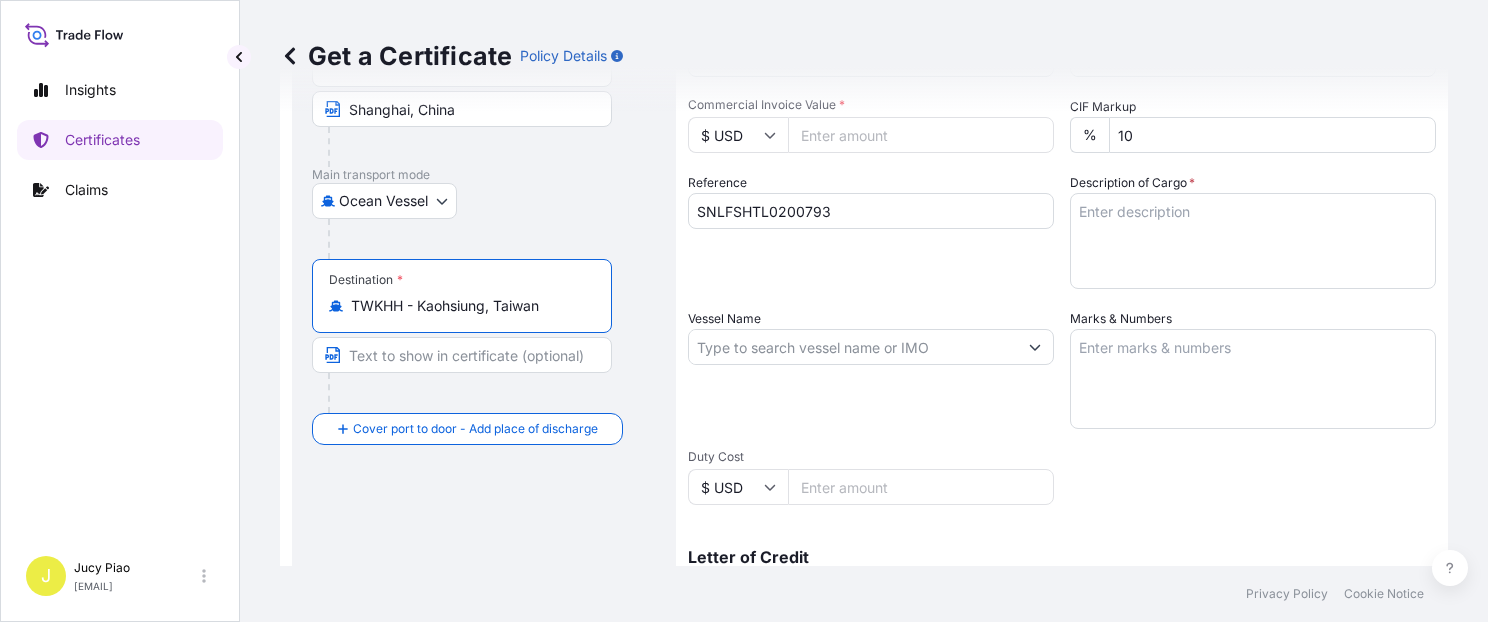 drag, startPoint x: 419, startPoint y: 304, endPoint x: 630, endPoint y: 341, distance: 214.21951 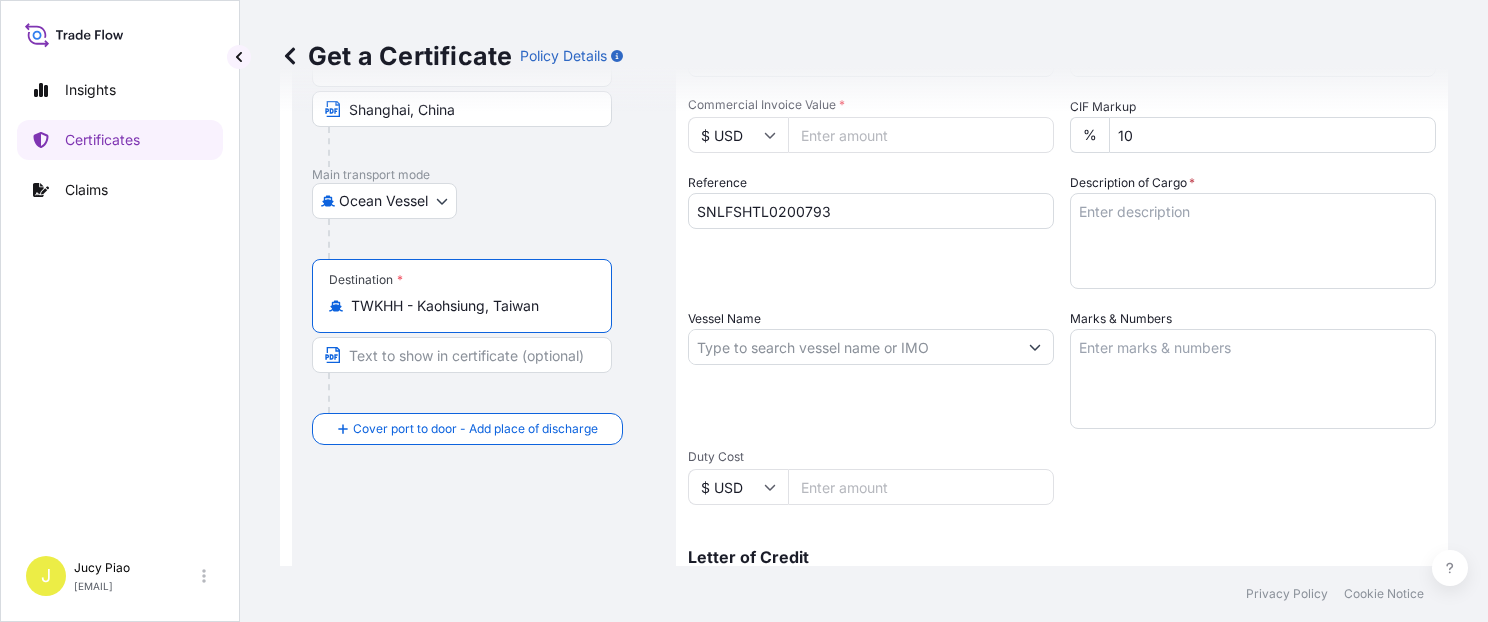 click on "Destination * TWKHH - Kaohsiung, Taiwan" at bounding box center [484, 336] 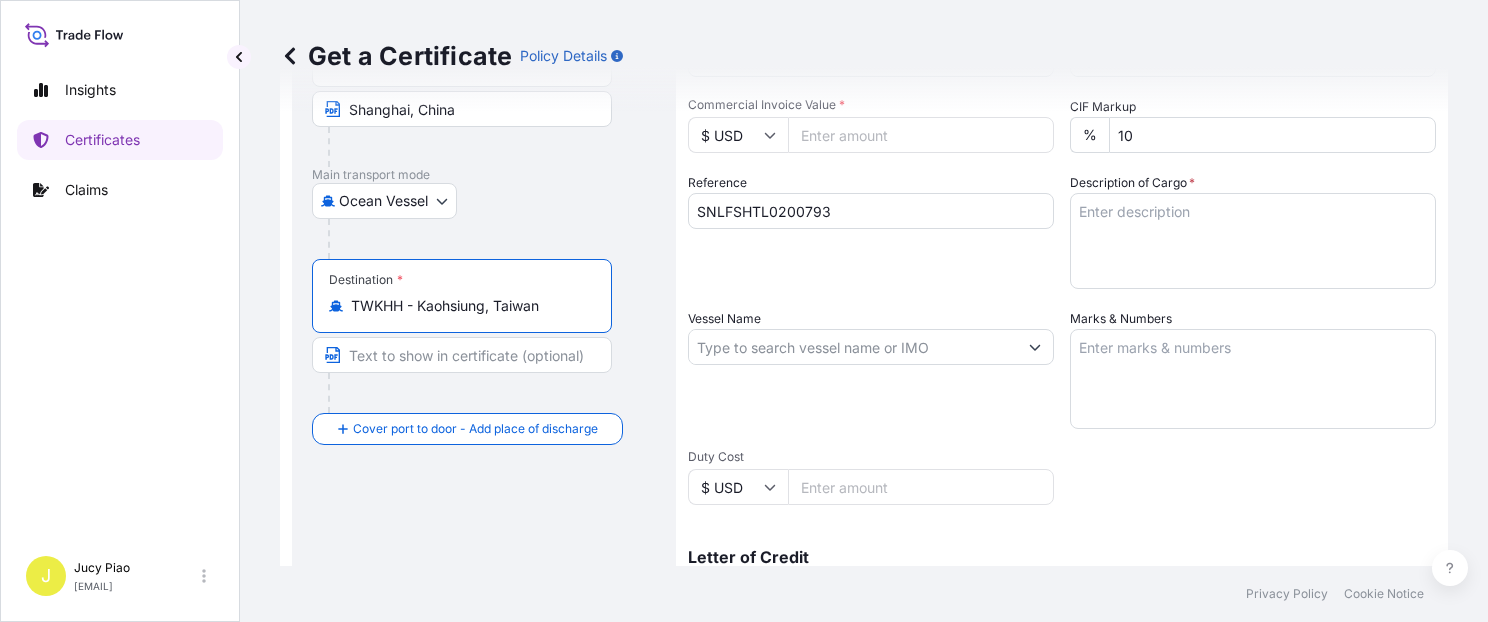 click at bounding box center (462, 355) 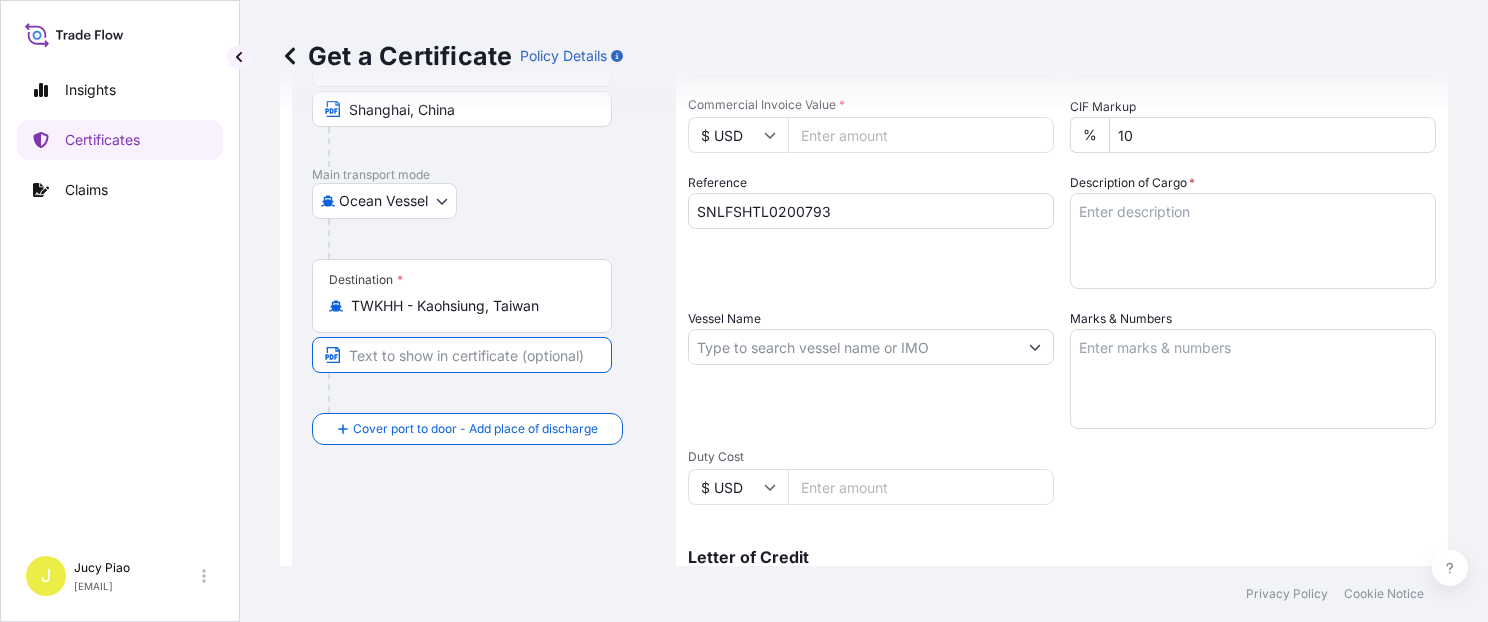 paste on "Kaohsiung, Taiwan" 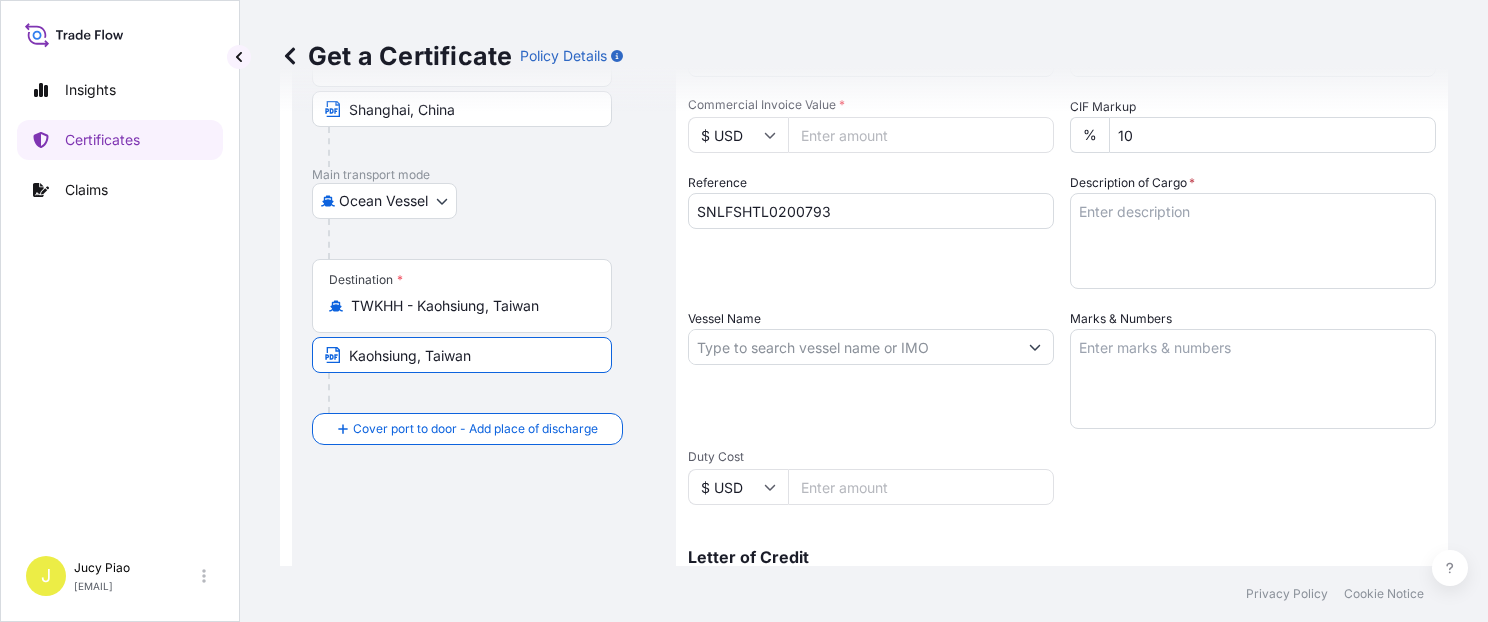 type on "Kaohsiung, Taiwan" 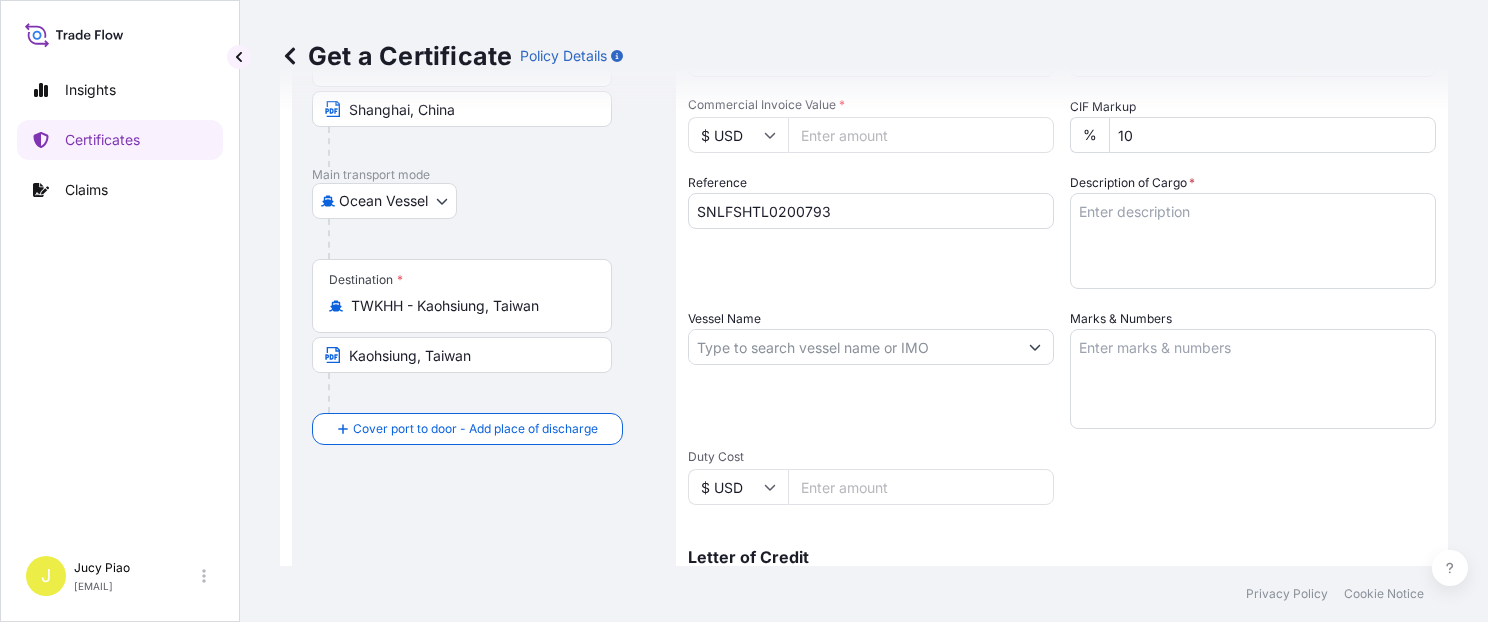 click on "Route Details Reset Route Details   Cover door to port - Add loading place Place of loading Road / Inland Road / Inland Origin * CNSGH - Shanghai, China Shanghai, China Main transport mode Ocean Vessel Air Barge Road Ocean Vessel Rail Barge in Tow Destination * TWKHH - Kaohsiung, Taiwan Kaohsiung, Taiwan Cover port to door - Add place of discharge Road / Inland Road / Inland Place of Discharge" at bounding box center [484, 373] 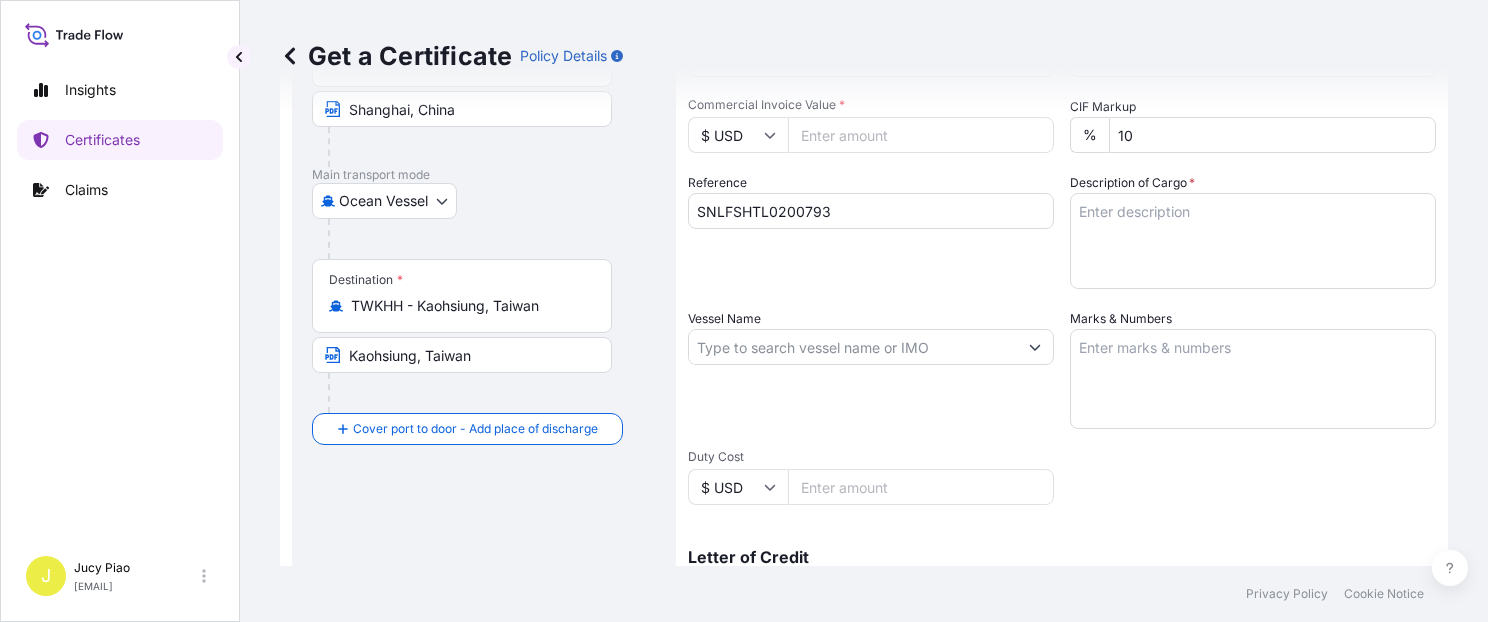 scroll, scrollTop: 0, scrollLeft: 0, axis: both 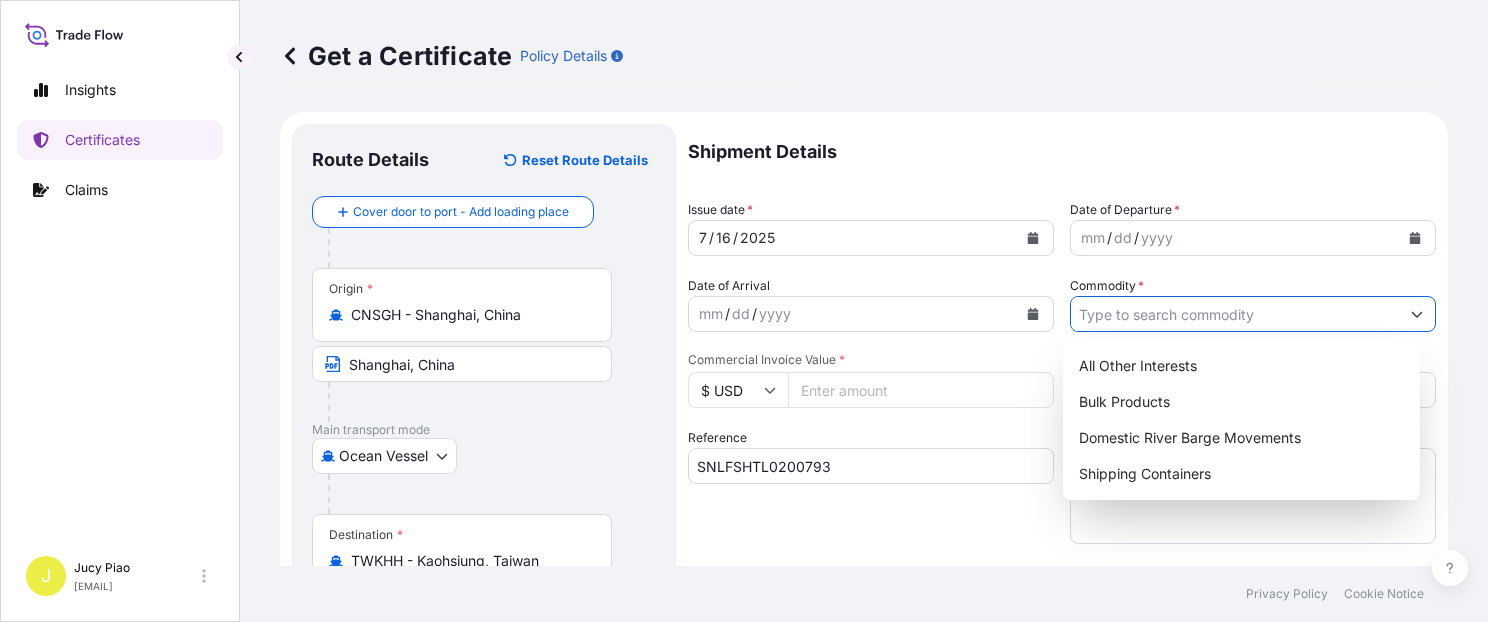 click on "Commodity *" at bounding box center (1235, 314) 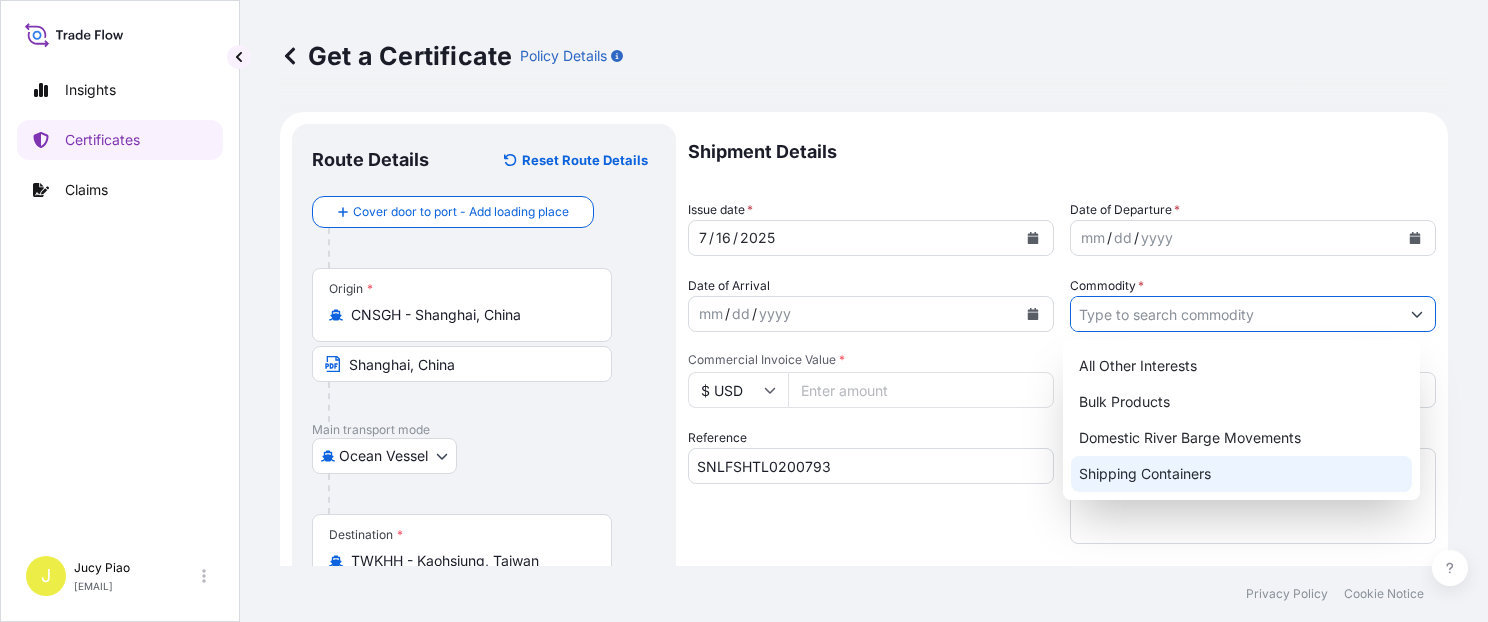 click on "Shipping Containers" at bounding box center (1241, 474) 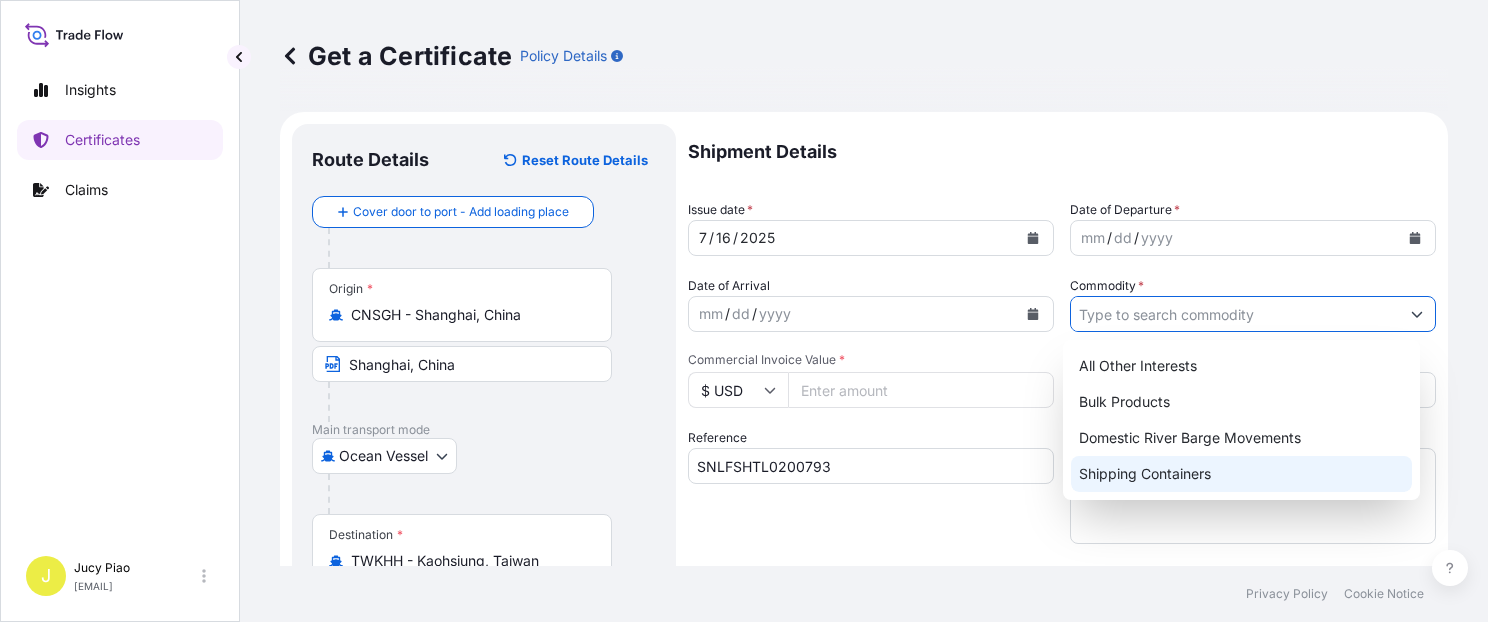 type on "Shipping Containers" 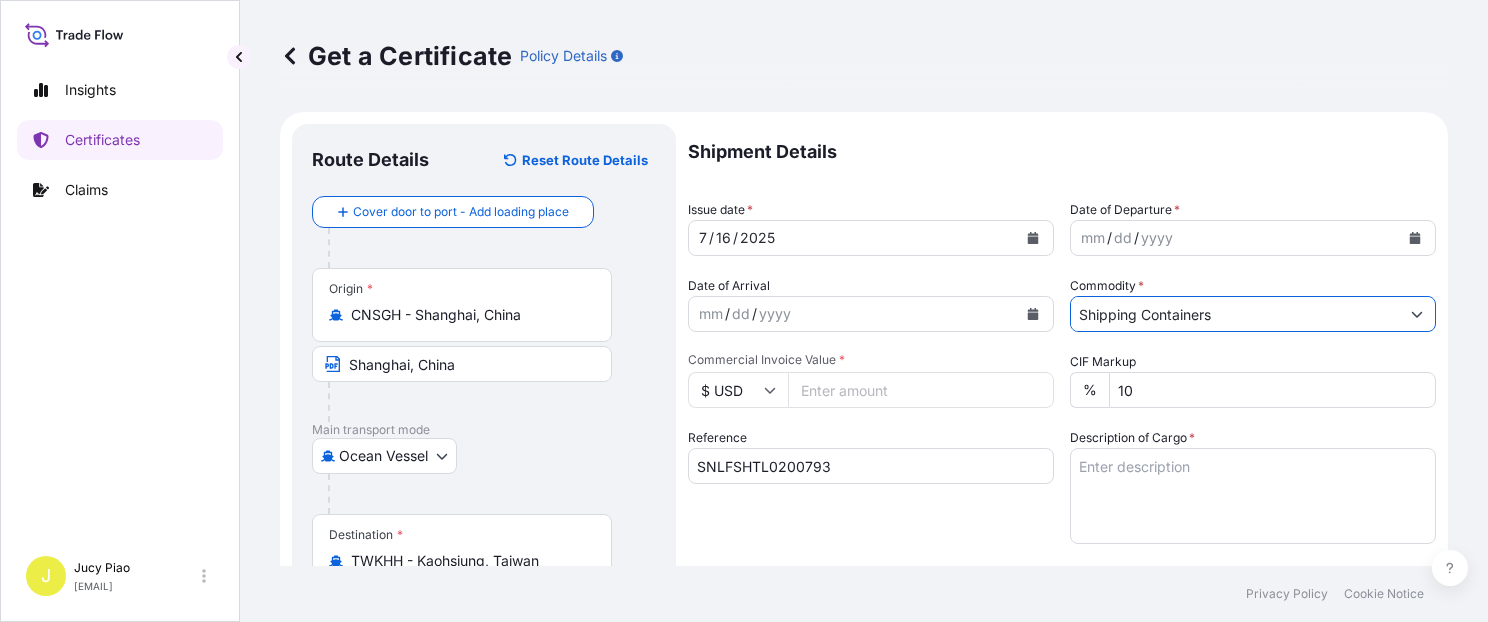 click on "16" at bounding box center [723, 238] 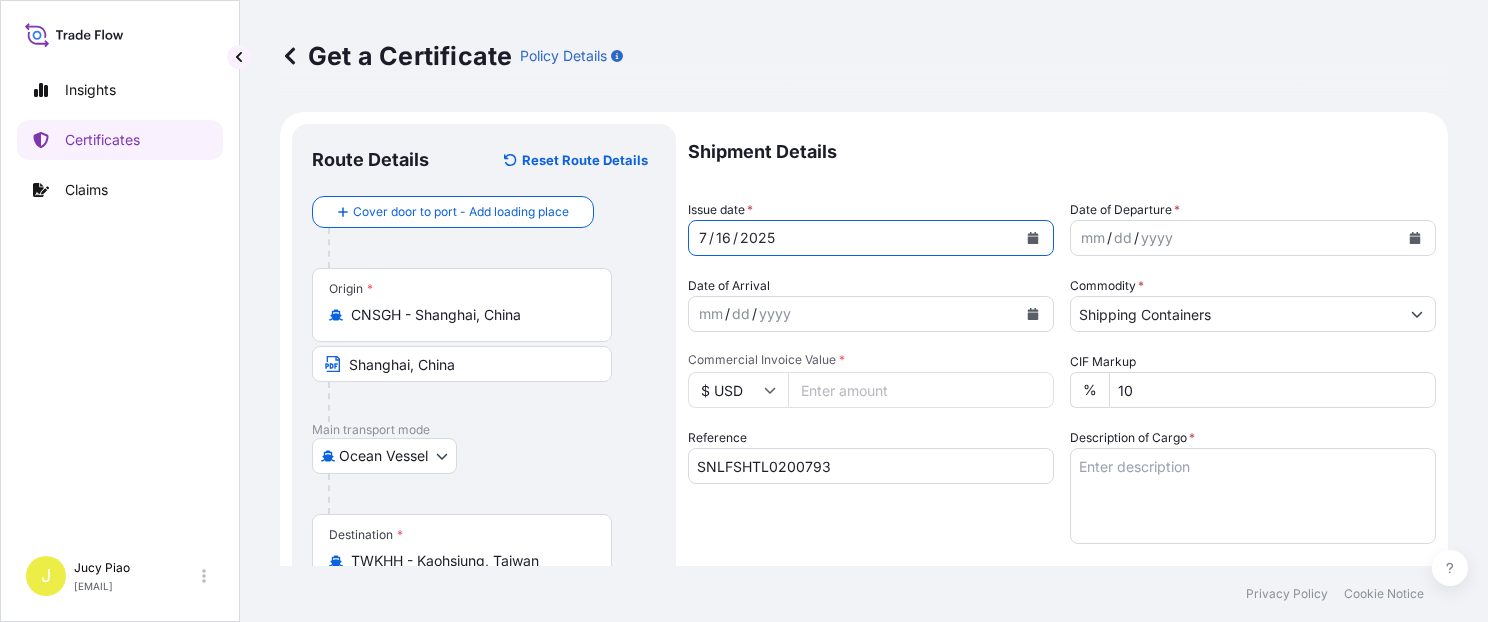 click on "16" at bounding box center [723, 238] 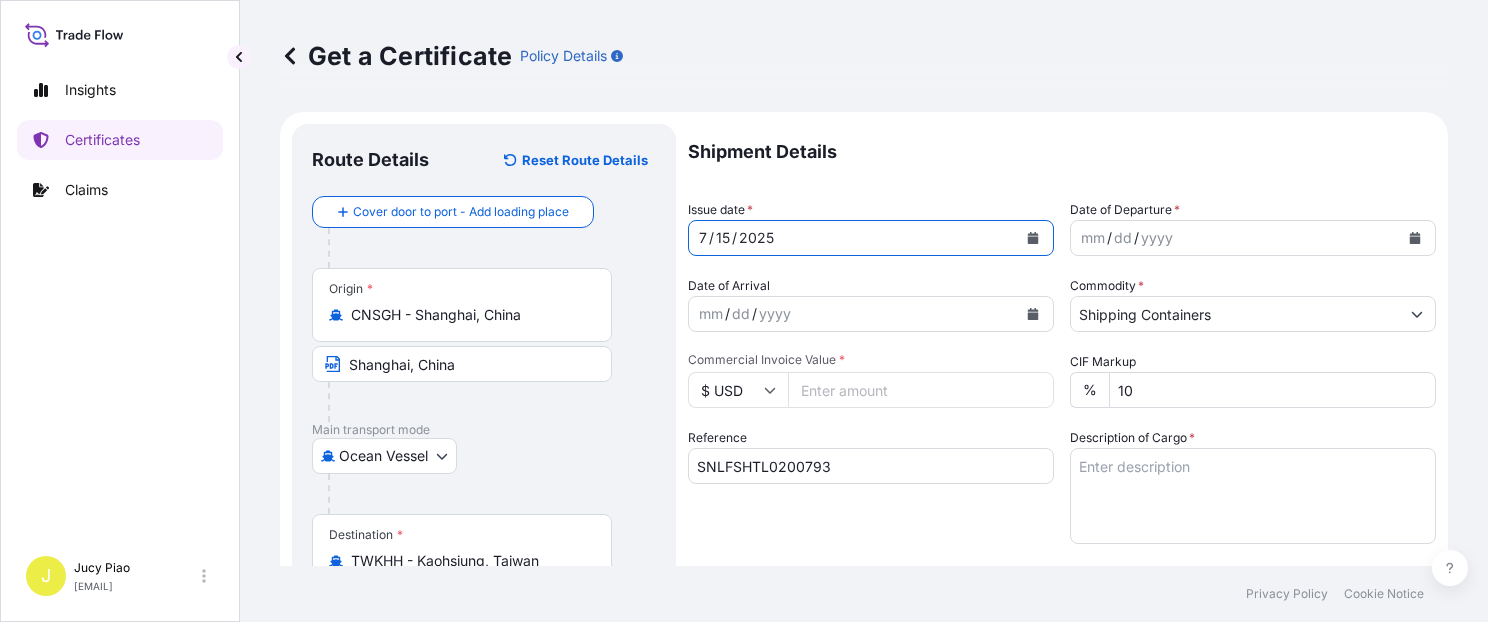 click on "mm" at bounding box center [1093, 238] 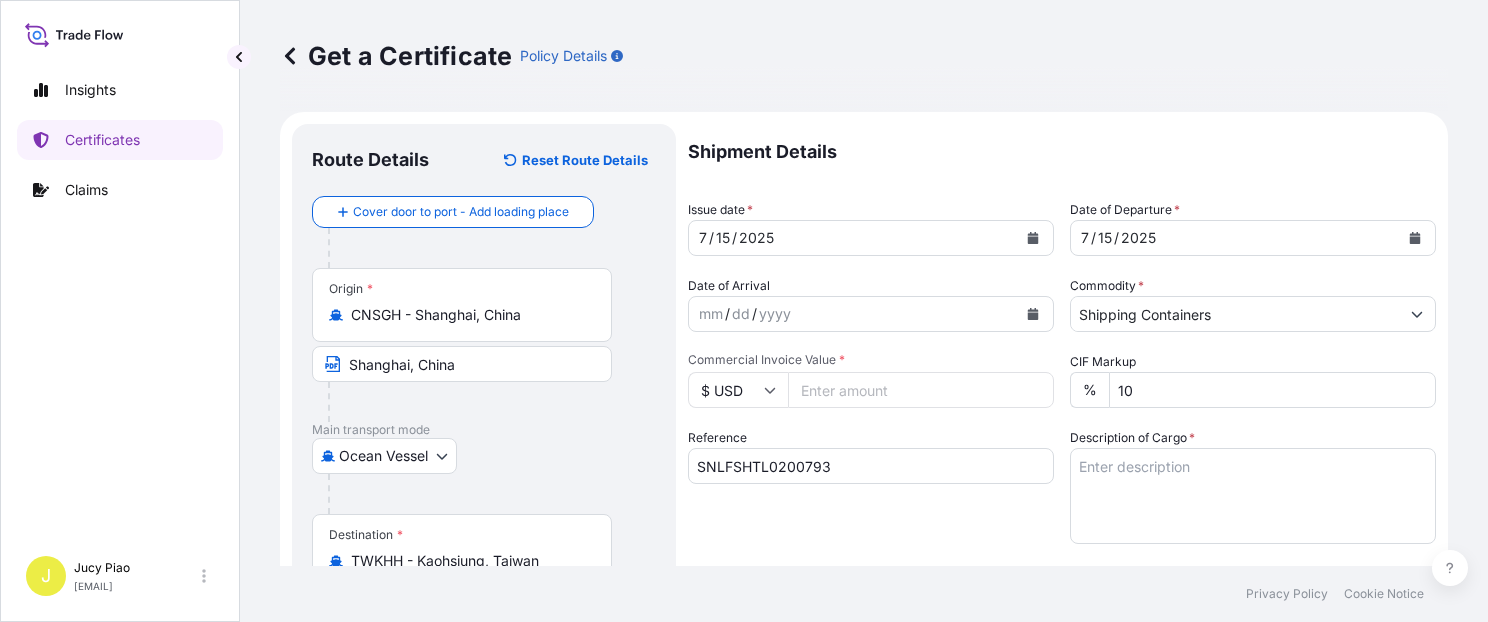 click on "Commercial Invoice Value    *" at bounding box center [921, 390] 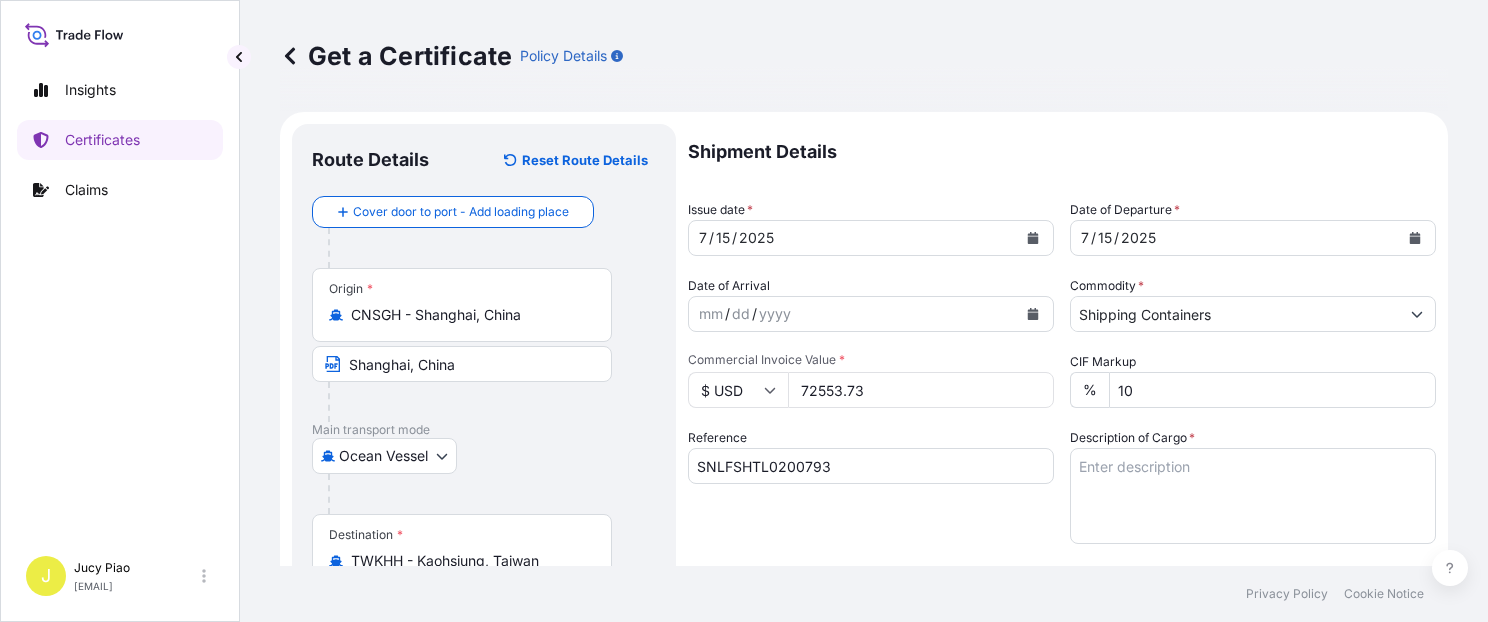 type on "72553.73" 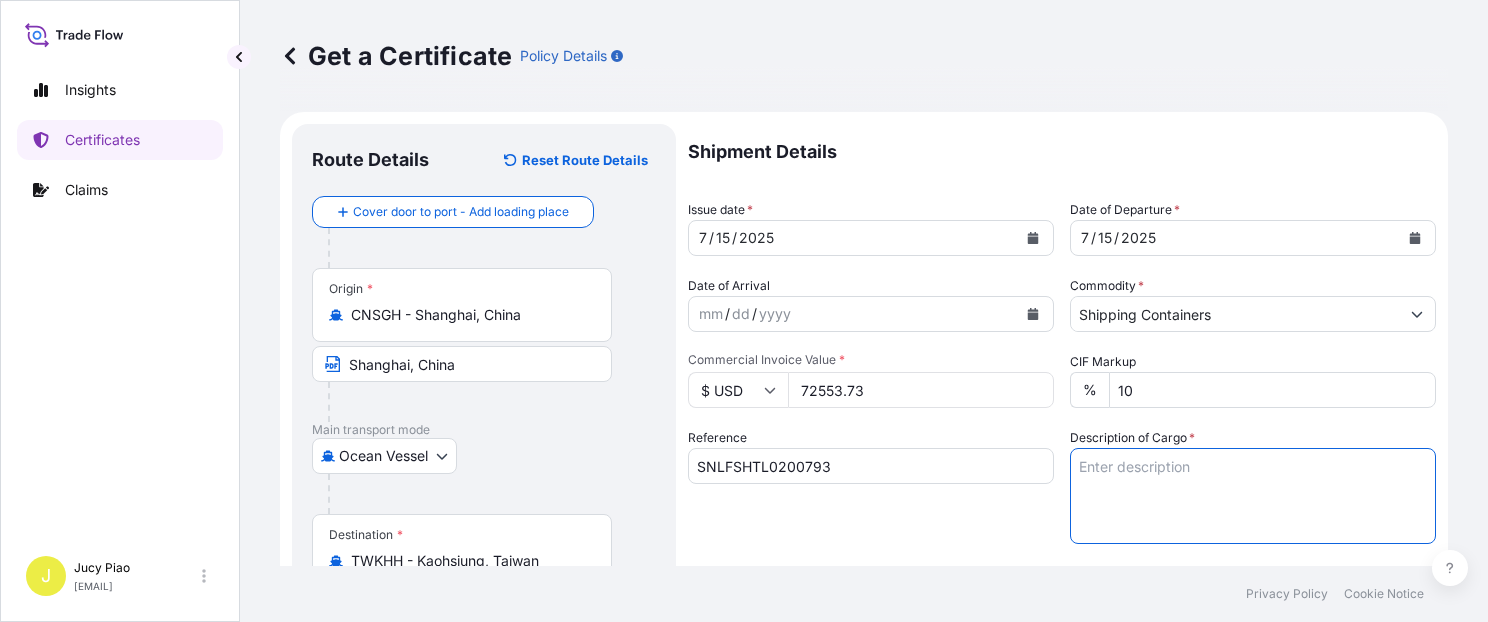 click on "Description of Cargo *" at bounding box center (1253, 496) 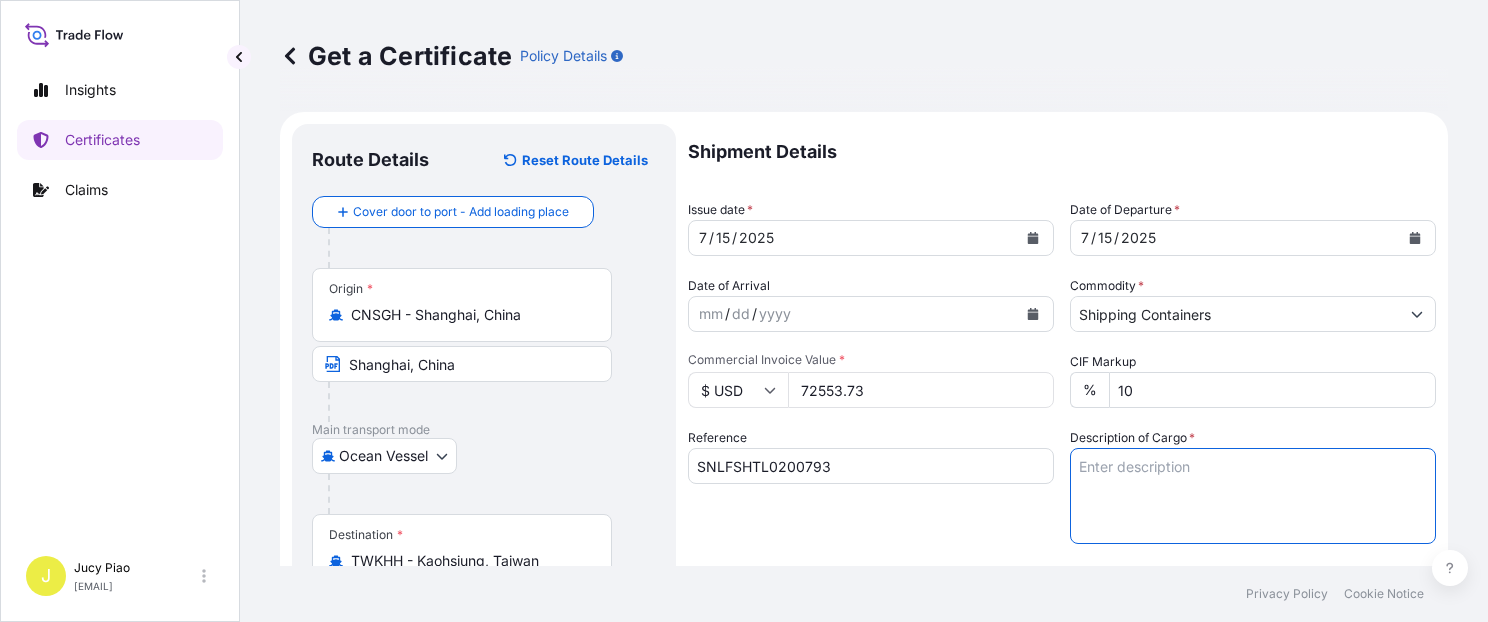 paste on "[PRODUCT], [NUMBER] [PRODUCT]
[PRODUCT] [PRODUCT]
[PRODUCT], [NUMBER] [PRODUCT]
[NUMBER] [PRODUCT] ([NUMBER] [PRODUCT])" 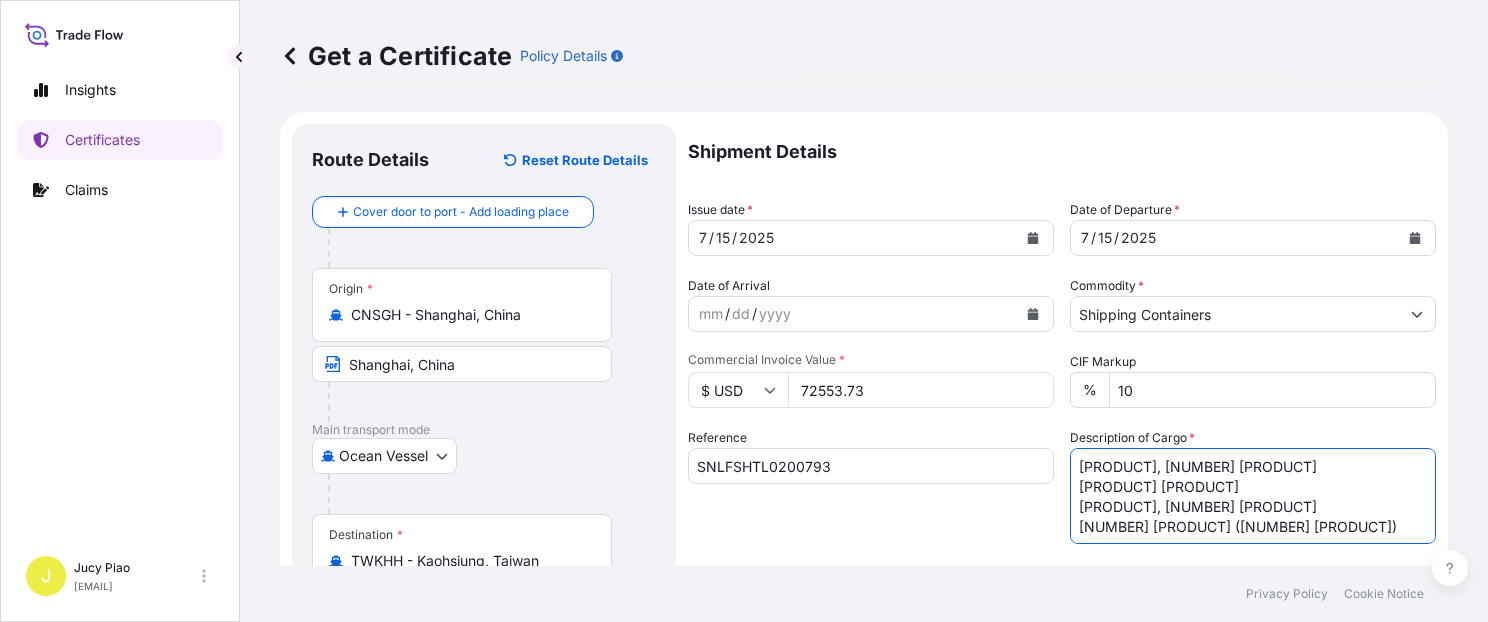 scroll, scrollTop: 52, scrollLeft: 0, axis: vertical 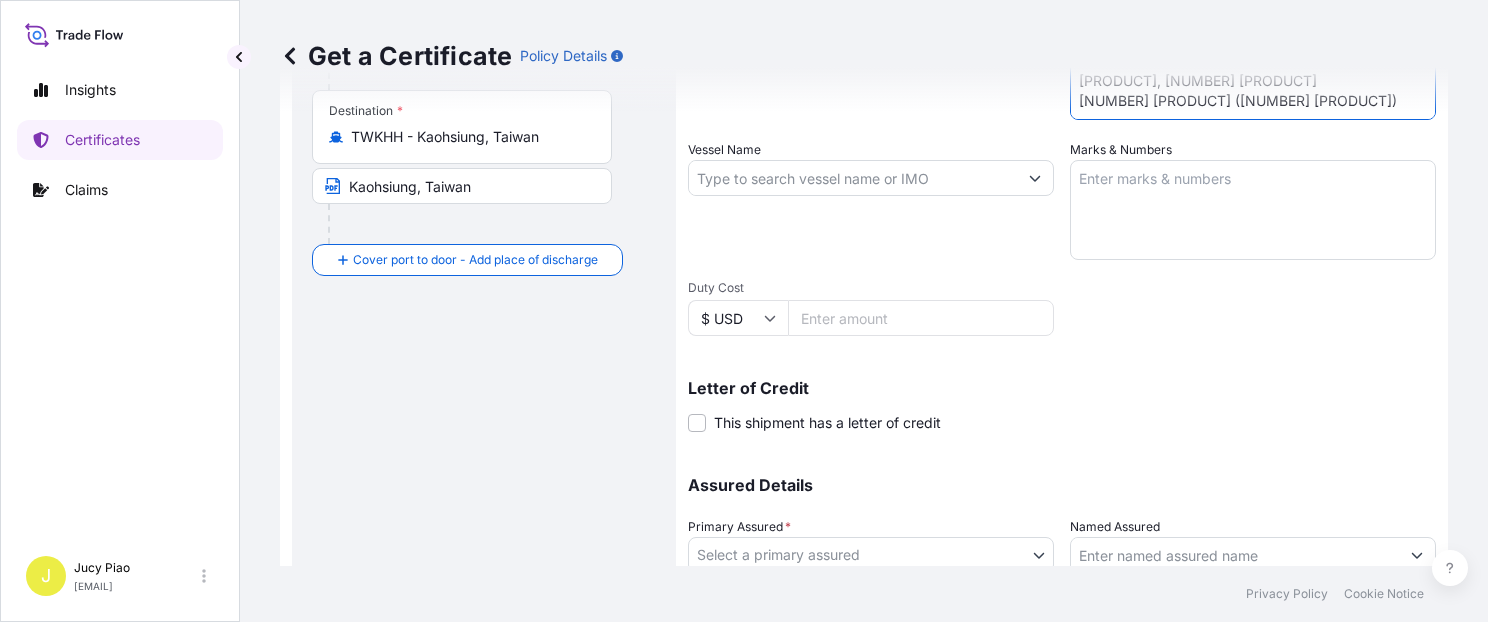 type on "[PRODUCT], [NUMBER] [PRODUCT]
[PRODUCT] [PRODUCT]
[PRODUCT], [NUMBER] [PRODUCT]
[NUMBER] [PRODUCT] ([NUMBER] [PRODUCT])" 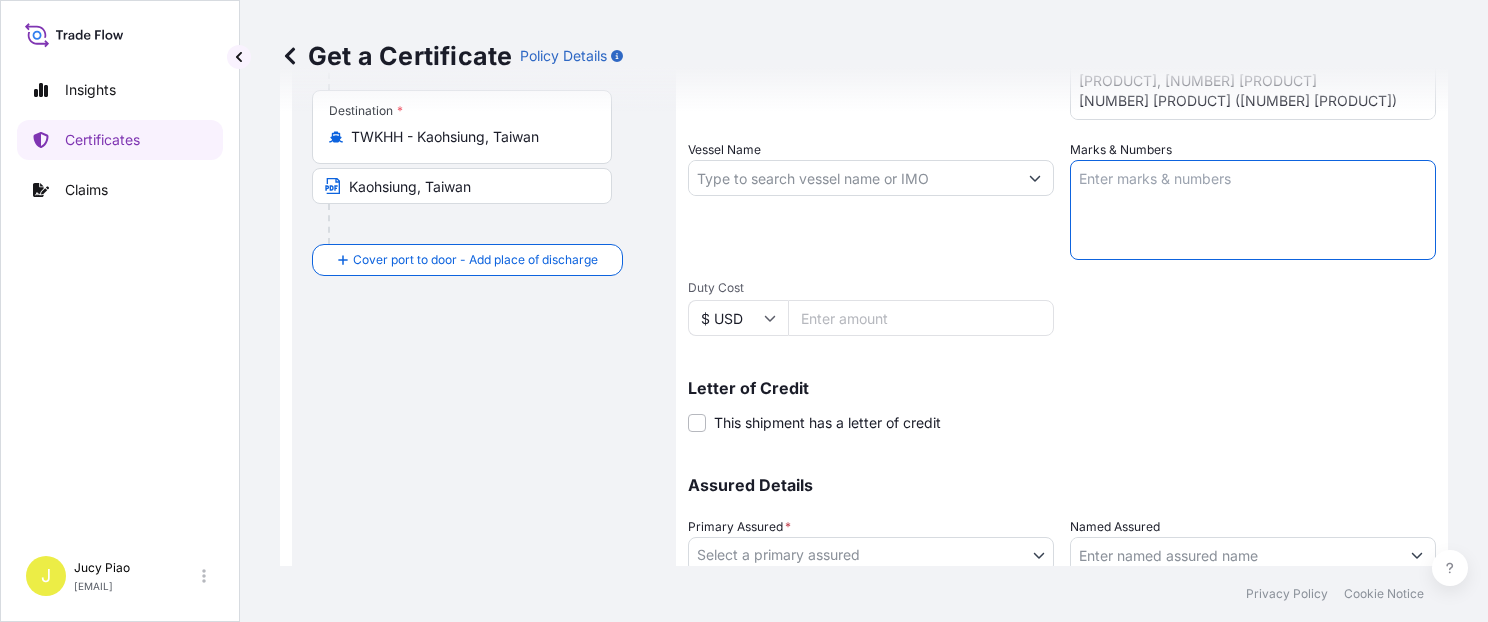 paste on "TOP RHYME
TR-250605-NAS1" 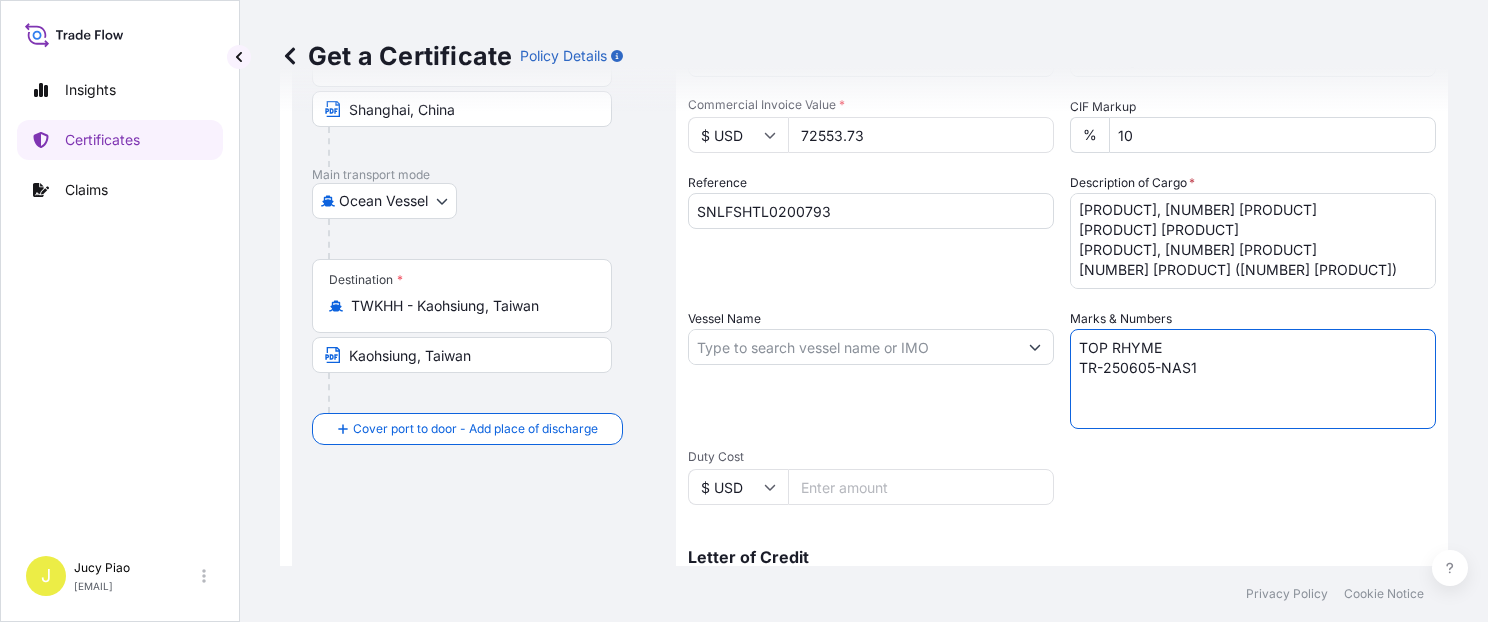 scroll, scrollTop: 169, scrollLeft: 0, axis: vertical 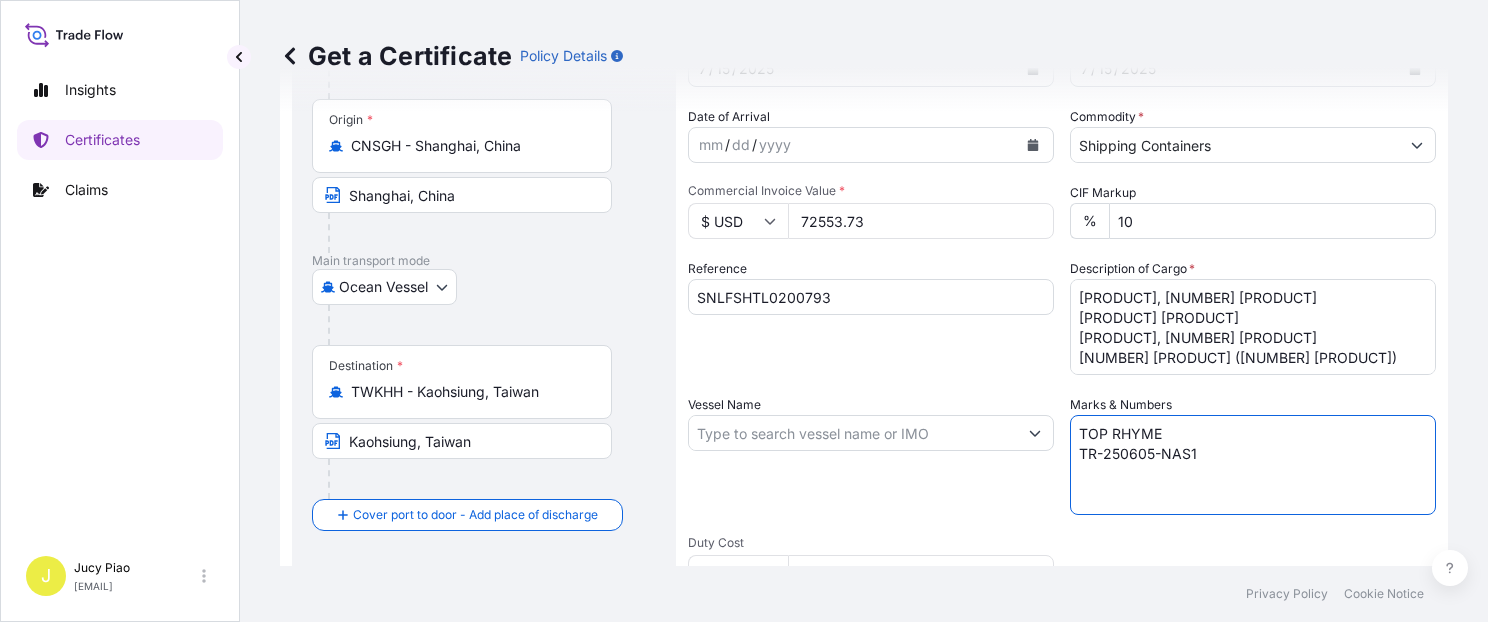 type on "TOP RHYME
TR-250605-NAS1" 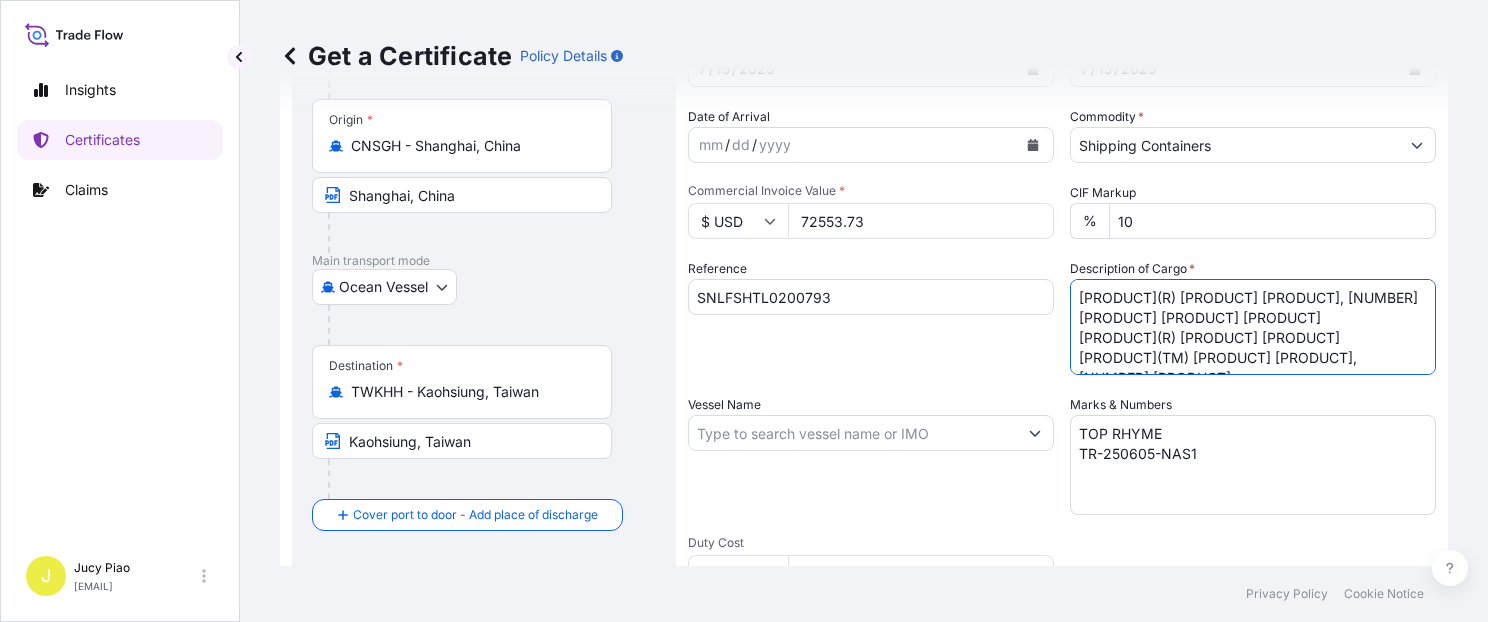 click on "[PRODUCT](R) [PRODUCT] [PRODUCT], [NUMBER] [PRODUCT] [PRODUCT] [PRODUCT]
[PRODUCT](R) [PRODUCT] [PRODUCT]
[PRODUCT](TM) [PRODUCT] [PRODUCT], [NUMBER] [PRODUCT]
[NUMBER] [PRODUCT] ([NUMBER] [PRODUCT])" at bounding box center (1253, 327) 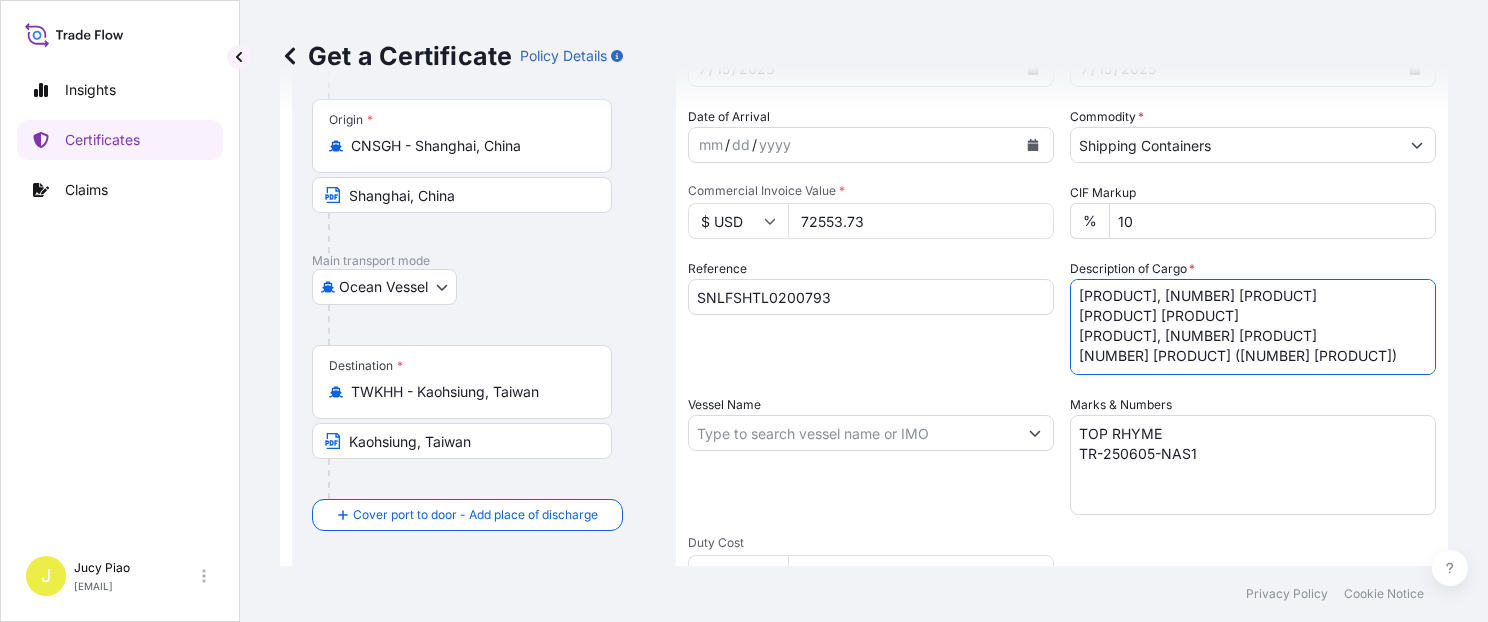 scroll, scrollTop: 28, scrollLeft: 0, axis: vertical 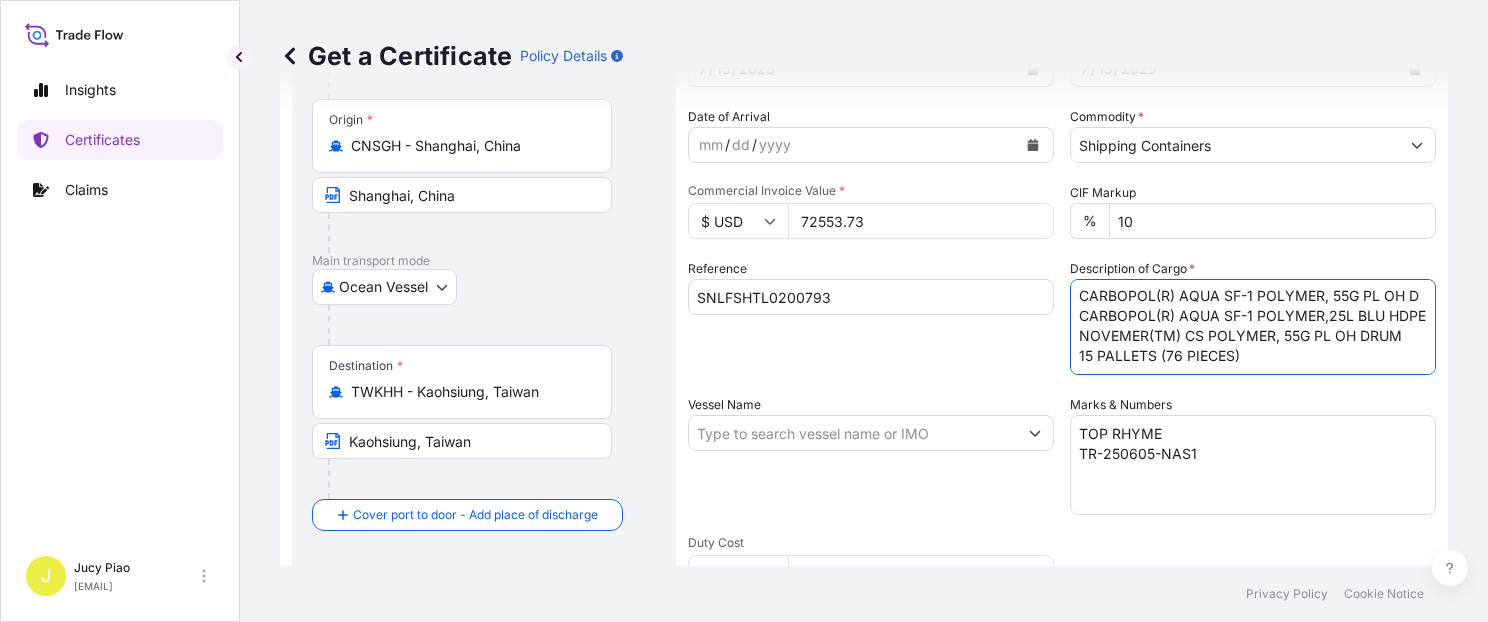 type on "CARBOPOL(R) AQUA SF-1 POLYMER, 55G PL OH D
CARBOPOL(R) AQUA SF-1 POLYMER,25L BLU HDPE
NOVEMER(TM) CS POLYMER, 55G PL OH DRUM
15 PALLETS (76 PIECES)" 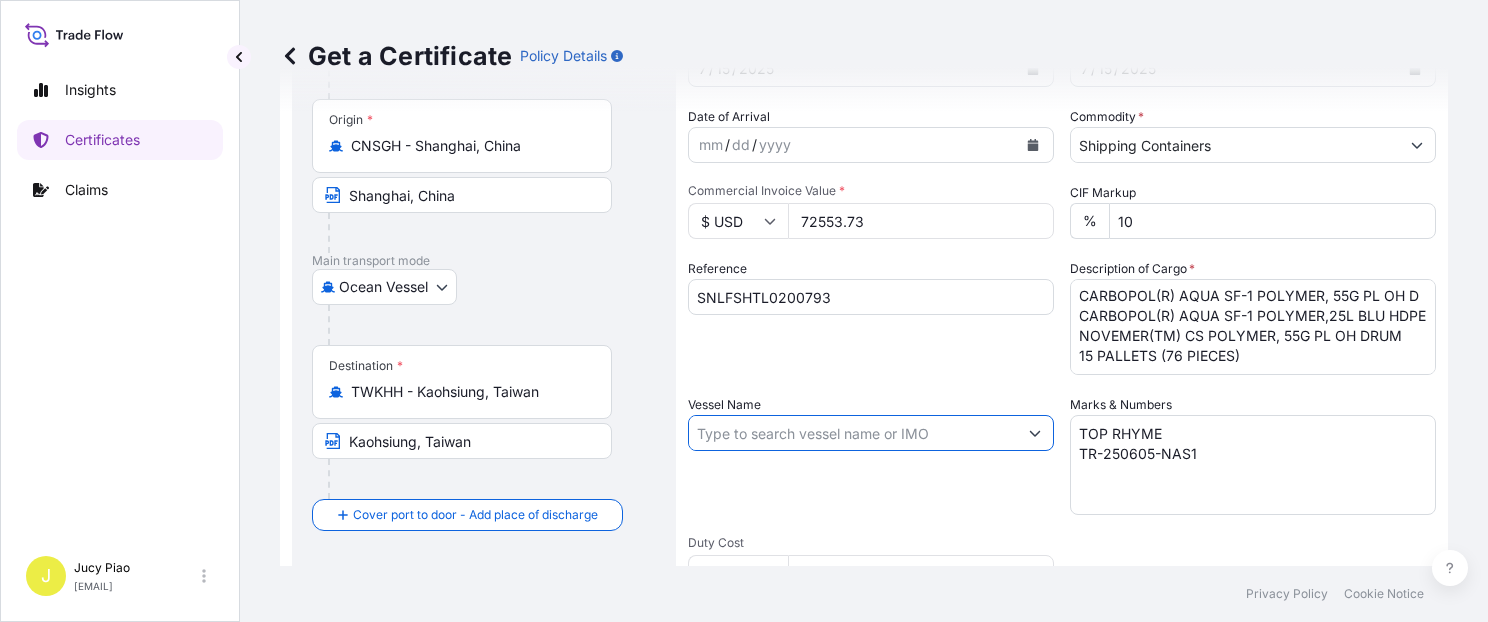 paste on "SITC NINGBO" 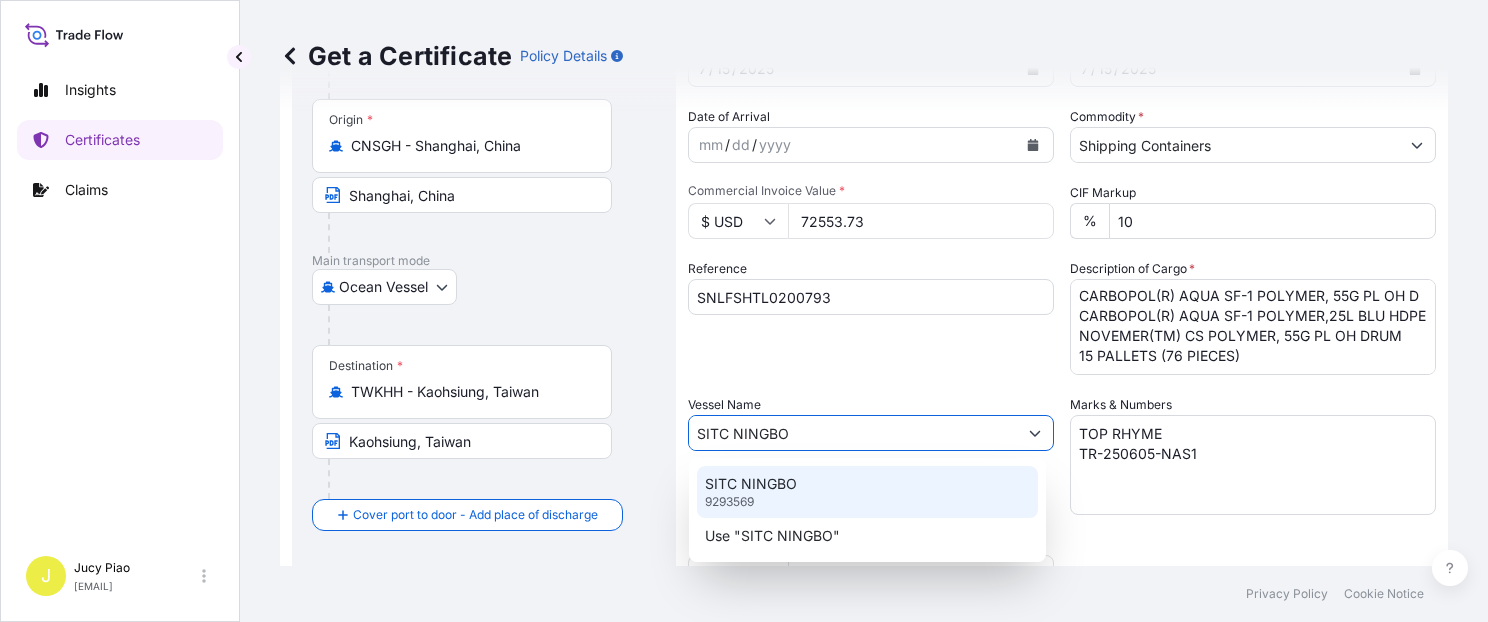 click on "SITC NINGBO" at bounding box center [751, 484] 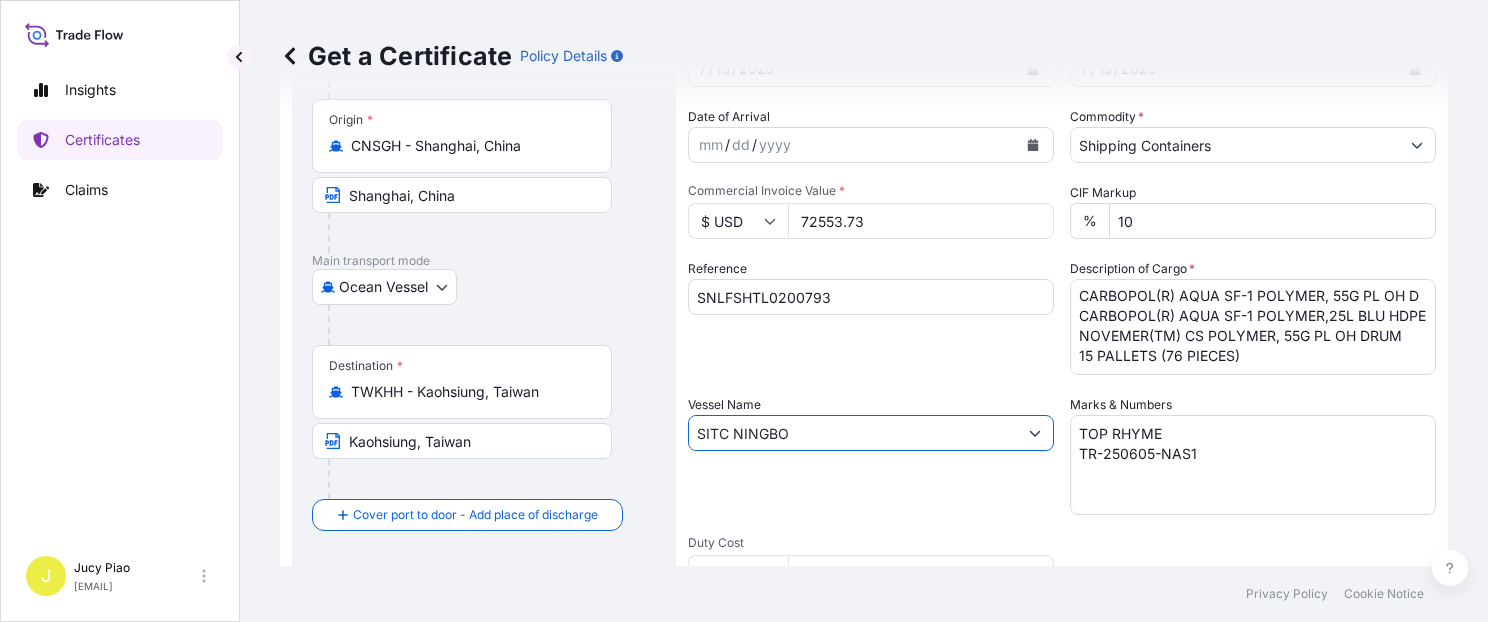 type on "SITC NINGBO" 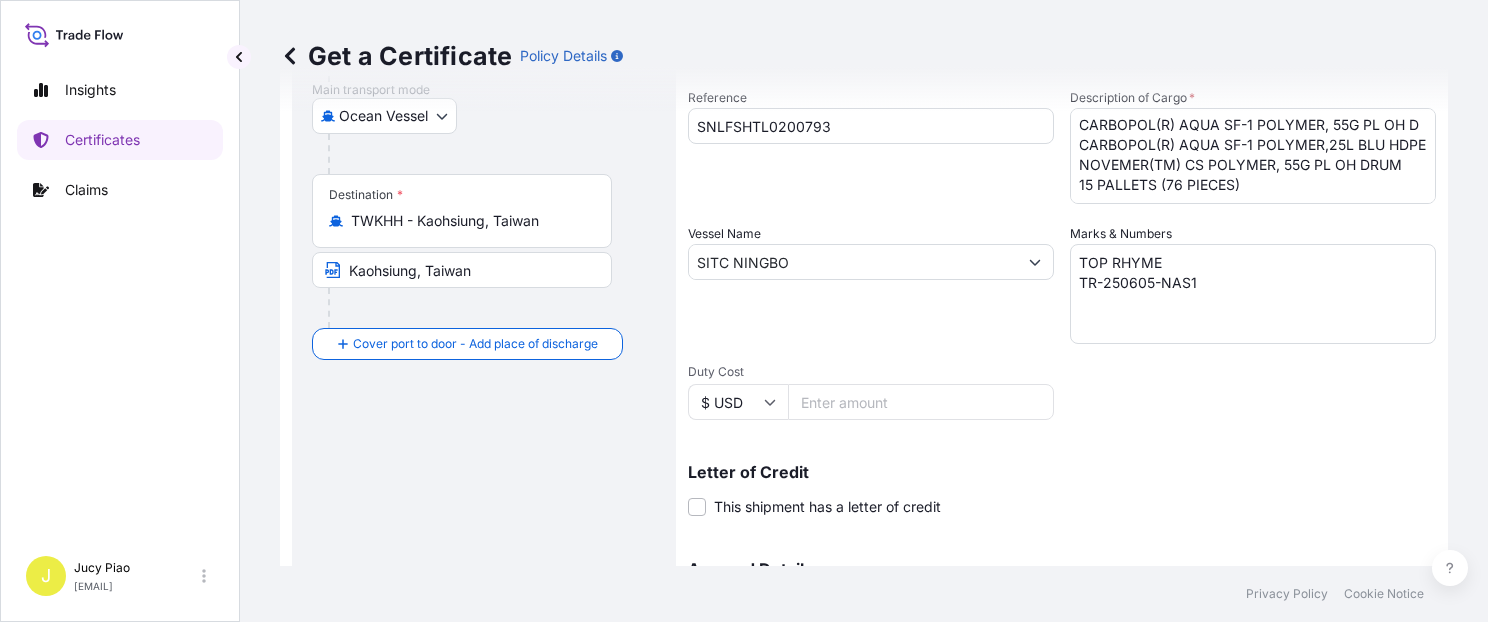 scroll, scrollTop: 565, scrollLeft: 0, axis: vertical 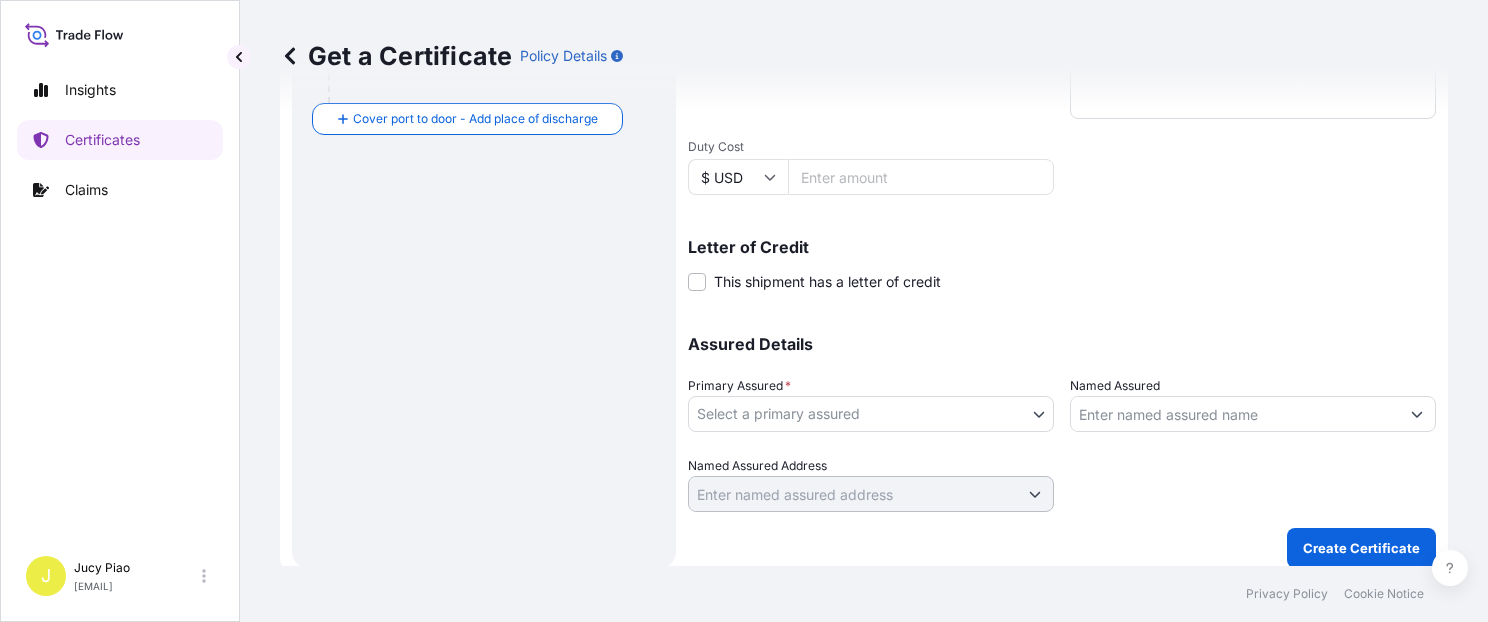 click on "961
Insights Certificates Claims J [FIRST] [LAST] [EMAIL] Get a Certificate Policy Details Route Details Reset Route Details   Cover door to port - Add loading place Place of loading Road / Inland Road / Inland Origin * CNSGH - Shanghai, China Shanghai, China Main transport mode Ocean Vessel Air Barge Road Ocean Vessel Rail Barge in Tow Destination * TWKHH - Kaohsiung, Taiwan Kaohsiung, Taiwan Cover port to door - Add place of discharge Road / Inland Road / Inland Place of Discharge Shipment Details Issue date * [DATE] Date of Departure * [DATE] Date of Arrival mm / dd / yyyy Commodity * Shipping Containers Packing Category Commercial Invoice Value    * $ USD 72553.73 CIF Markup % 10 Reference SNLFSHTL0200793 Description of Cargo * CARBOPOL(R) AQUA SF-1 POLYMER, 55G PL OH D
CARBOPOL(R) AQUA SF-1 POLYMER,25L BLU HDPE
NOVEMER(TM) CS POLYMER, 55G PL OH DRUM
15 PALLETS (76 PIECES) Vessel Name SITC NINGBO Marks & Numbers TOP RHYME
TR-250605-NAS1" at bounding box center (744, 311) 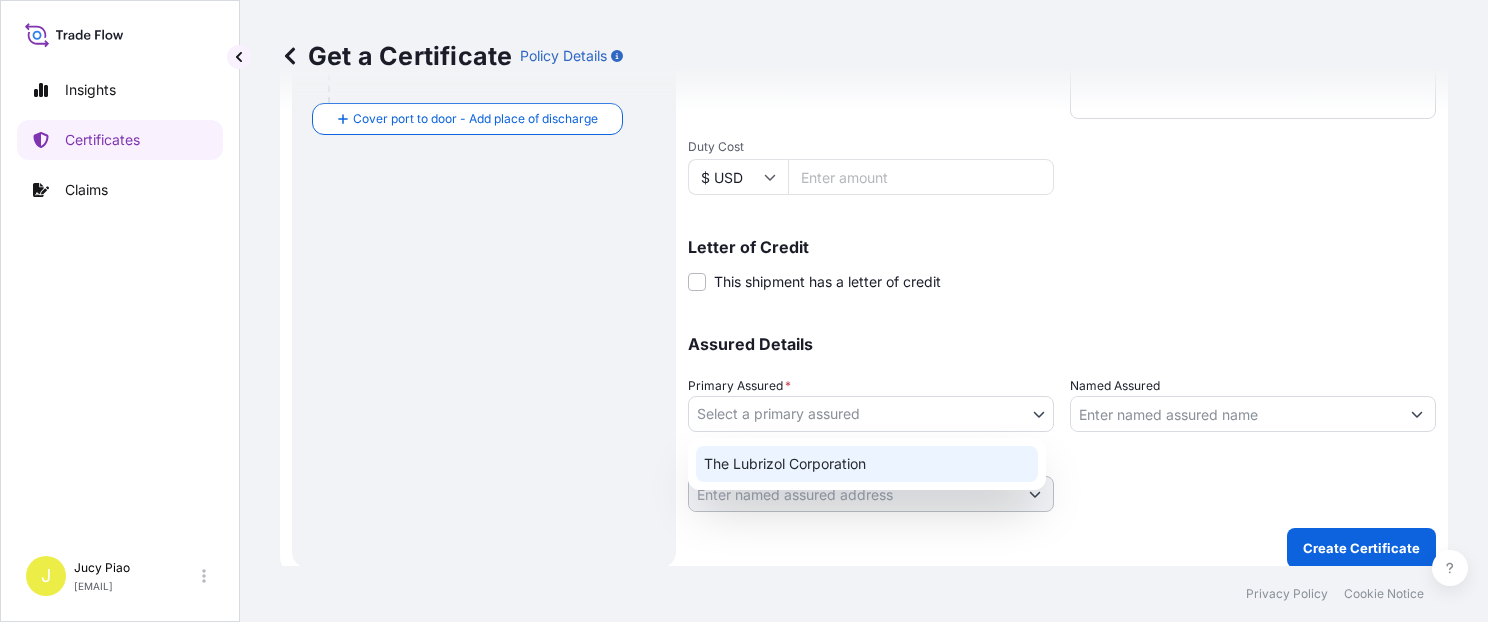 click on "The Lubrizol Corporation" at bounding box center (867, 464) 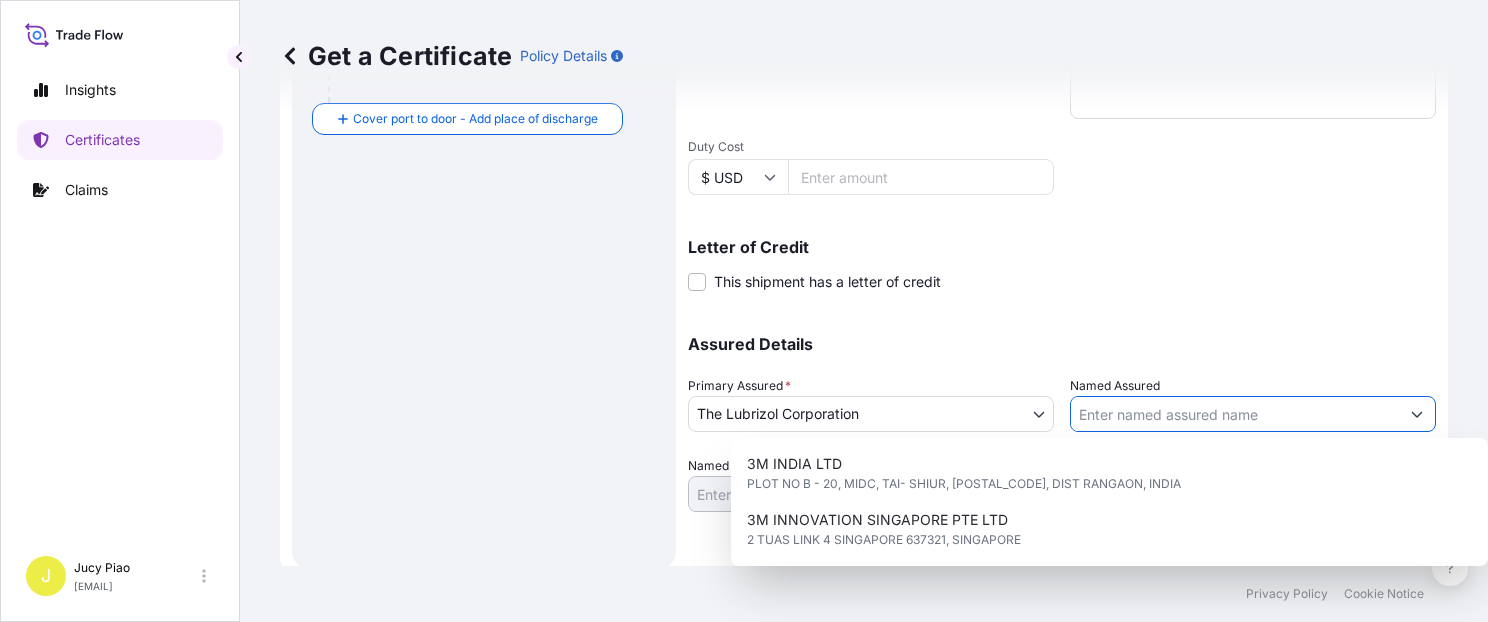 click on "Named Assured" at bounding box center [1235, 414] 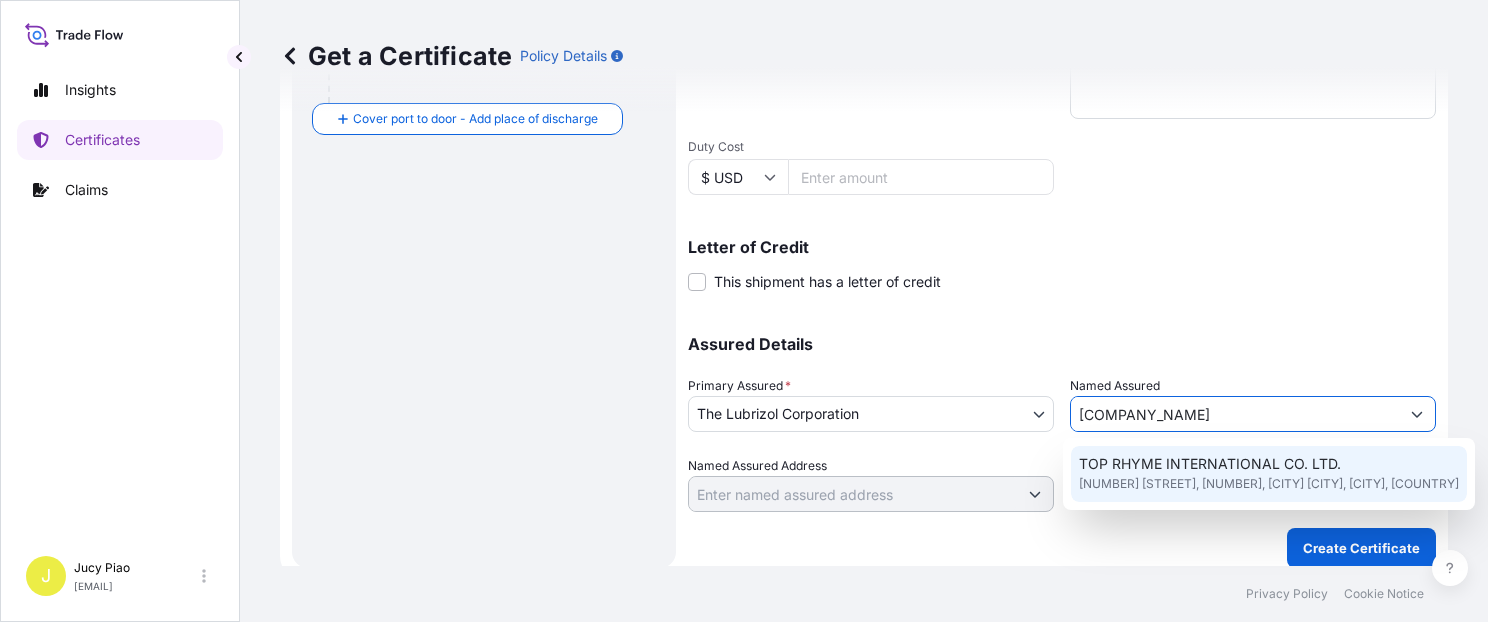 click on "[NUMBER] [STREET], [NUMBER], [CITY] [CITY], [CITY], [COUNTRY]" at bounding box center [1269, 484] 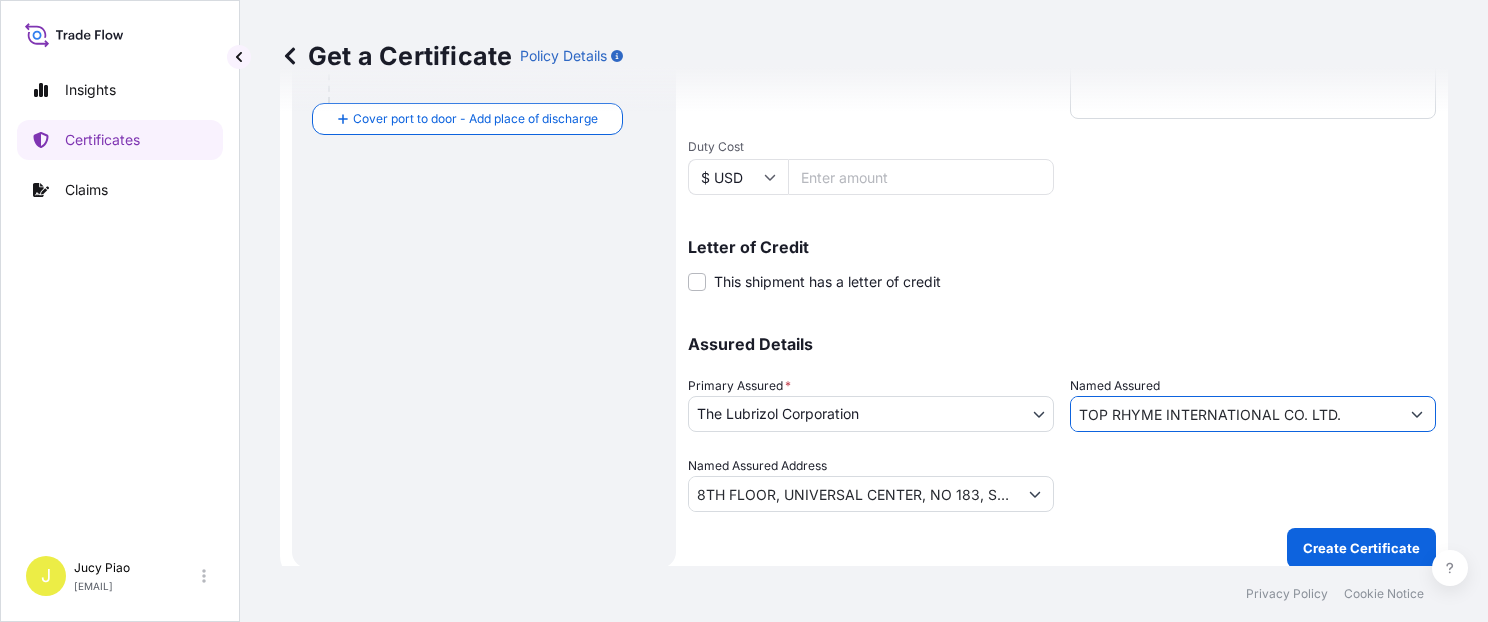 type on "TOP RHYME INTERNATIONAL CO. LTD." 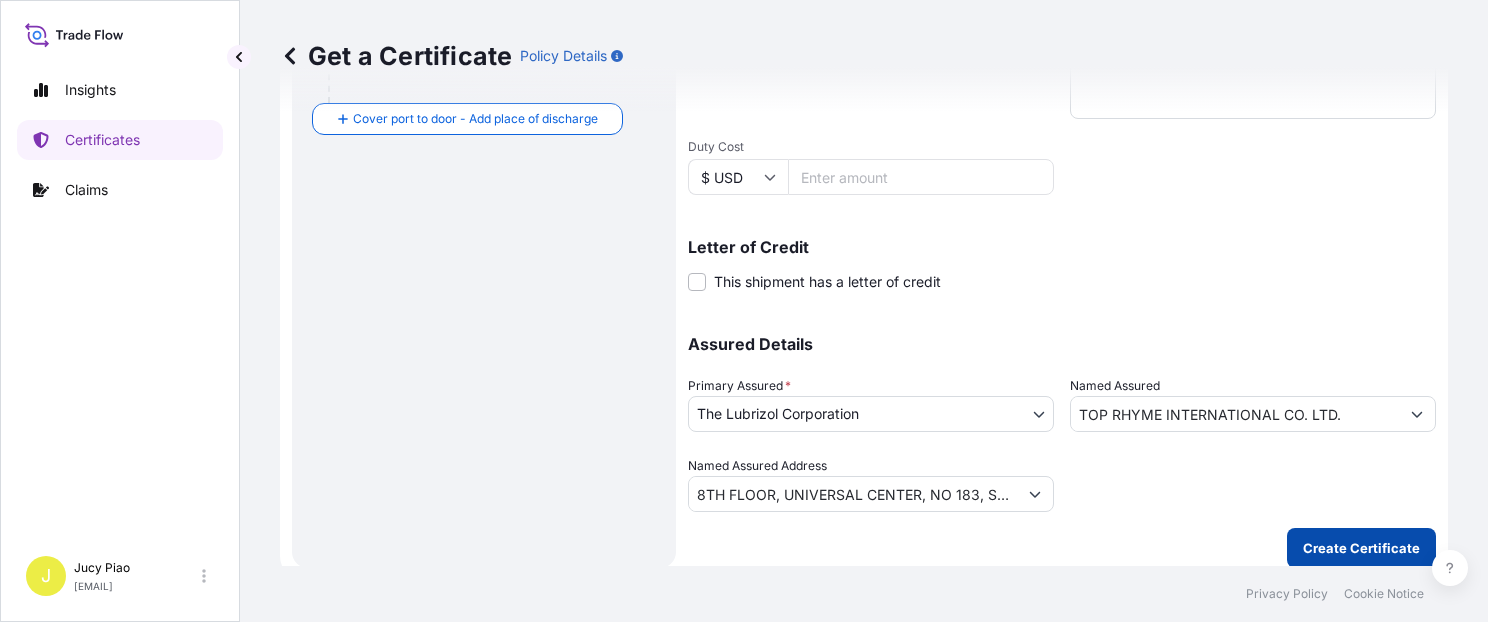 click on "Create Certificate" at bounding box center [1361, 548] 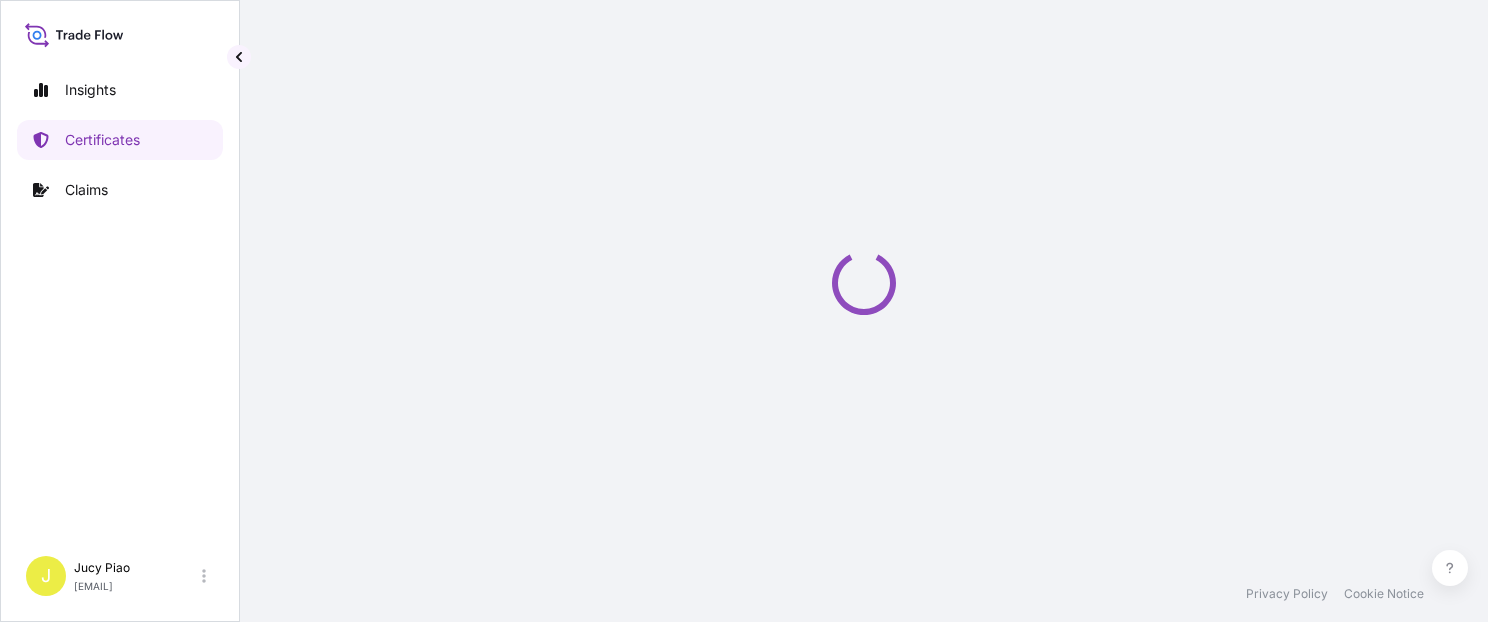 scroll, scrollTop: 0, scrollLeft: 0, axis: both 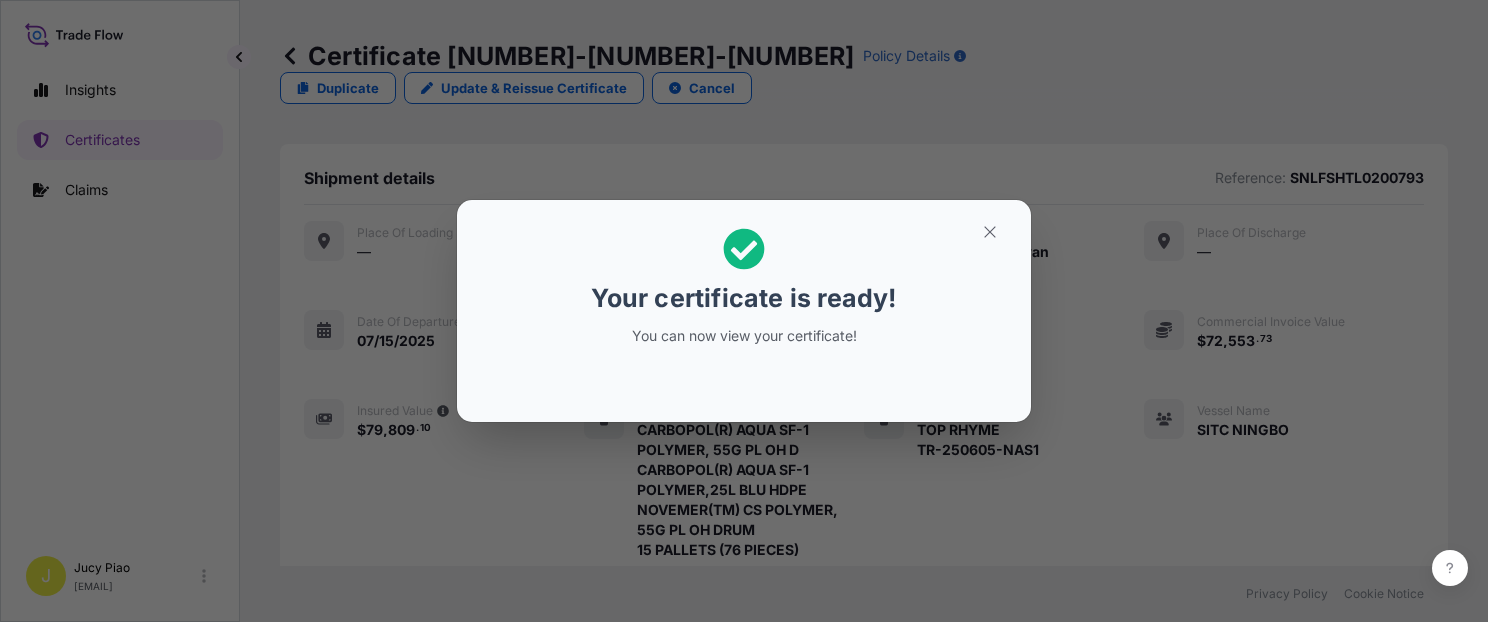 click 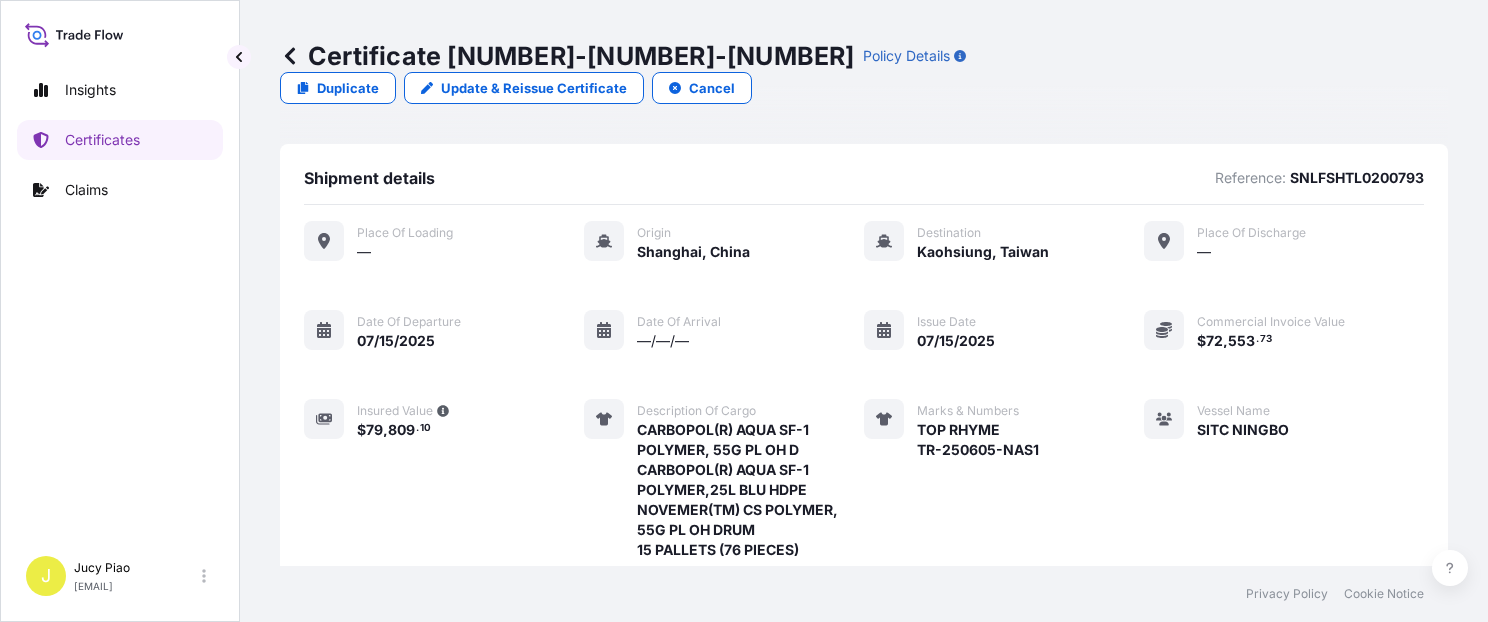 click on "Place of Loading — Origin Shanghai, China Destination Kaohsiung, Taiwan Place of discharge — Date of departure [DATE] Date of arrival —/—/— Issue Date [DATE] Commercial Invoice Value $ 72 , 553 . 73 Insured Value $ 79 , 809 . 10 Description of cargo CARBOPOL(R) AQUA SF-1 POLYMER, 55G PL OH D
CARBOPOL(R) AQUA SF-1 POLYMER,25L BLU HDPE
NOVEMER(TM) CS POLYMER, 55G PL OH DRUM
15 PALLETS (76 PIECES) Marks & Numbers TOP RHYME
TR-250605-NAS1 Vessel Name SITC NINGBO Duty Cost —" at bounding box center (864, 435) 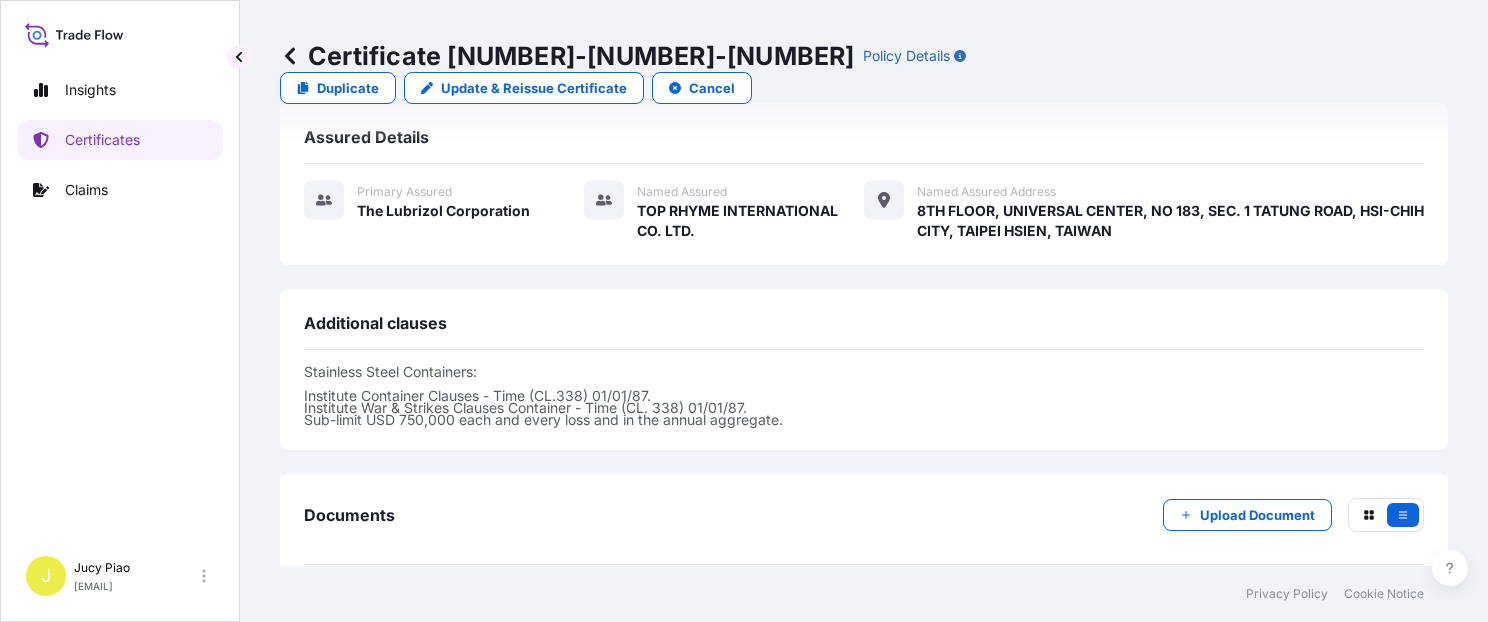 scroll, scrollTop: 764, scrollLeft: 0, axis: vertical 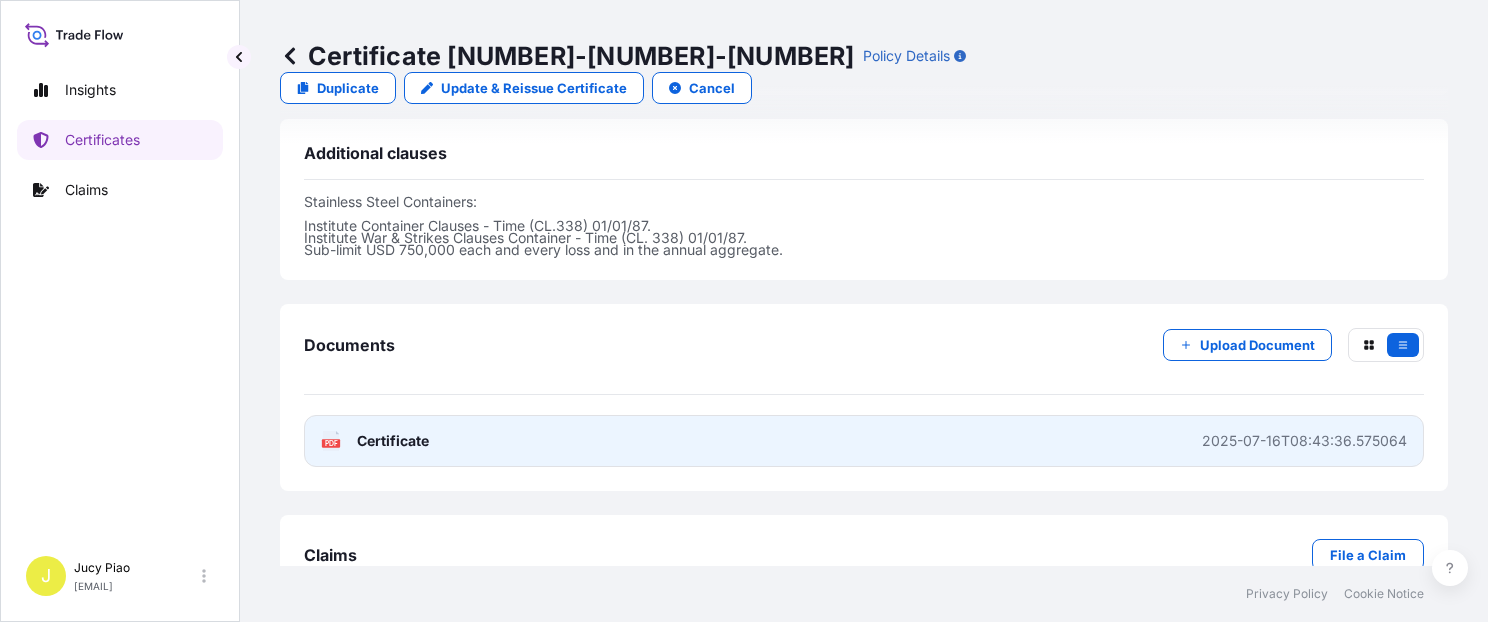 click on "PDF Certificate [DATE]" at bounding box center (864, 441) 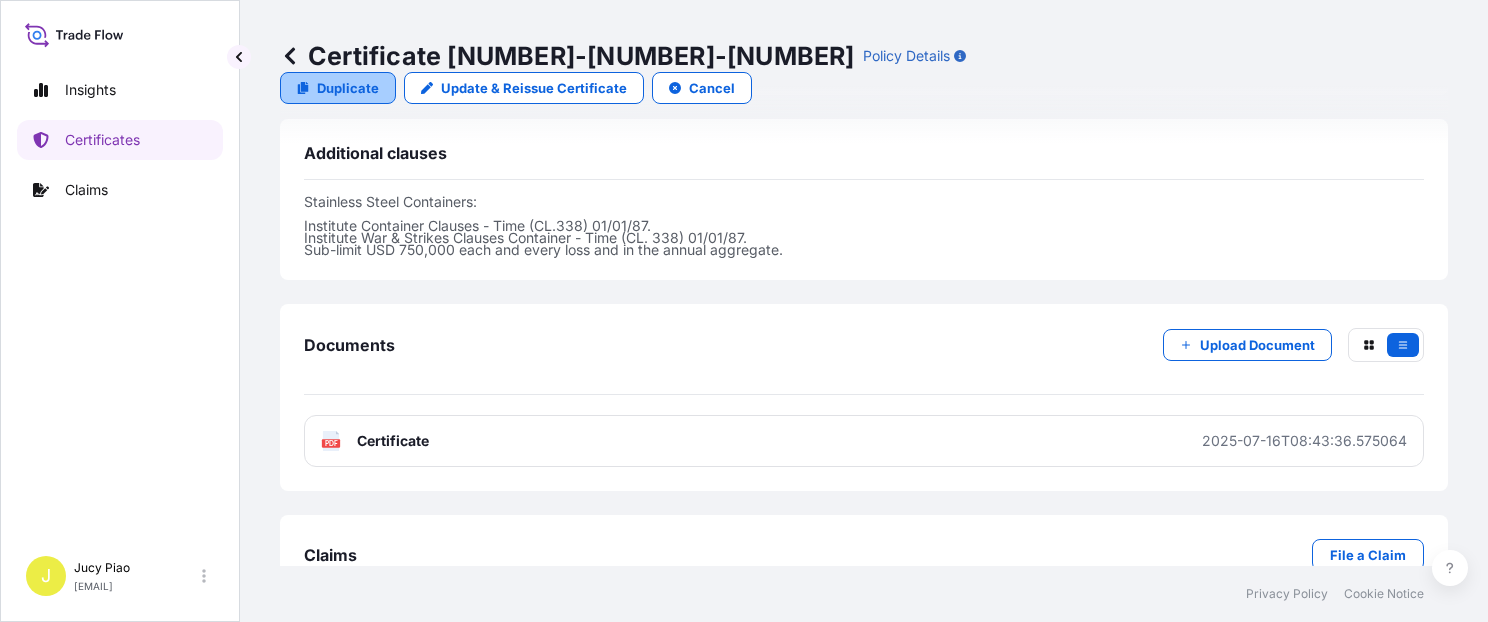 click on "Duplicate" at bounding box center (348, 88) 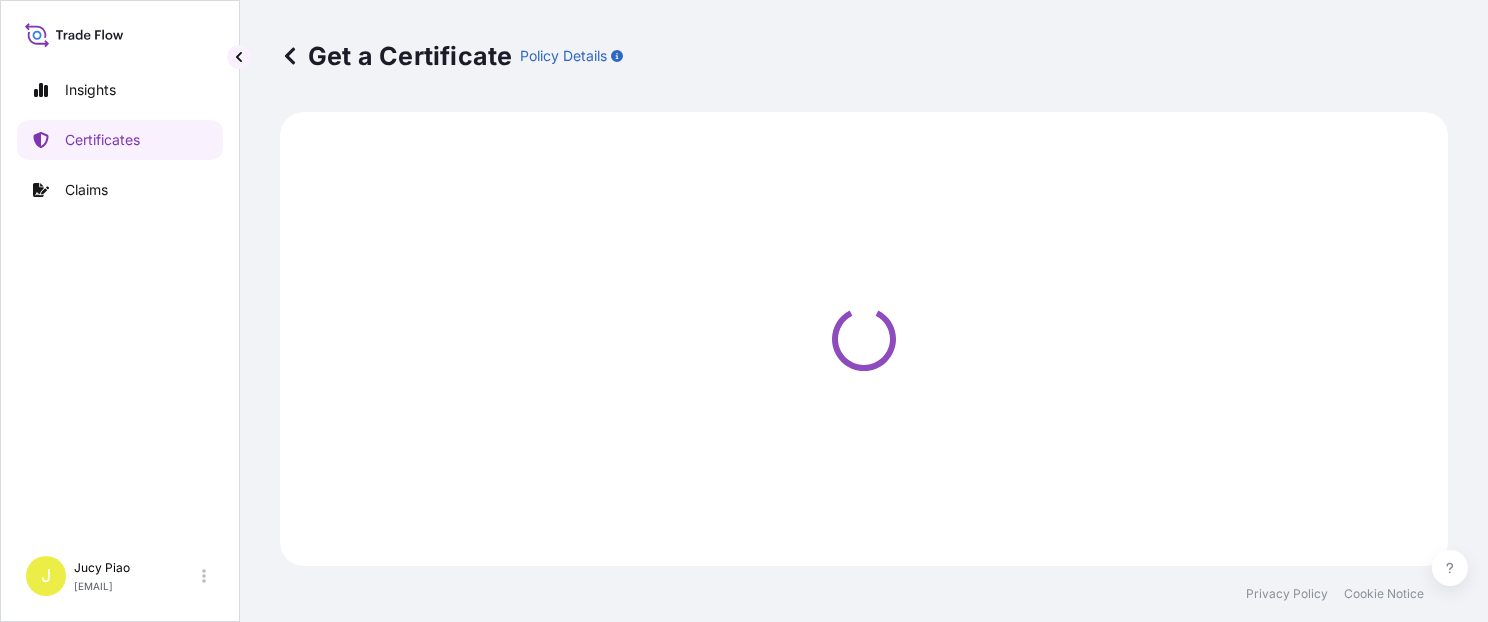 select on "Ocean Vessel" 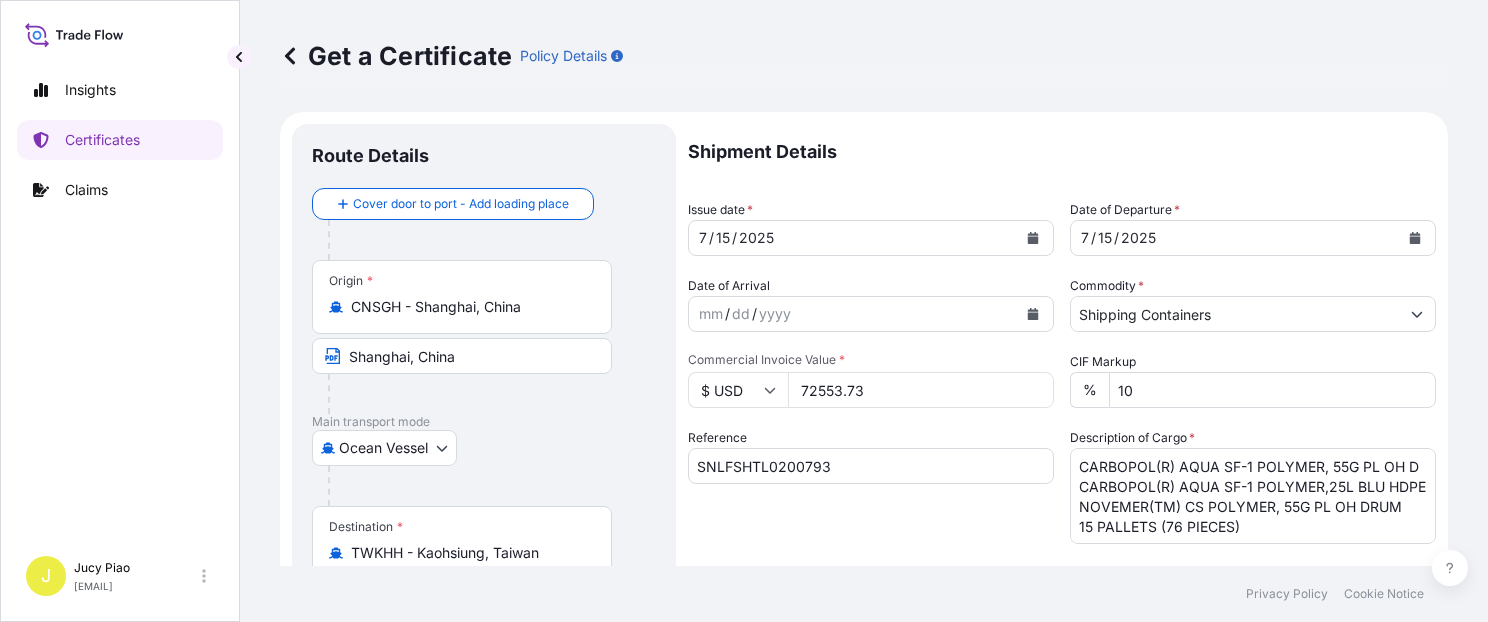 click on "Reference SNLFSHTL0200793" at bounding box center (871, 486) 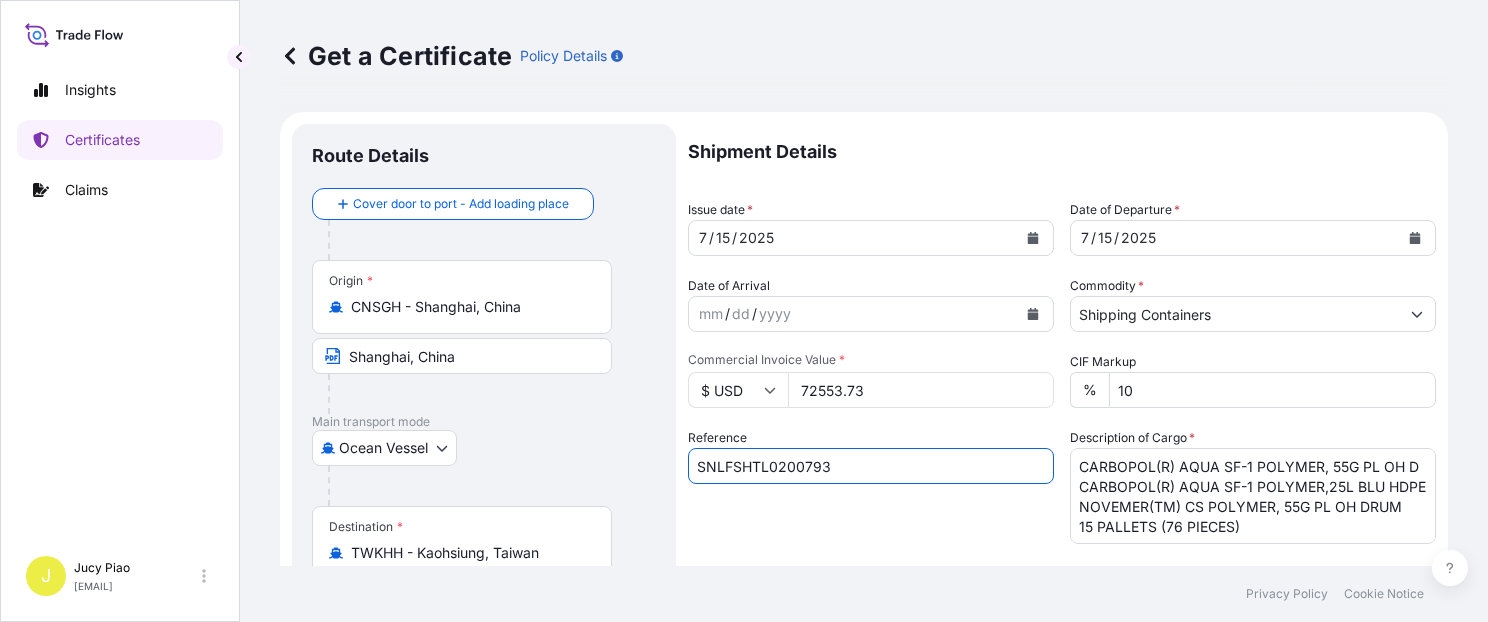 drag, startPoint x: 870, startPoint y: 470, endPoint x: 523, endPoint y: 458, distance: 347.20743 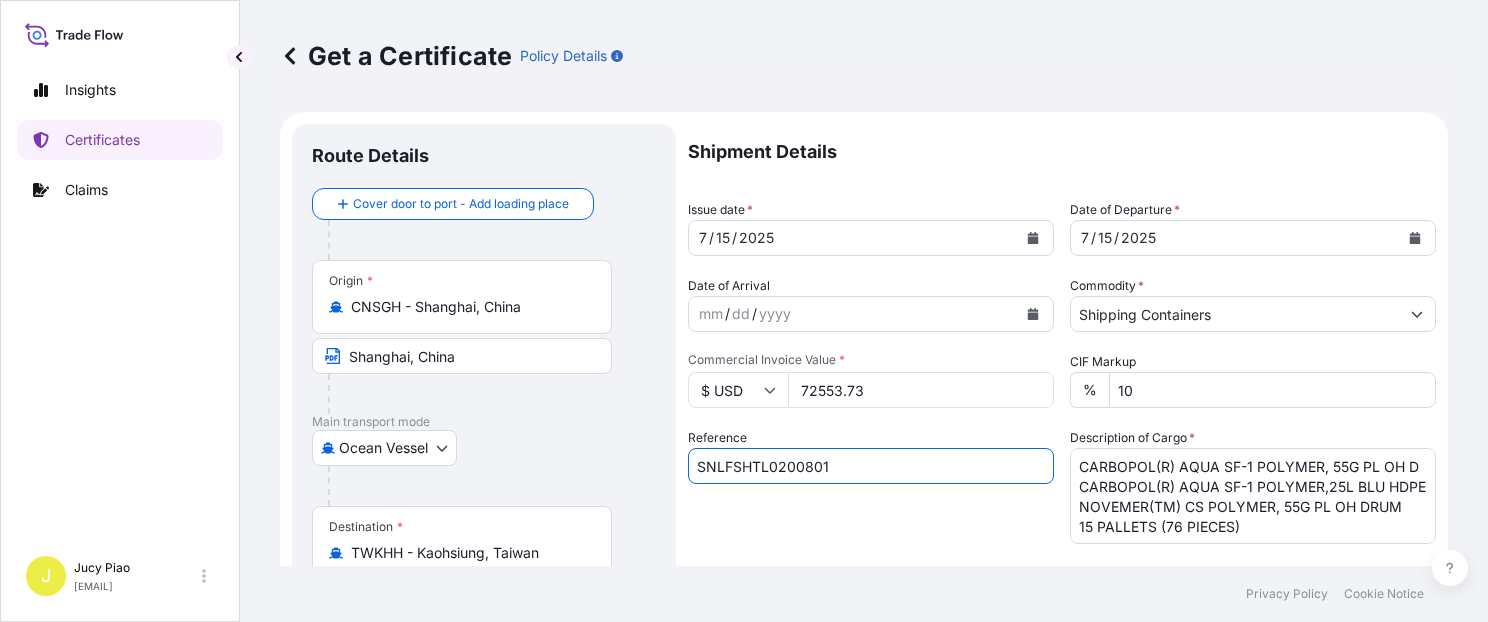 type on "SNLFSHTL0200801" 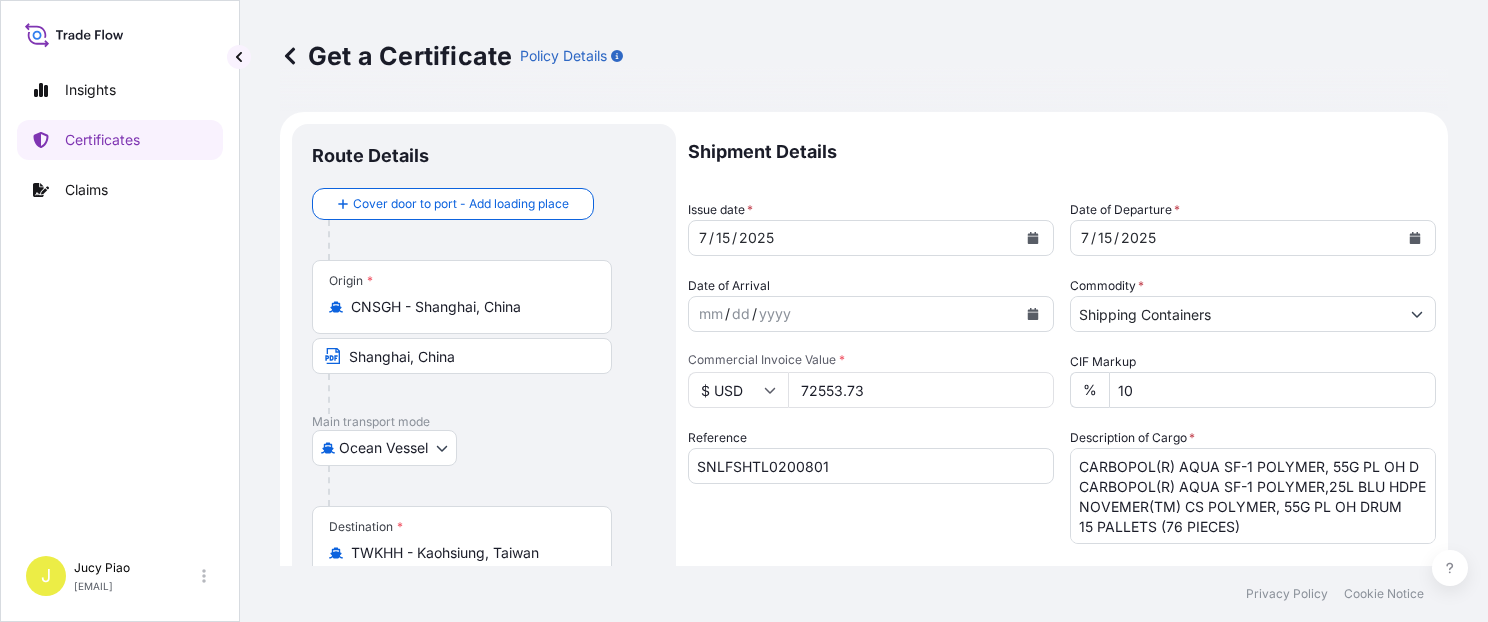 click on "Reference SNLFSHTL0200801" at bounding box center [871, 486] 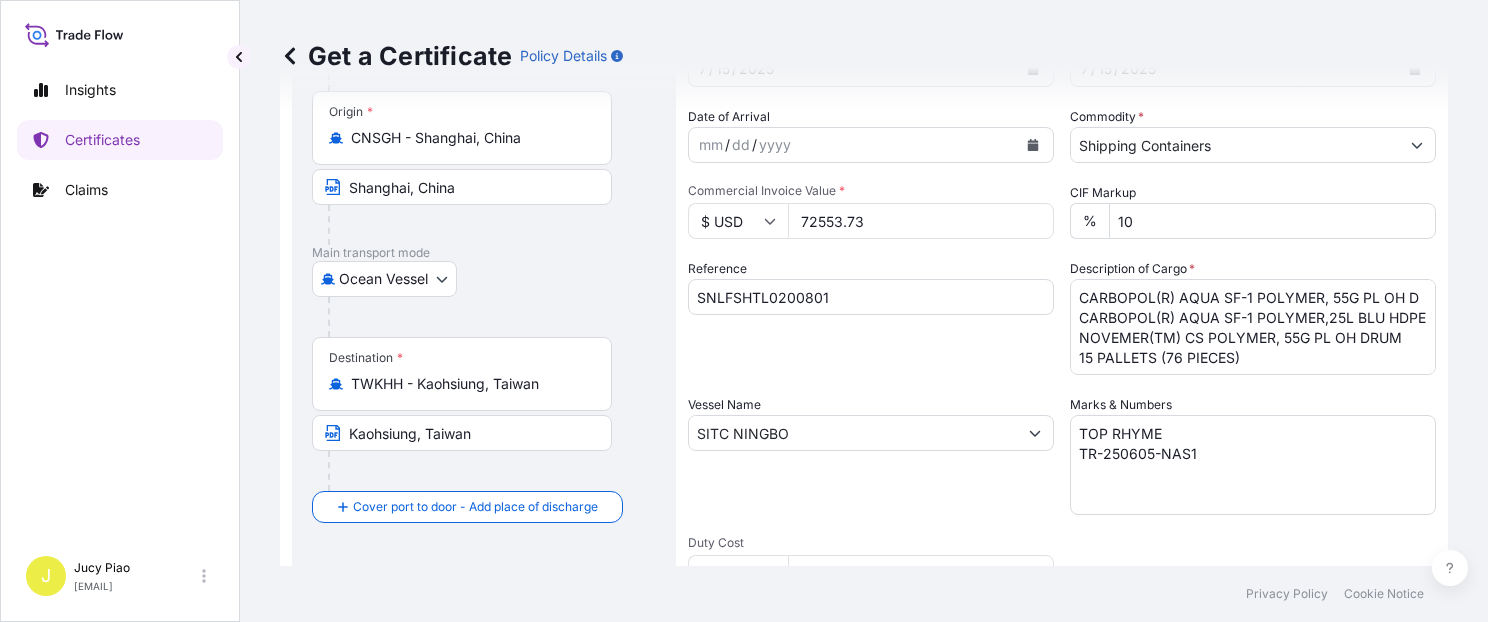 scroll, scrollTop: 0, scrollLeft: 0, axis: both 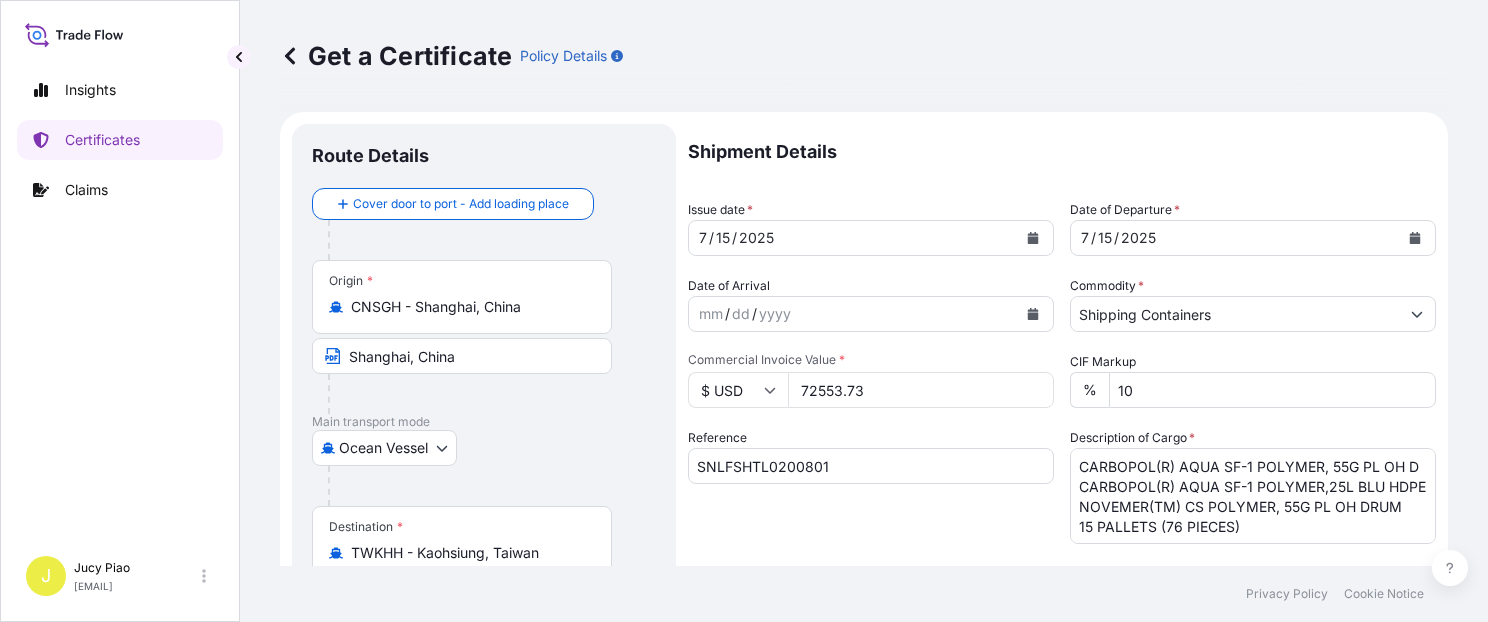 click on "CARBOPOL(R) AQUA SF-1 POLYMER, 55G PL OH D
CARBOPOL(R) AQUA SF-1 POLYMER,25L BLU HDPE
NOVEMER(TM) CS POLYMER, 55G PL OH DRUM
15 PALLETS (76 PIECES)" at bounding box center [1253, 496] 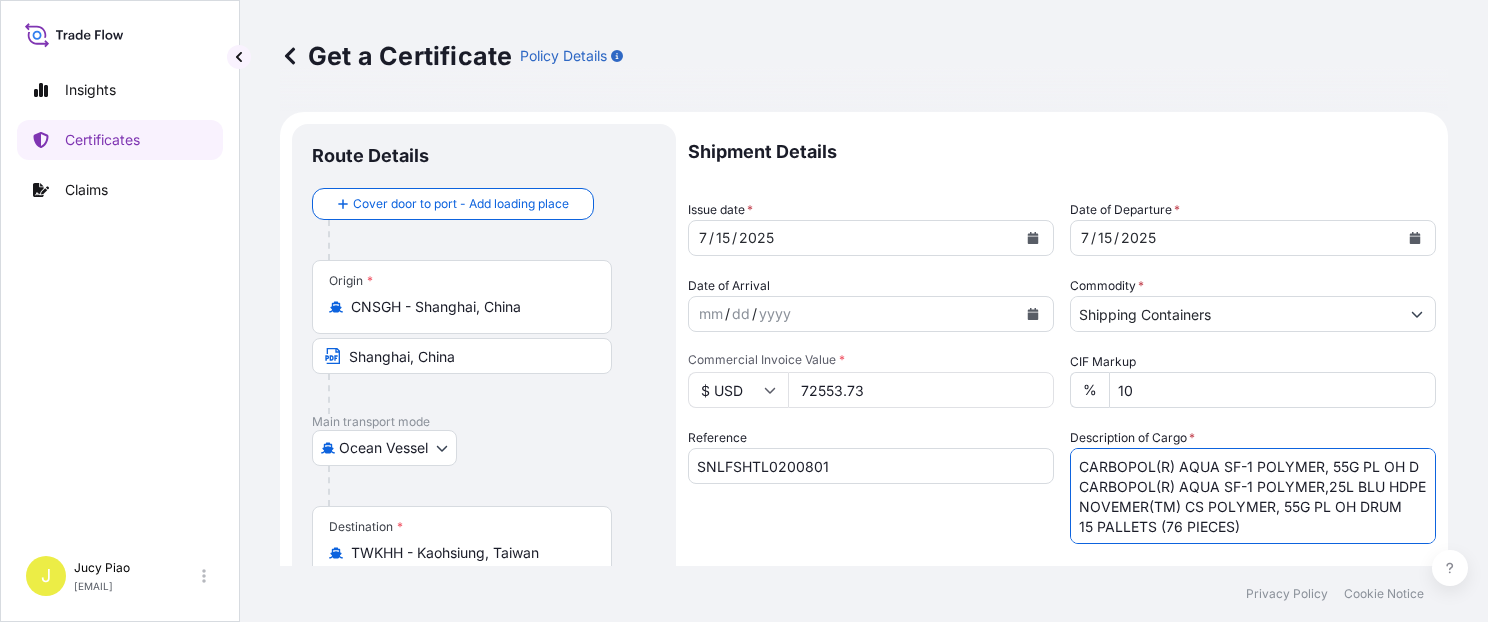 scroll, scrollTop: 41, scrollLeft: 0, axis: vertical 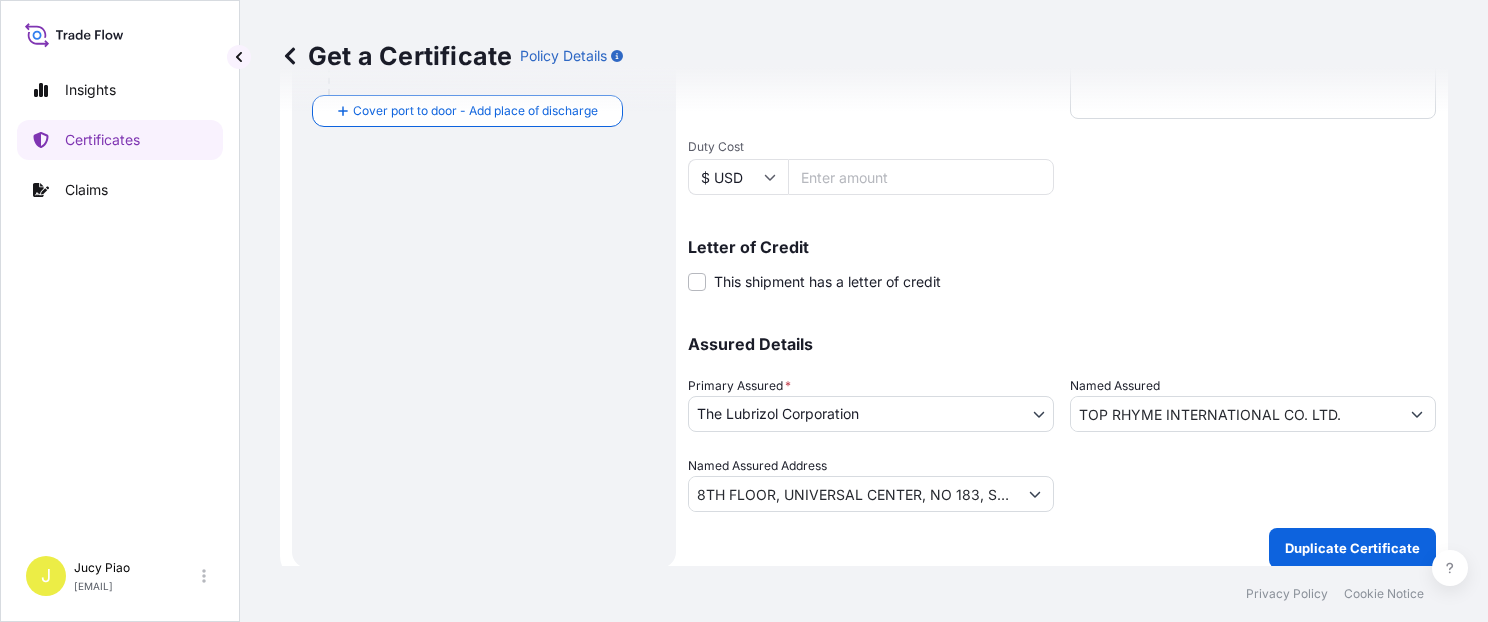 drag, startPoint x: 1097, startPoint y: 467, endPoint x: 1531, endPoint y: 587, distance: 450.28436 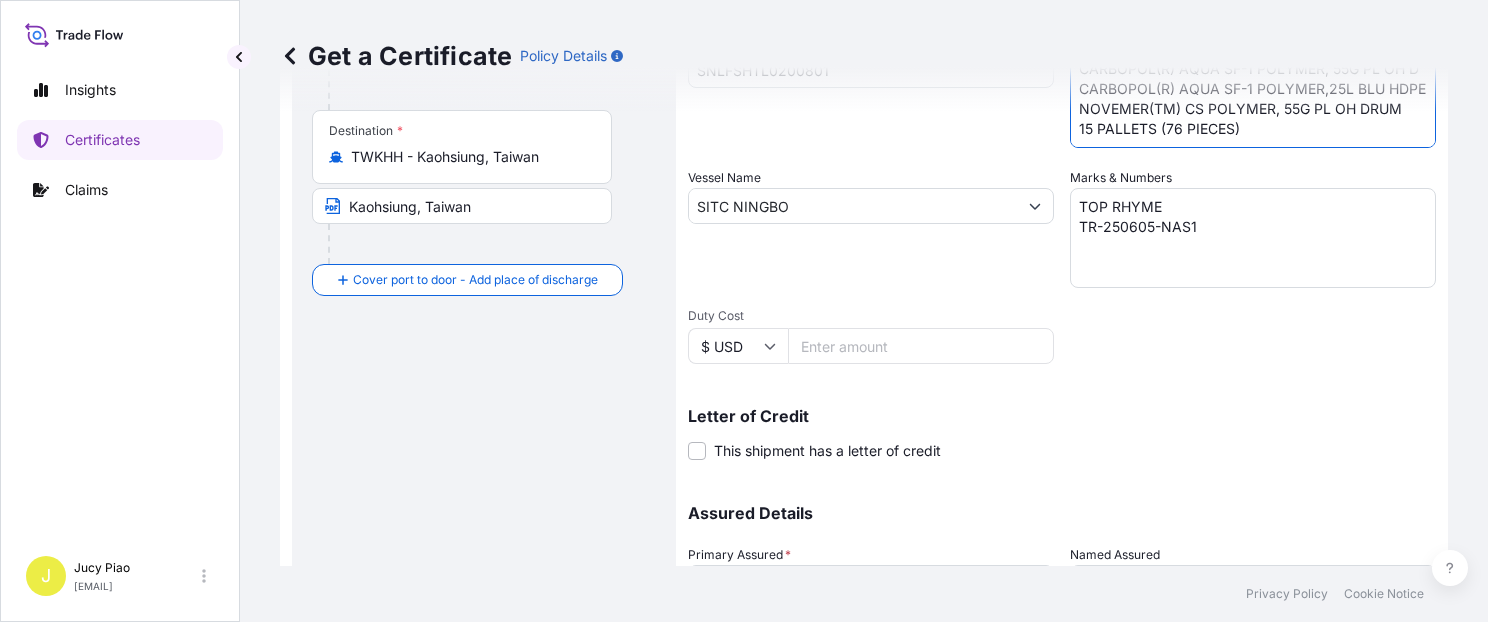 scroll, scrollTop: 225, scrollLeft: 0, axis: vertical 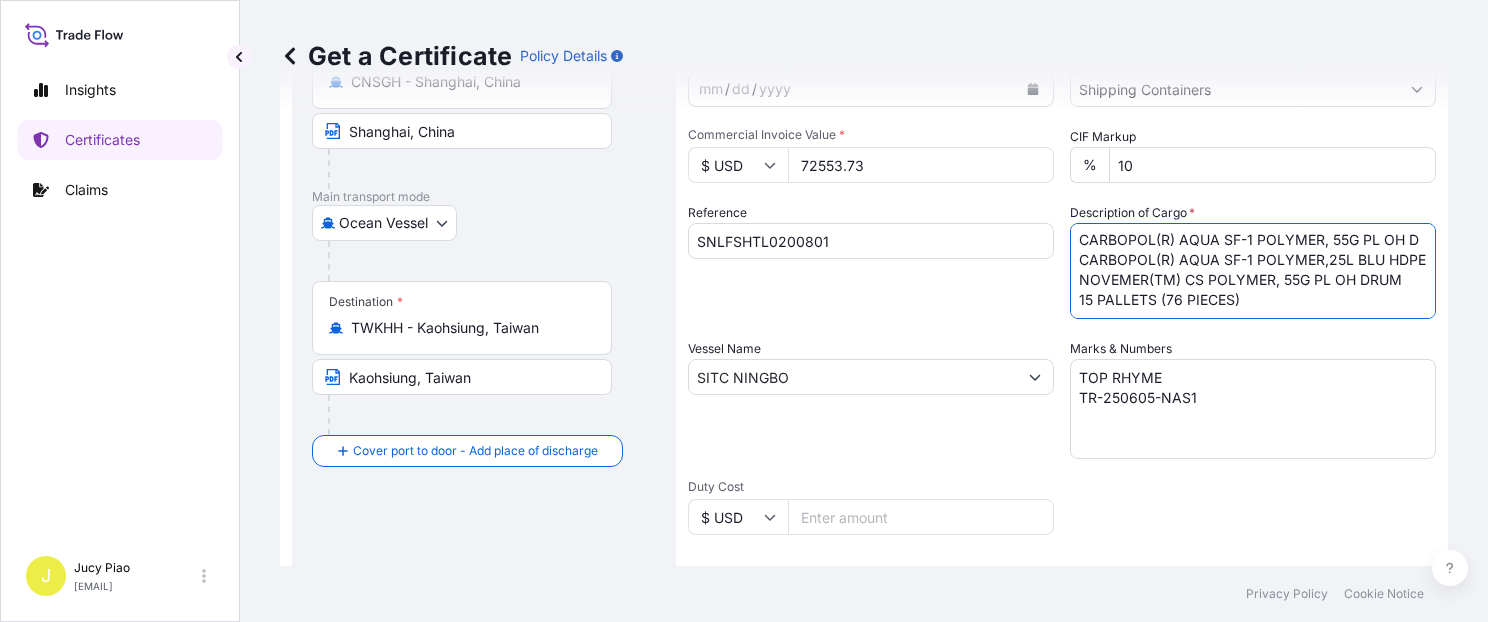 paste on "THERMOPLASTIC POLYURETHANE
70 PALLETS (70 BOX" 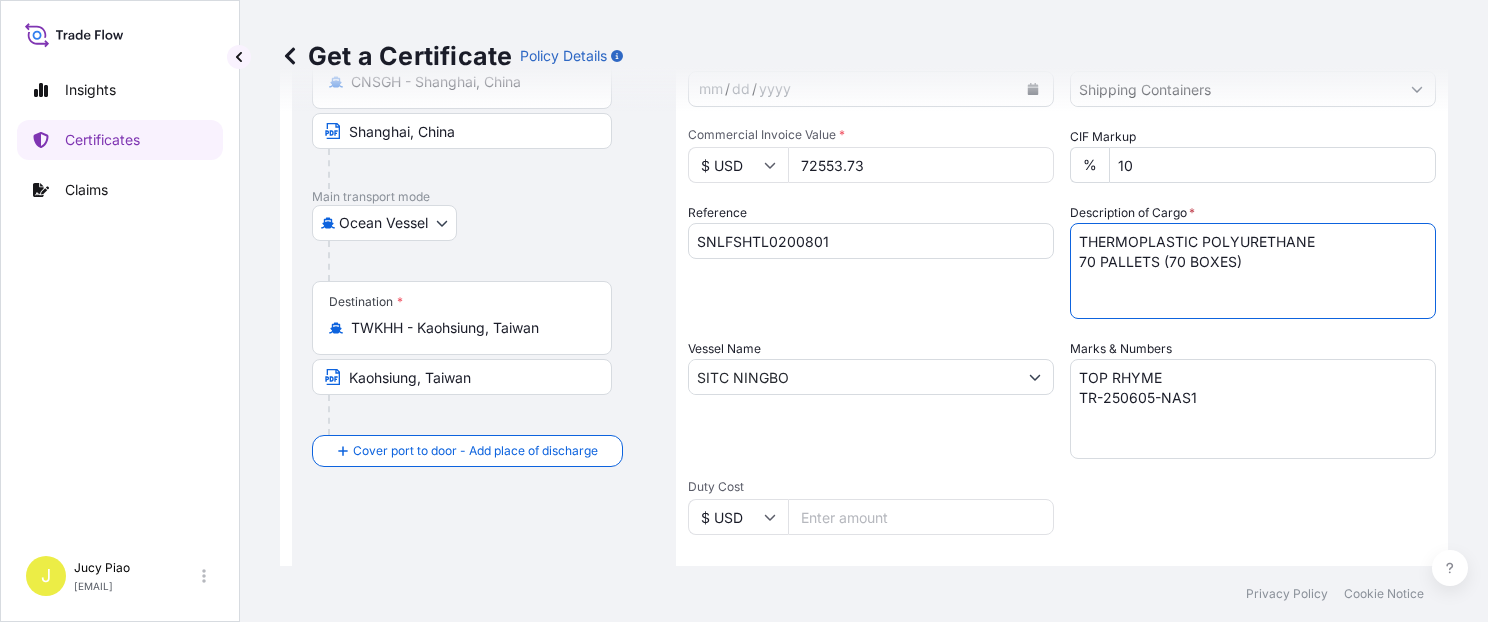 scroll, scrollTop: 0, scrollLeft: 0, axis: both 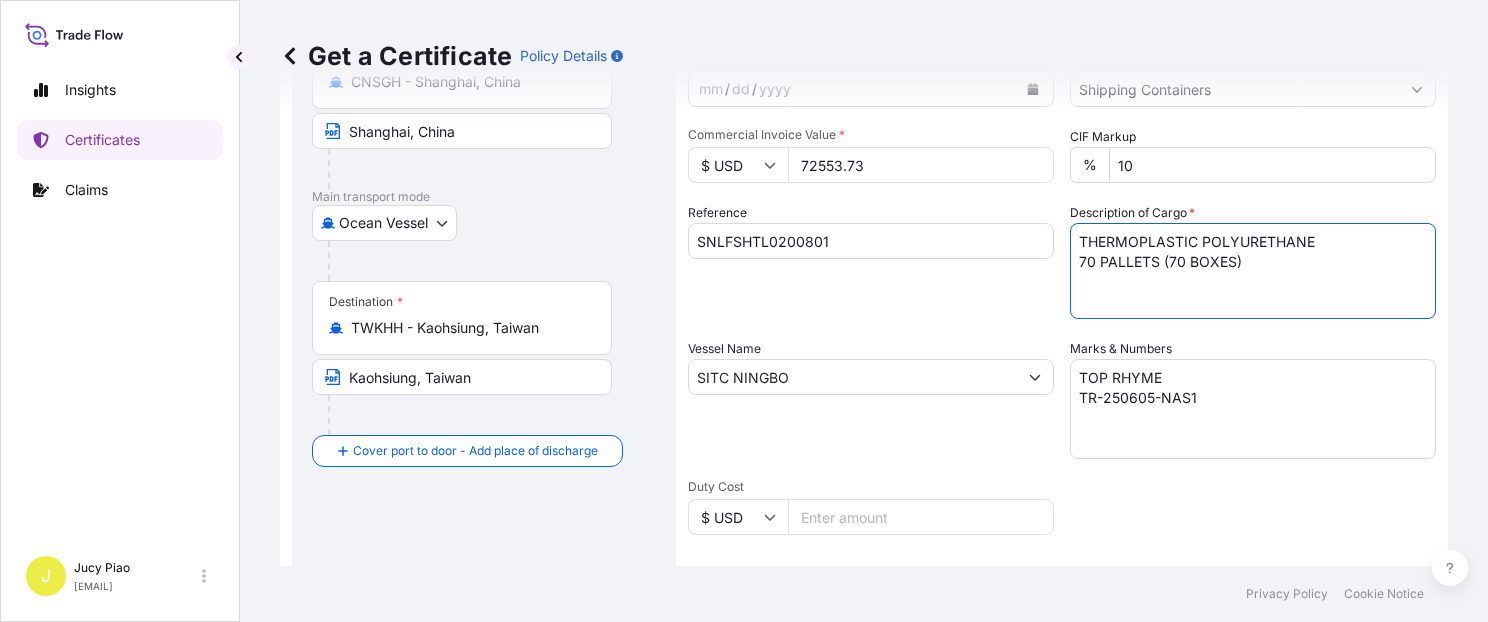 type on "THERMOPLASTIC POLYURETHANE
70 PALLETS (70 BOXES)" 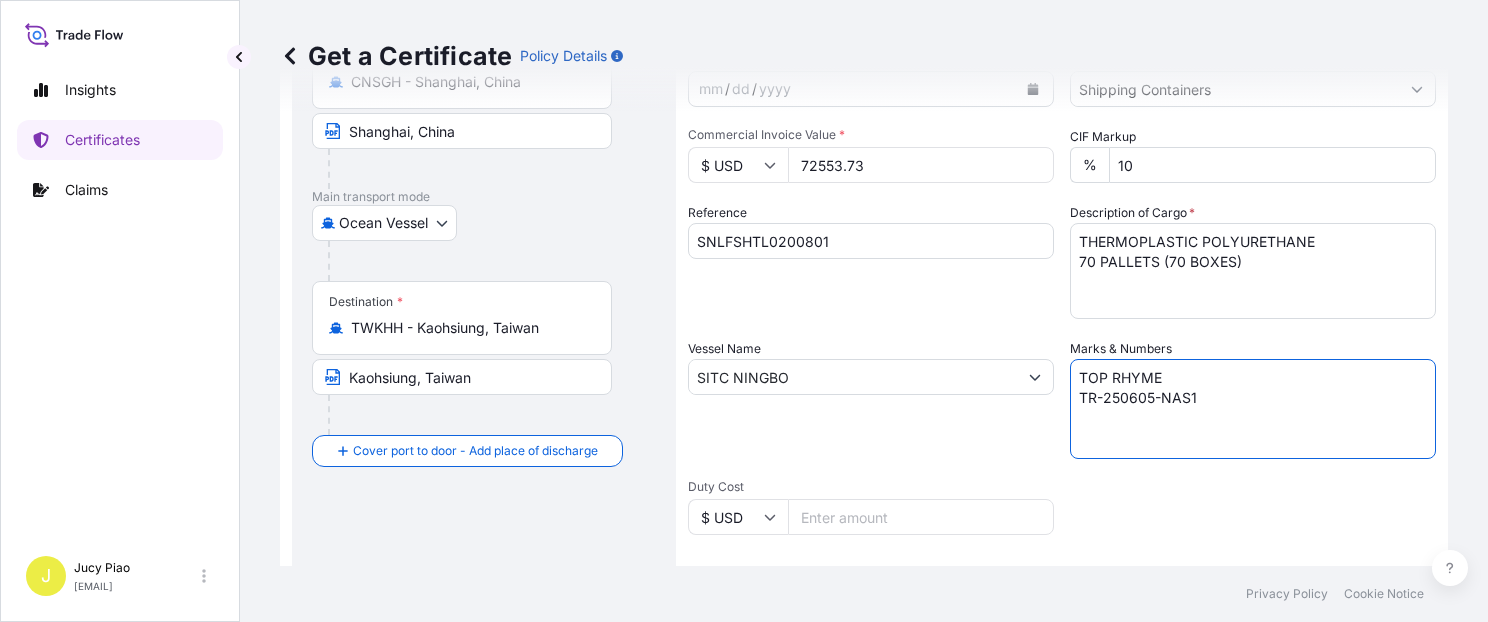 click on "TOP RHYME
TR-250605-NAS1" at bounding box center (1253, 409) 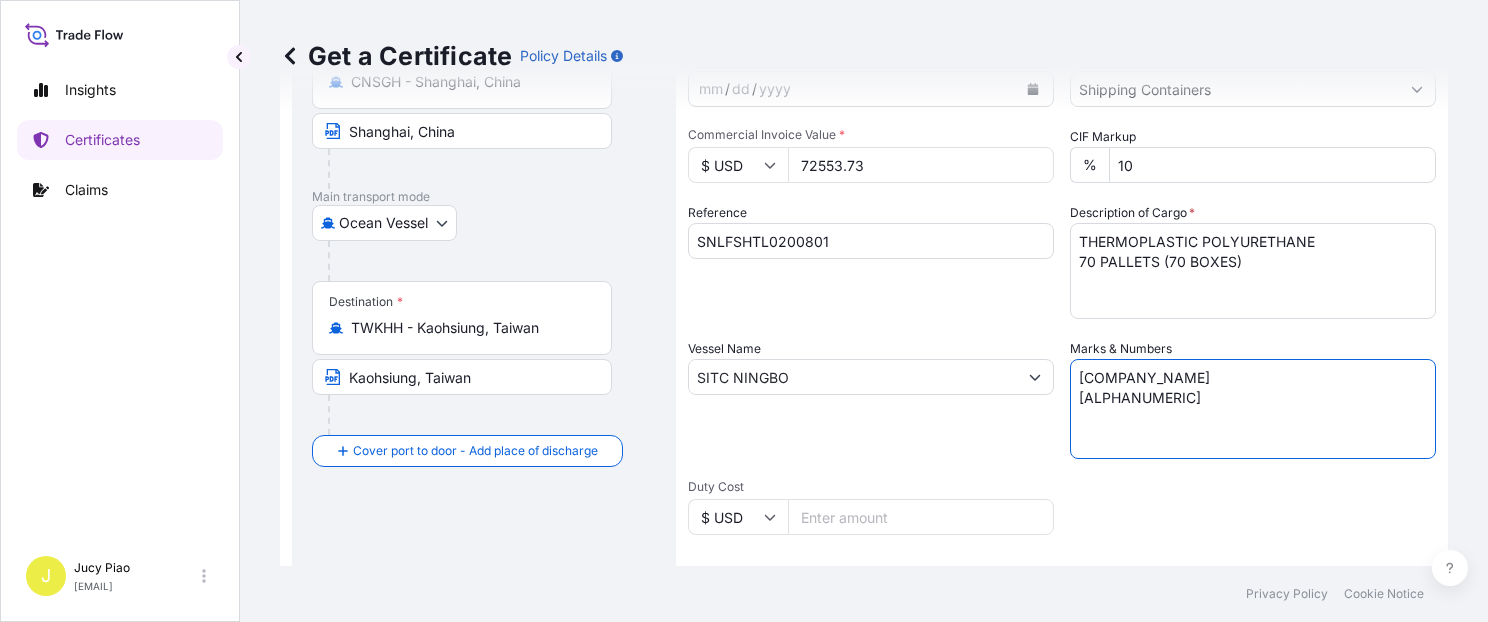 type on "[COMPANY_NAME]
[ALPHANUMERIC]" 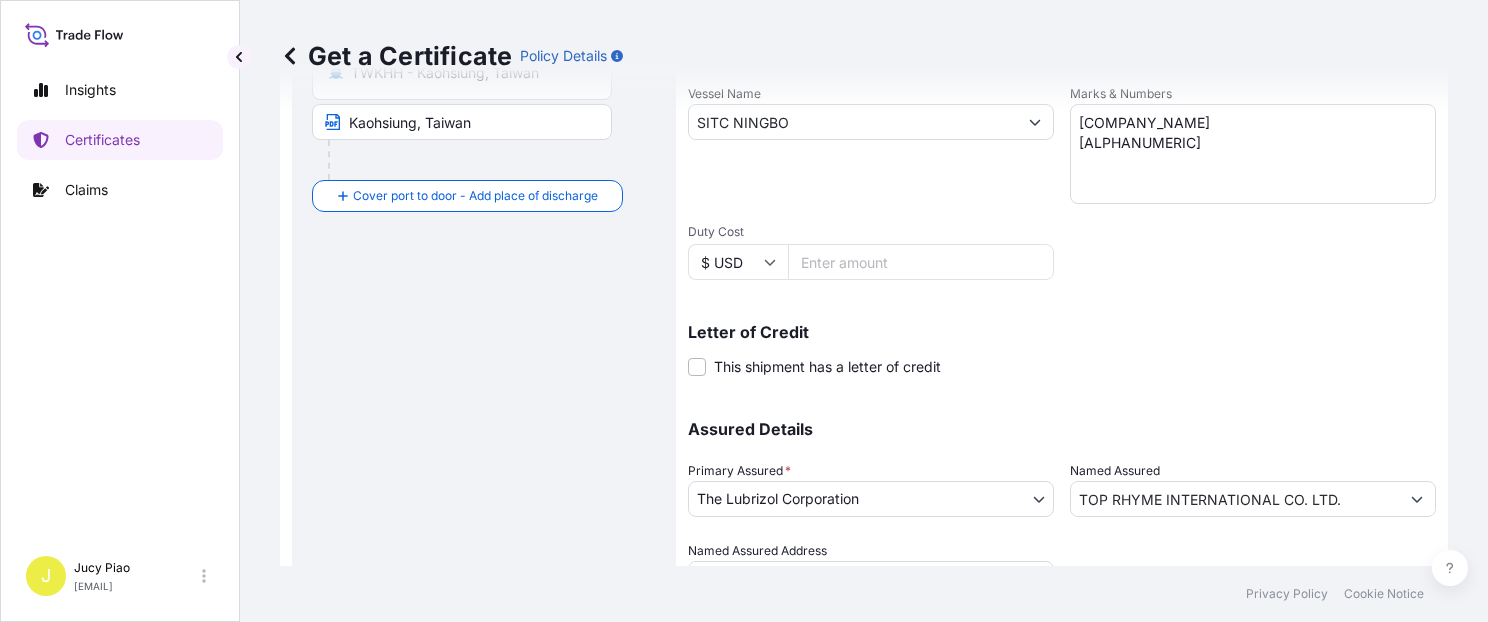 scroll, scrollTop: 565, scrollLeft: 0, axis: vertical 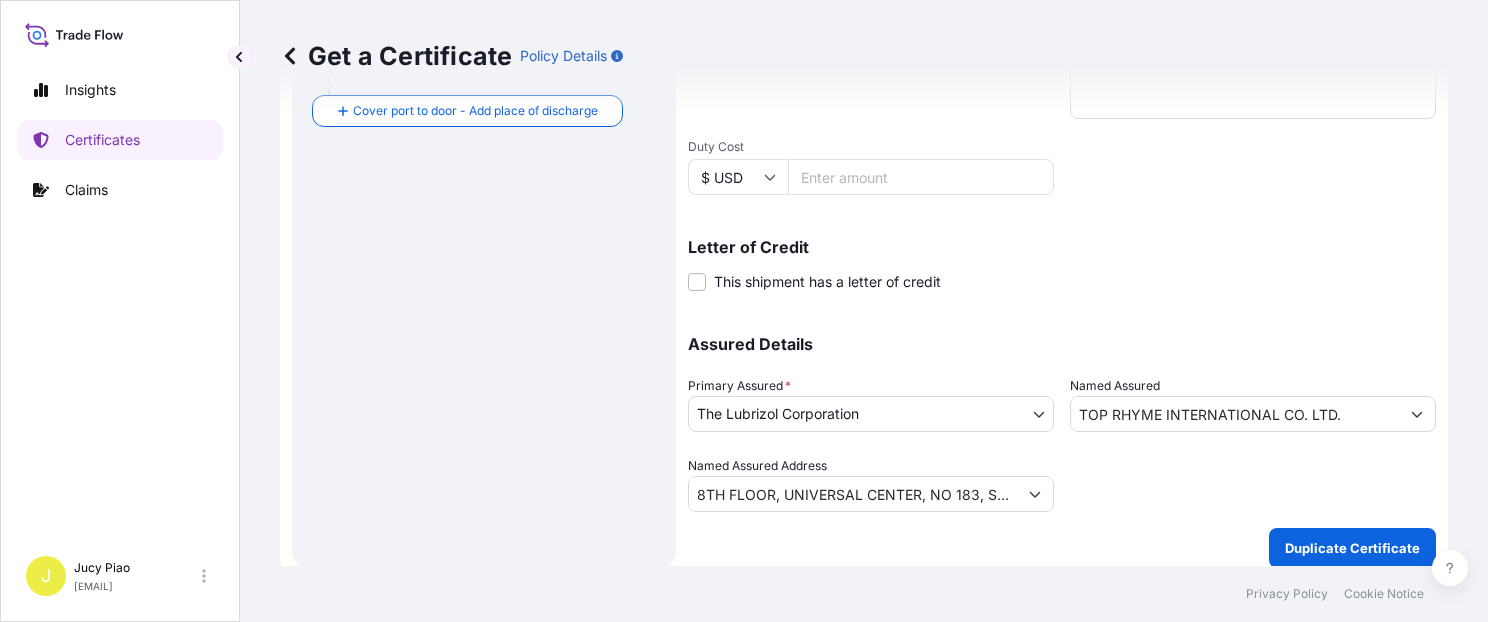 click on "TOP RHYME INTERNATIONAL CO. LTD." at bounding box center [1235, 414] 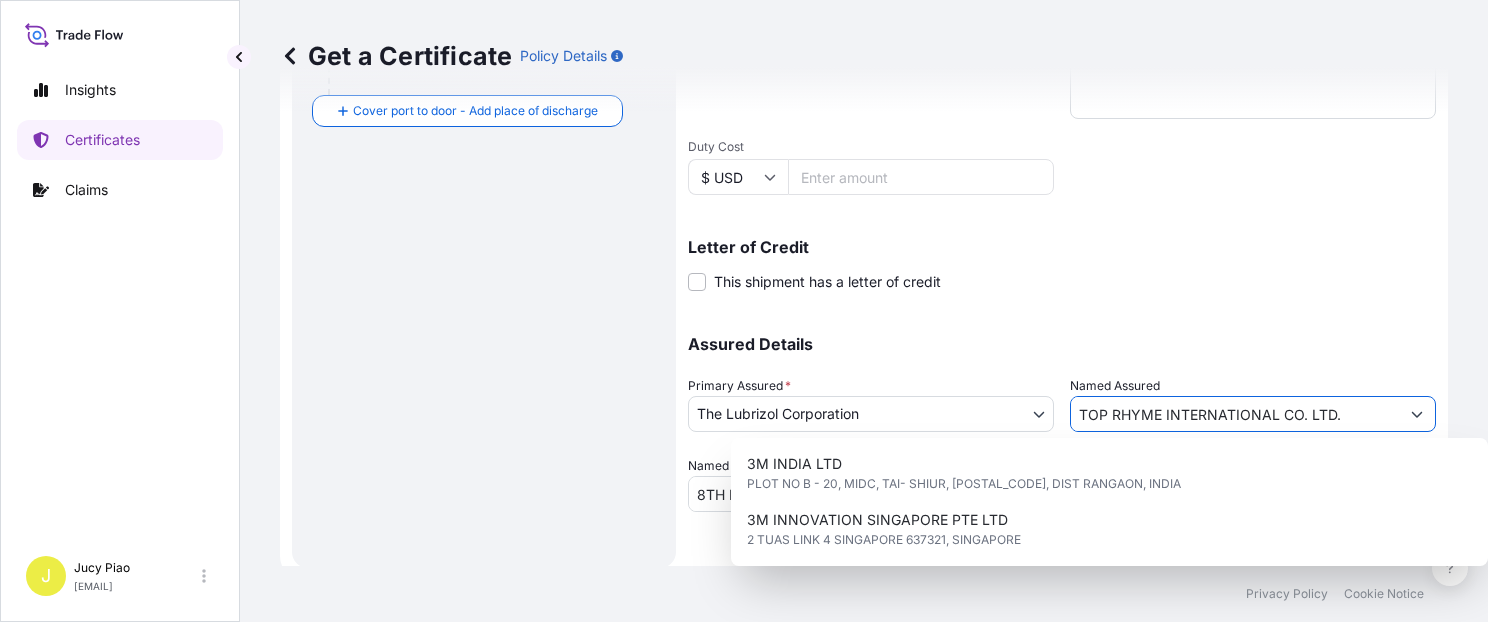 drag, startPoint x: 1072, startPoint y: 414, endPoint x: 1531, endPoint y: 417, distance: 459.0098 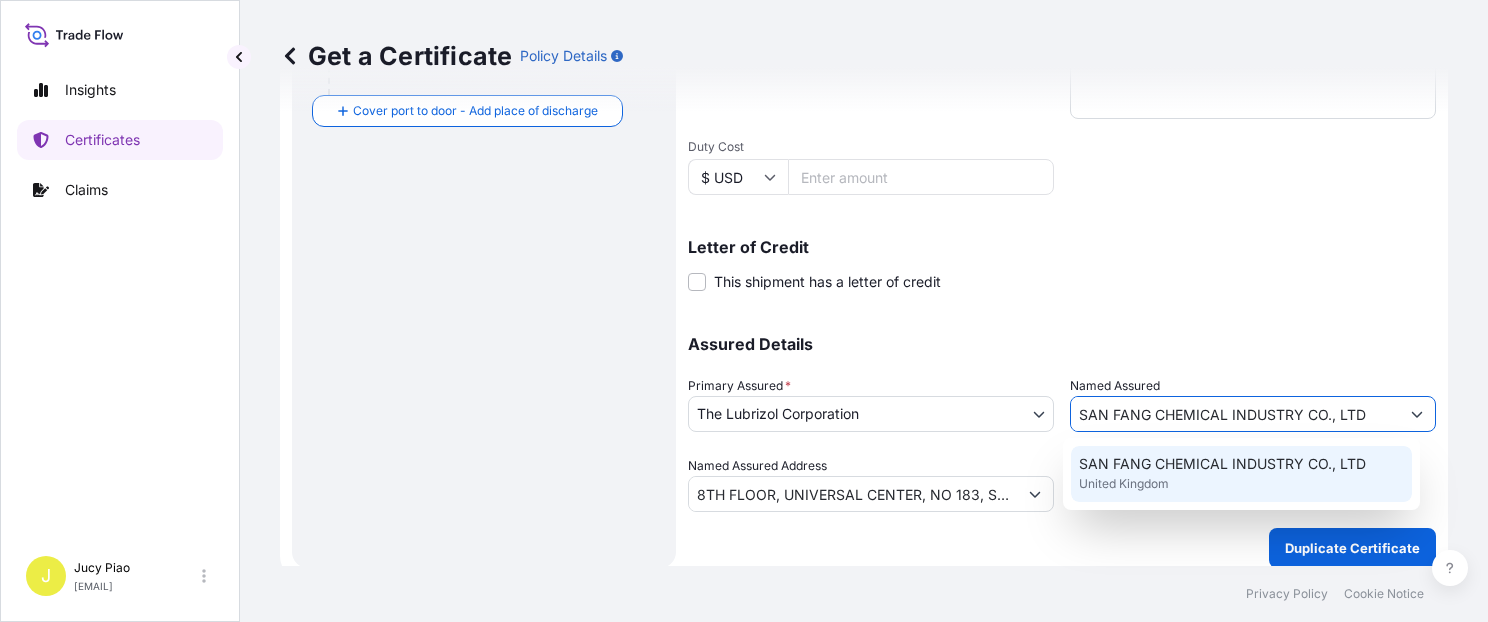 click on "SAN FANG CHEMICAL INDUSTRY CO., LTD" at bounding box center [1222, 464] 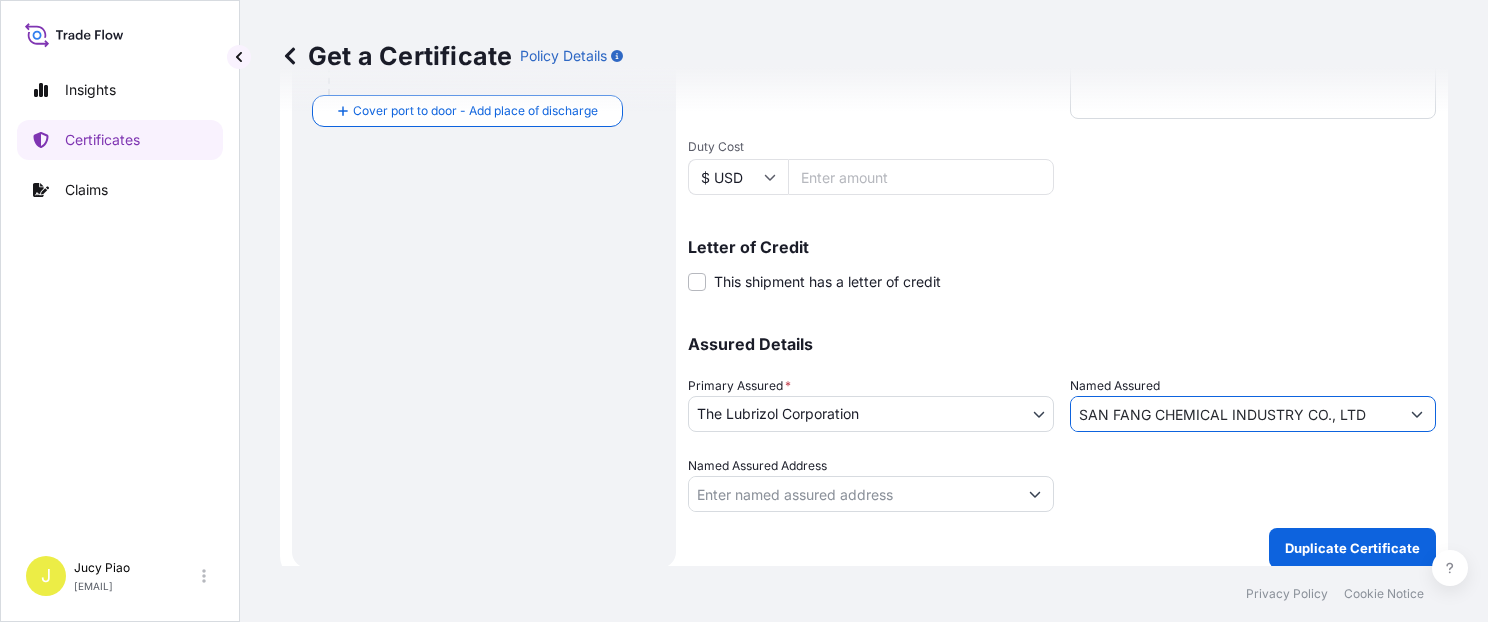 click on "SAN FANG CHEMICAL INDUSTRY CO., LTD" at bounding box center (1235, 414) 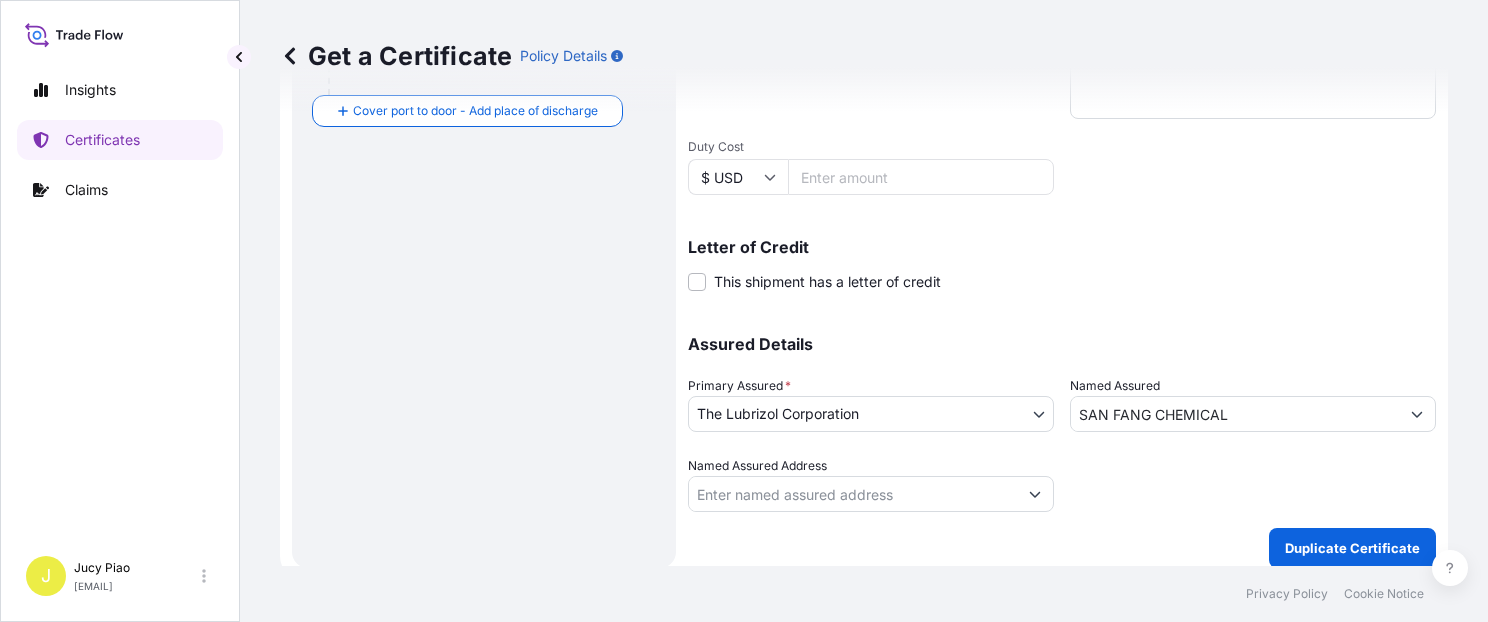 click on "SAN FANG CHEMICAL" at bounding box center [1235, 414] 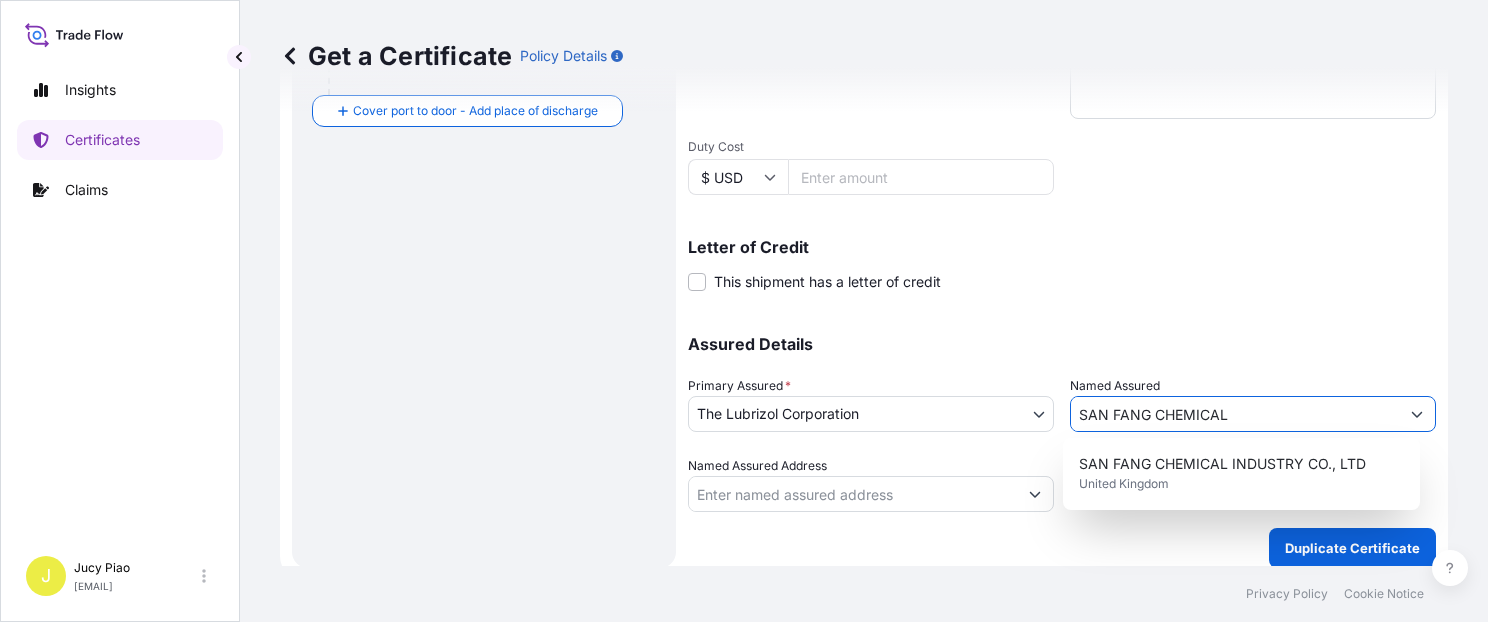 drag, startPoint x: 1261, startPoint y: 414, endPoint x: 972, endPoint y: 415, distance: 289.00174 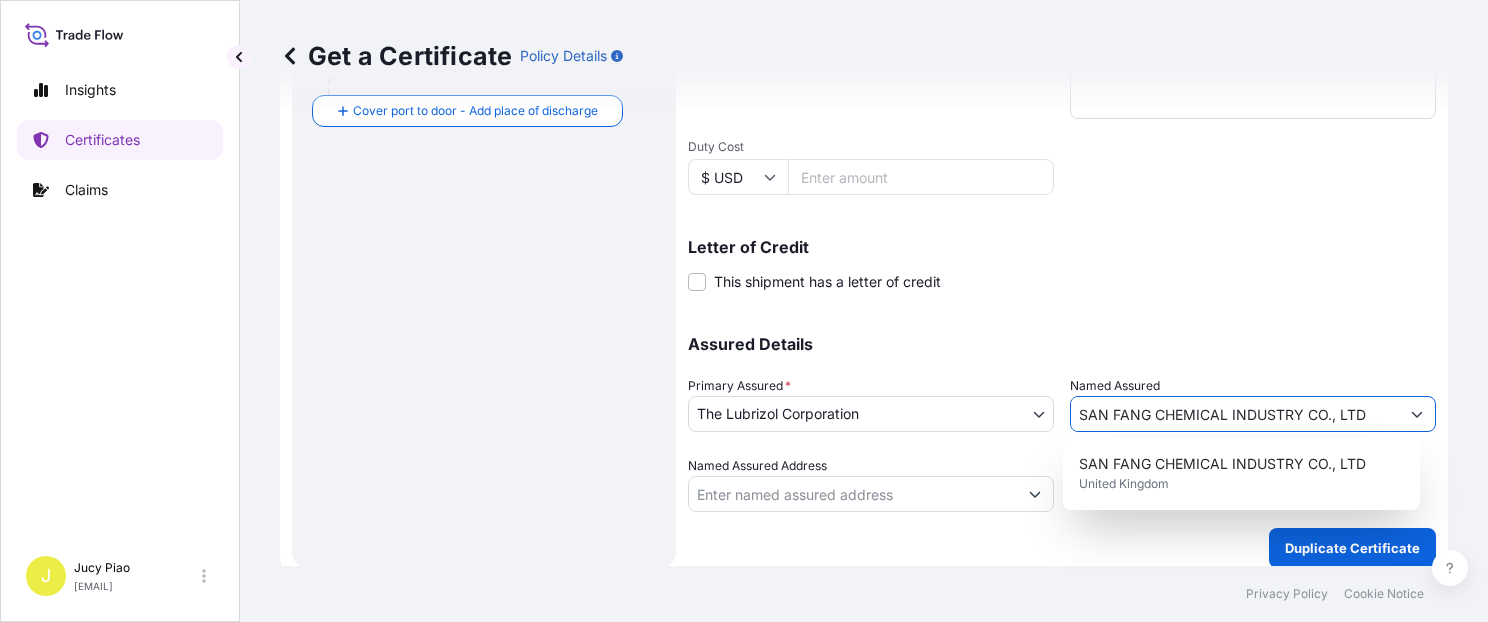 click on "SAN FANG CHEMICAL INDUSTRY CO., LTD" at bounding box center [1235, 414] 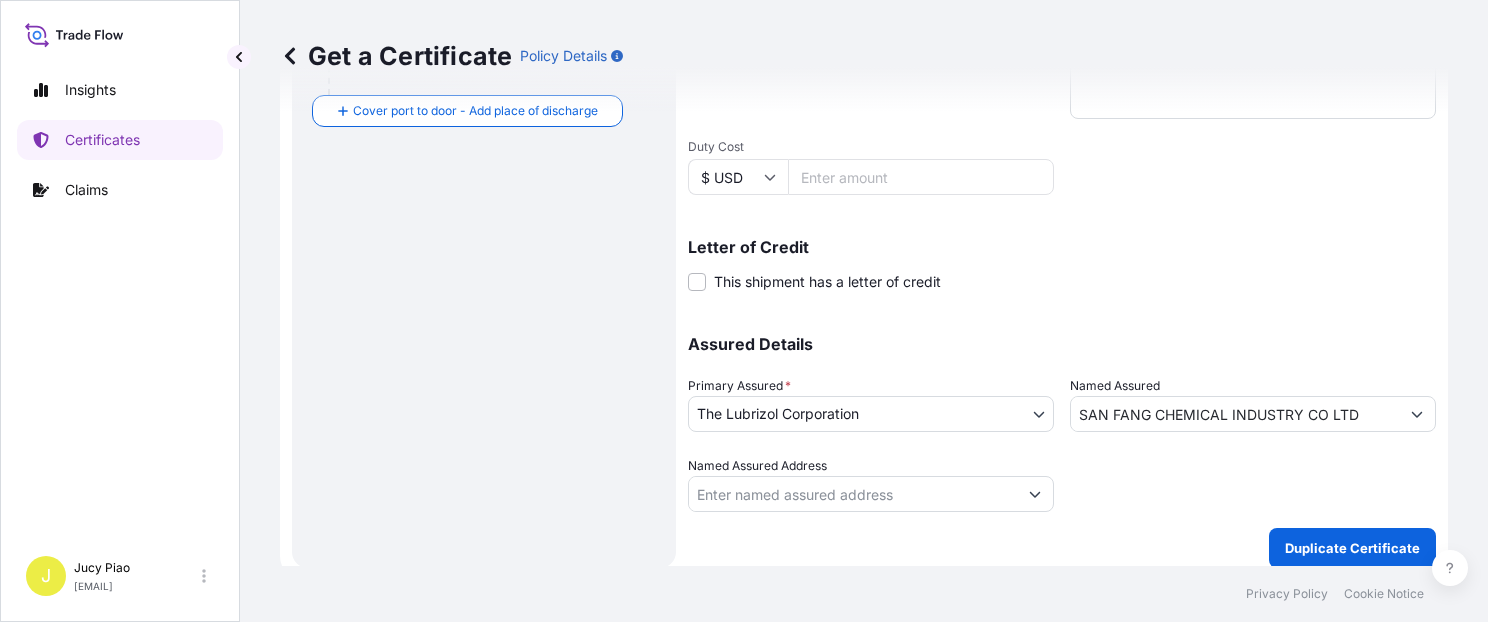 click at bounding box center (1253, 484) 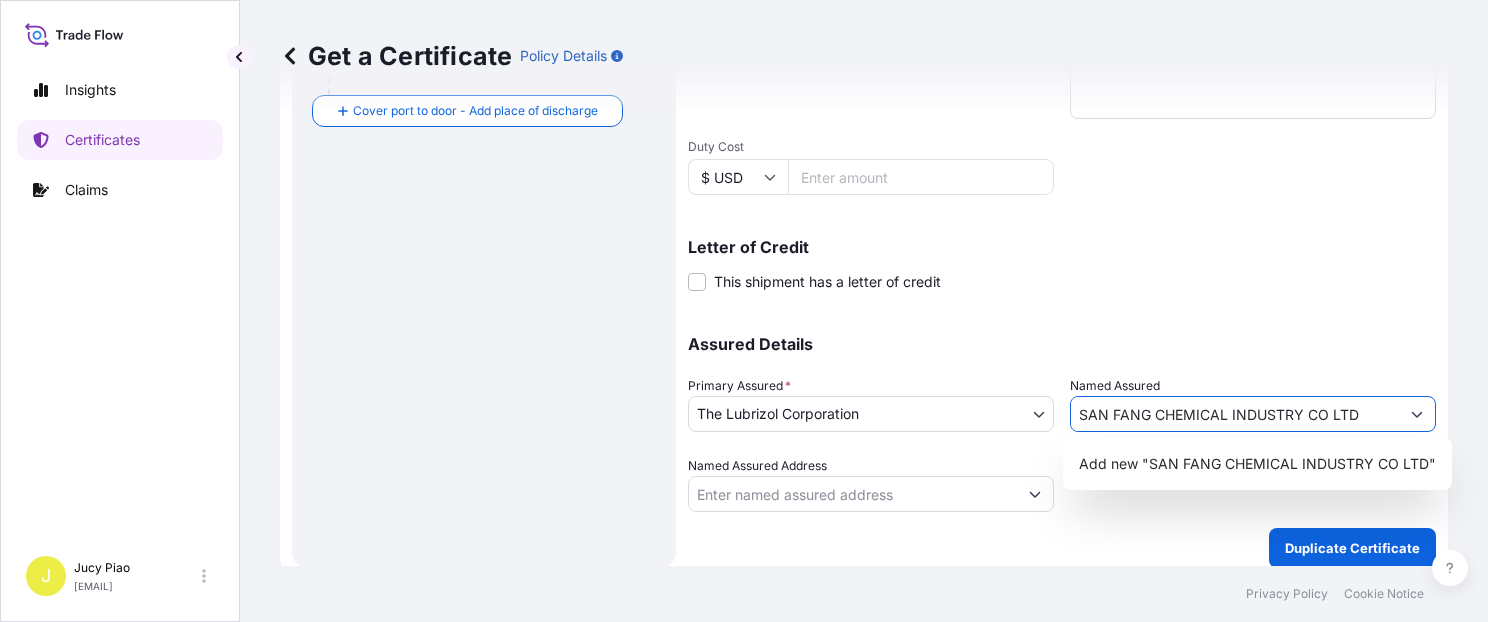click on "SAN FANG CHEMICAL INDUSTRY CO LTD" at bounding box center [1235, 414] 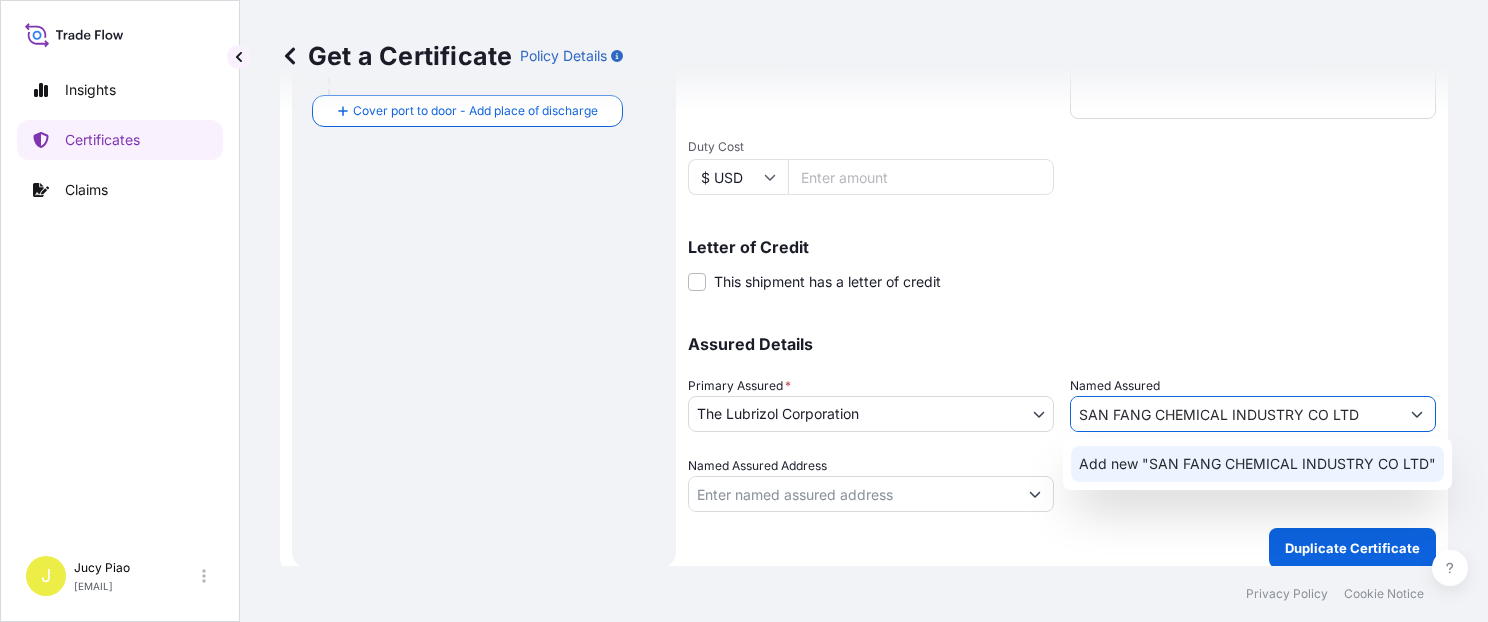 paste 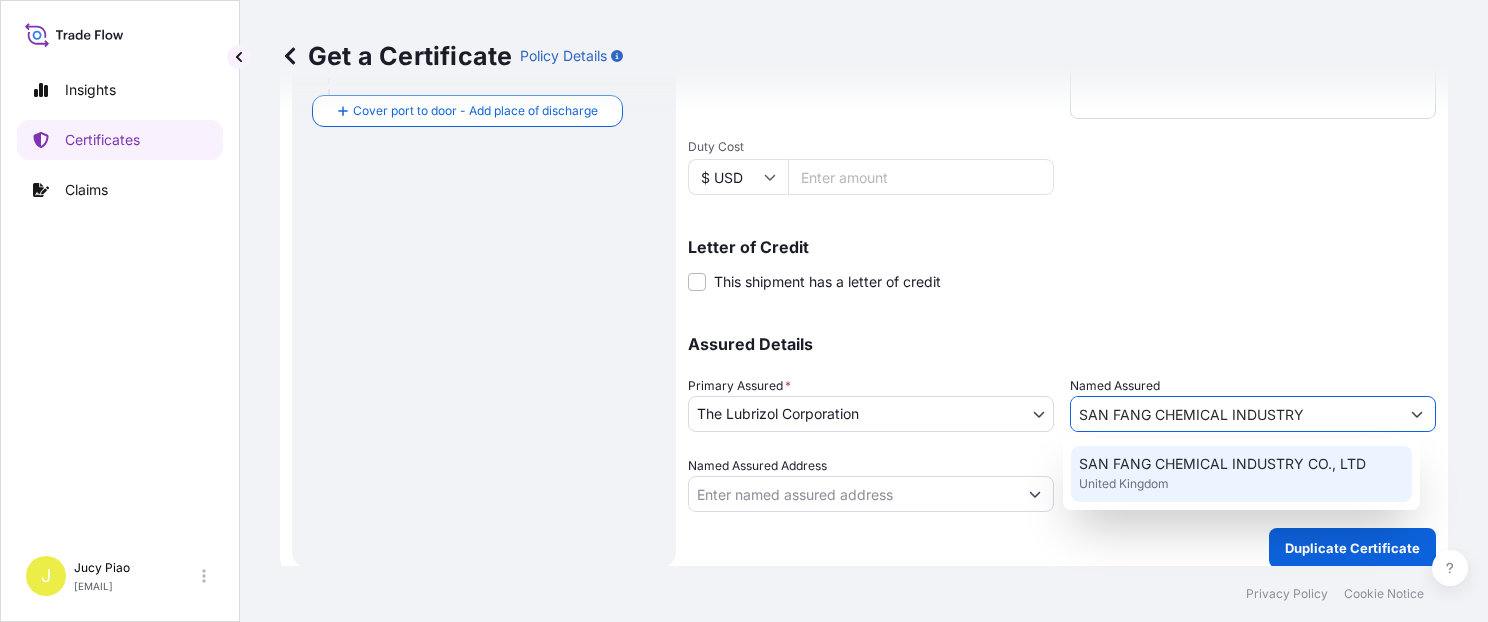 drag, startPoint x: 1344, startPoint y: 413, endPoint x: 924, endPoint y: 404, distance: 420.0964 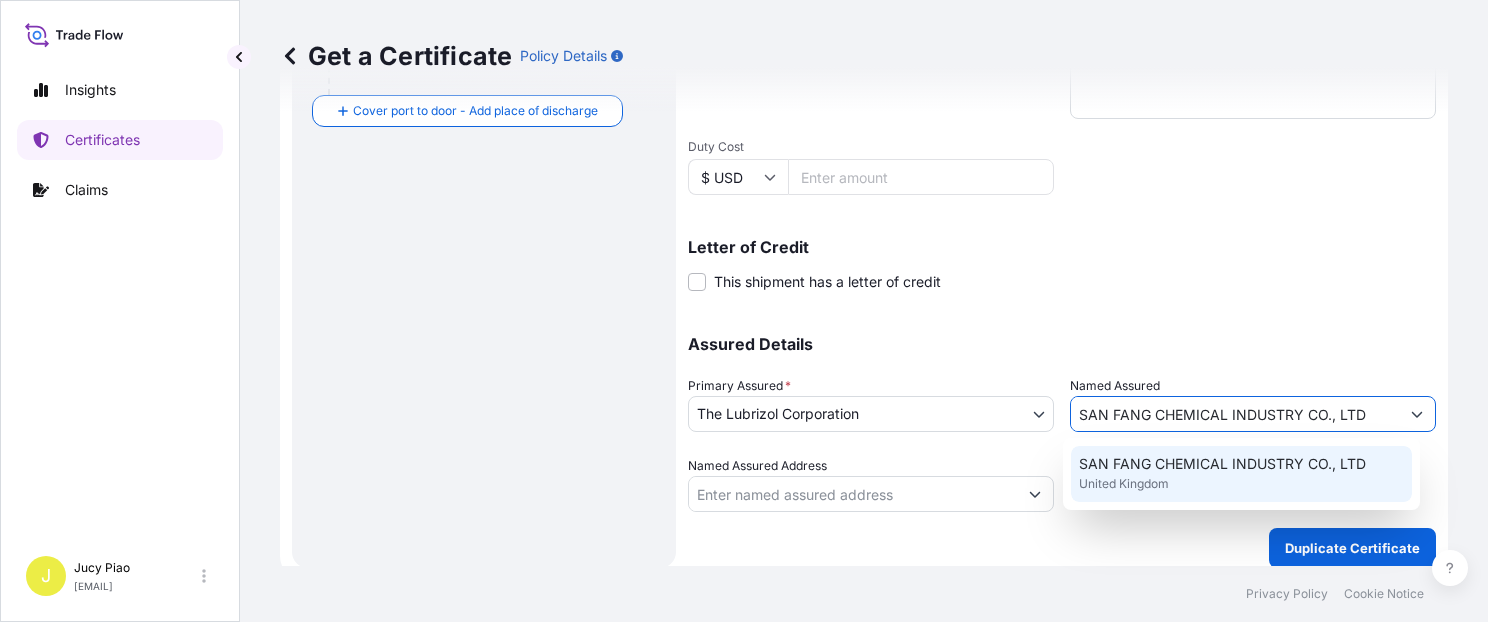 type on "SAN FANG CHEMICAL INDUSTRY CO., LTD" 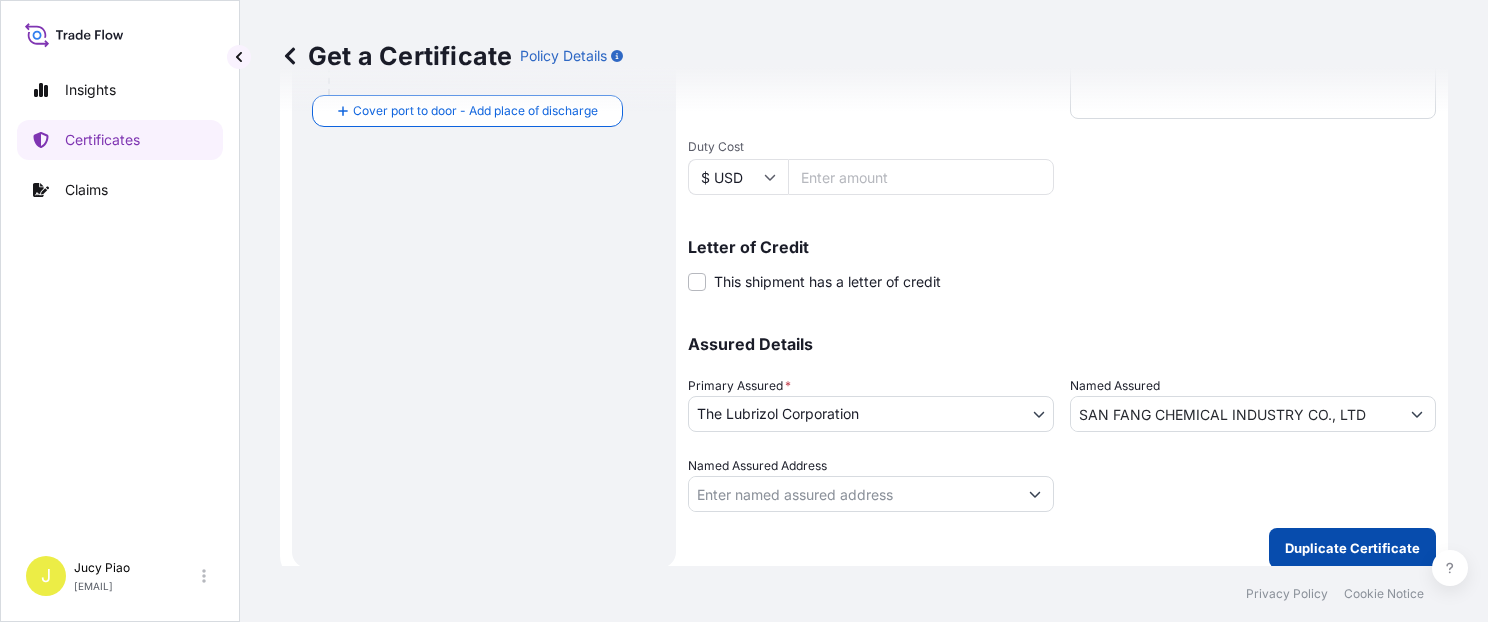 click on "Duplicate Certificate" at bounding box center (1352, 548) 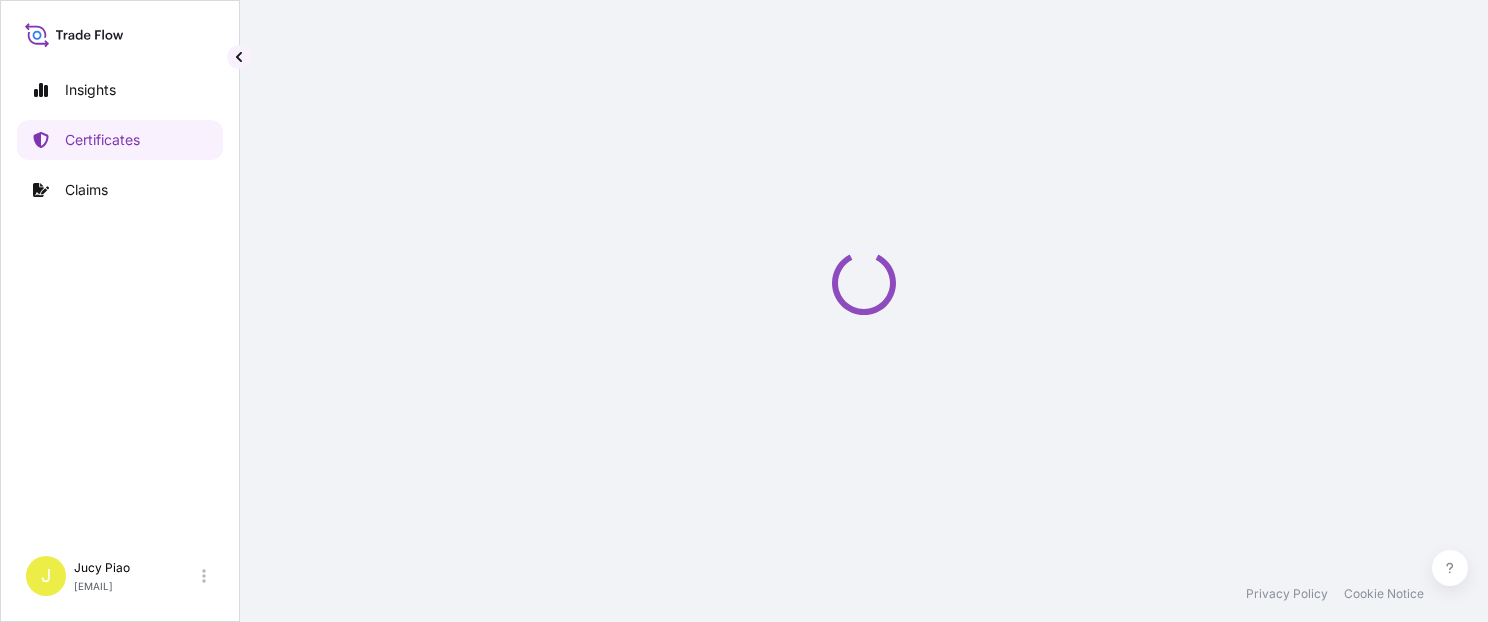 scroll, scrollTop: 0, scrollLeft: 0, axis: both 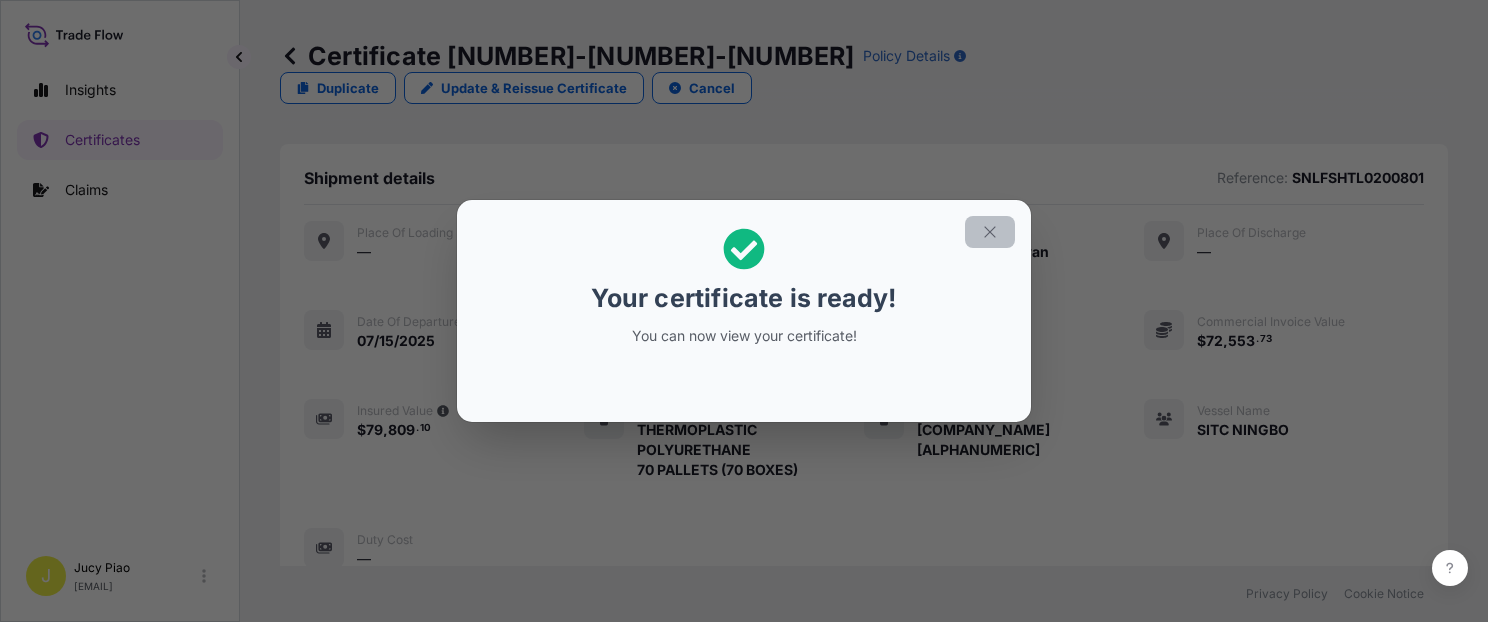 click 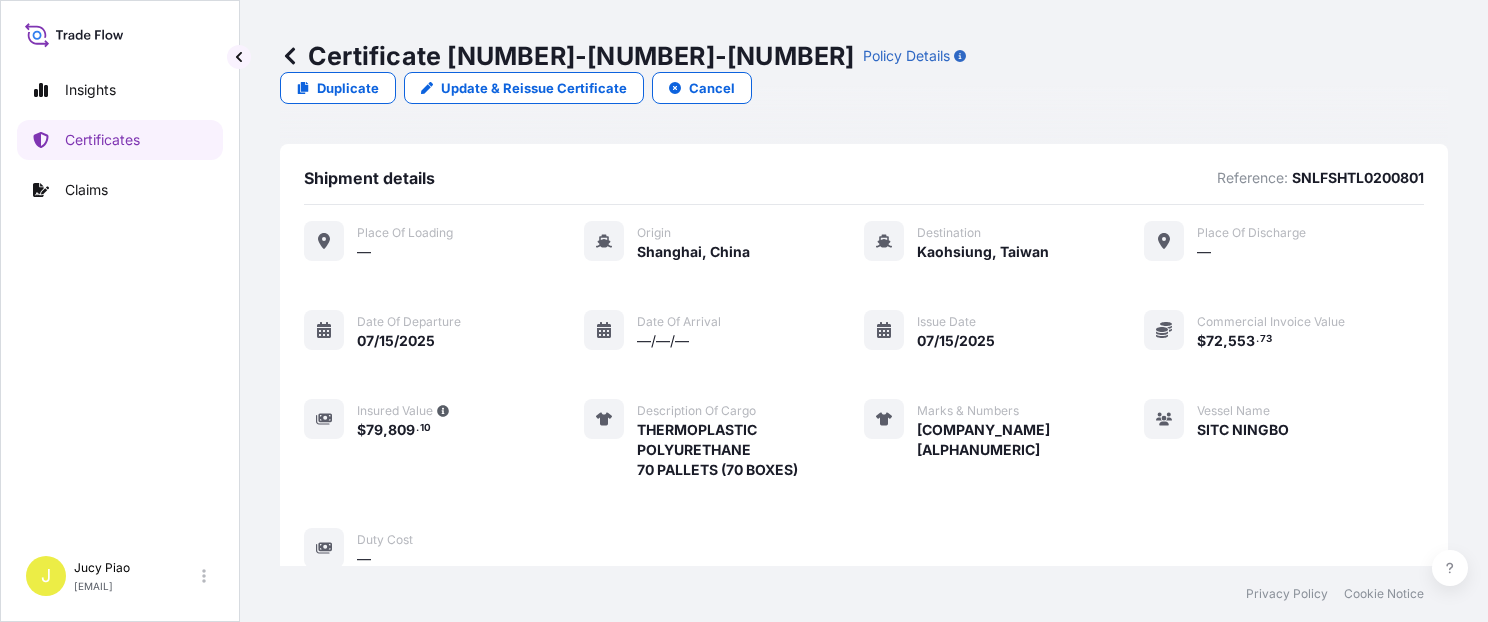 click on "Place of Loading — Origin Shanghai, China Destination Jeffersonville, United States Place of discharge — Date of departure [DATE] Date of arrival —/—/— Issue Date [DATE] Commercial Invoice Value $ 72 , 553 . 73 Insured Value $ 79 , 809 . 10 Description of cargo THERMOPLASTIC POLYURETHANE
70 PALLETS (70 BOXES) Marks & Numbers SAN FANG
SFCPO250600266 Vessel Name SITC NINGBO Duty Cost —" at bounding box center (864, 395) 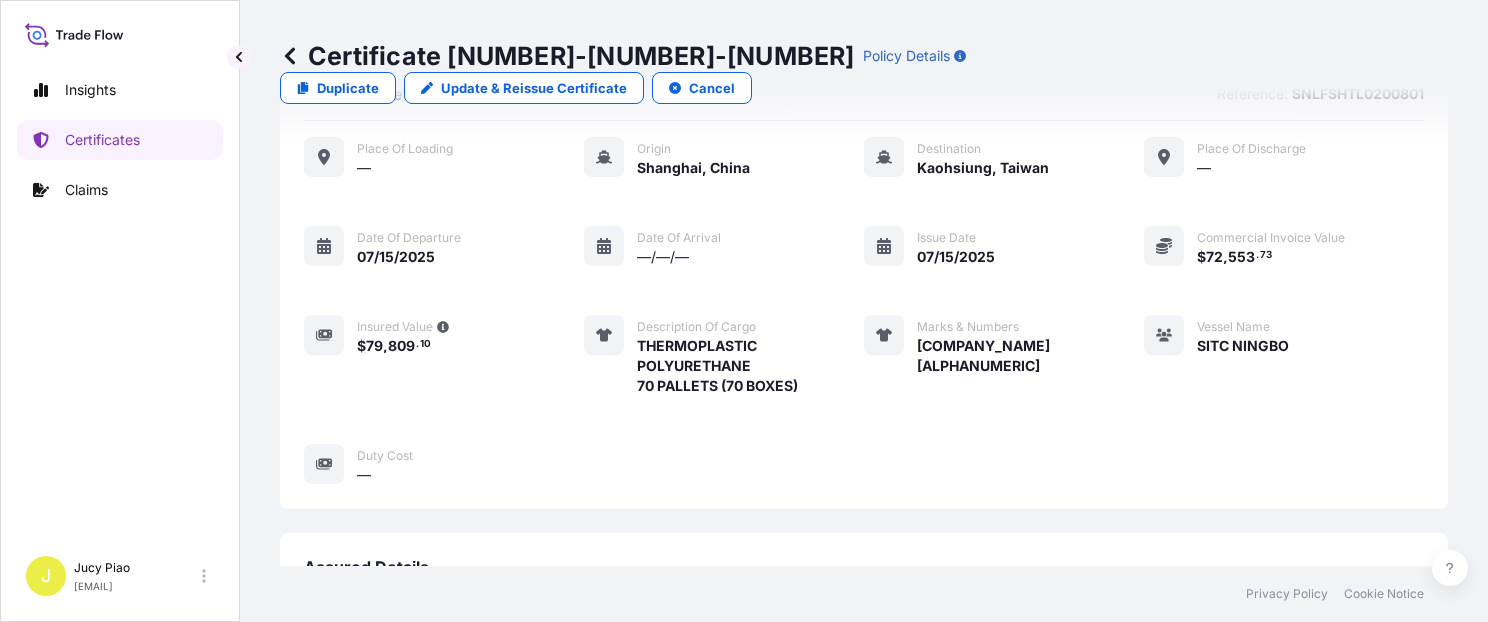 scroll, scrollTop: 0, scrollLeft: 0, axis: both 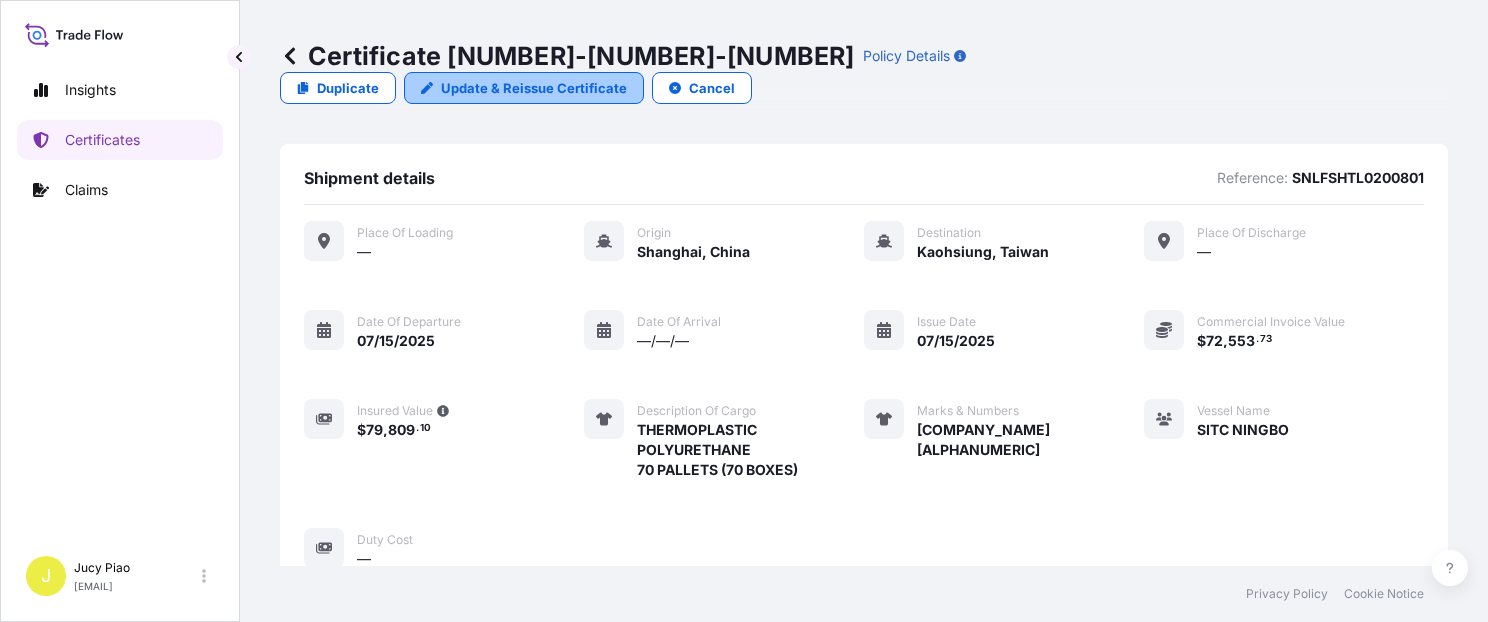 click on "Update & Reissue Certificate" at bounding box center [534, 88] 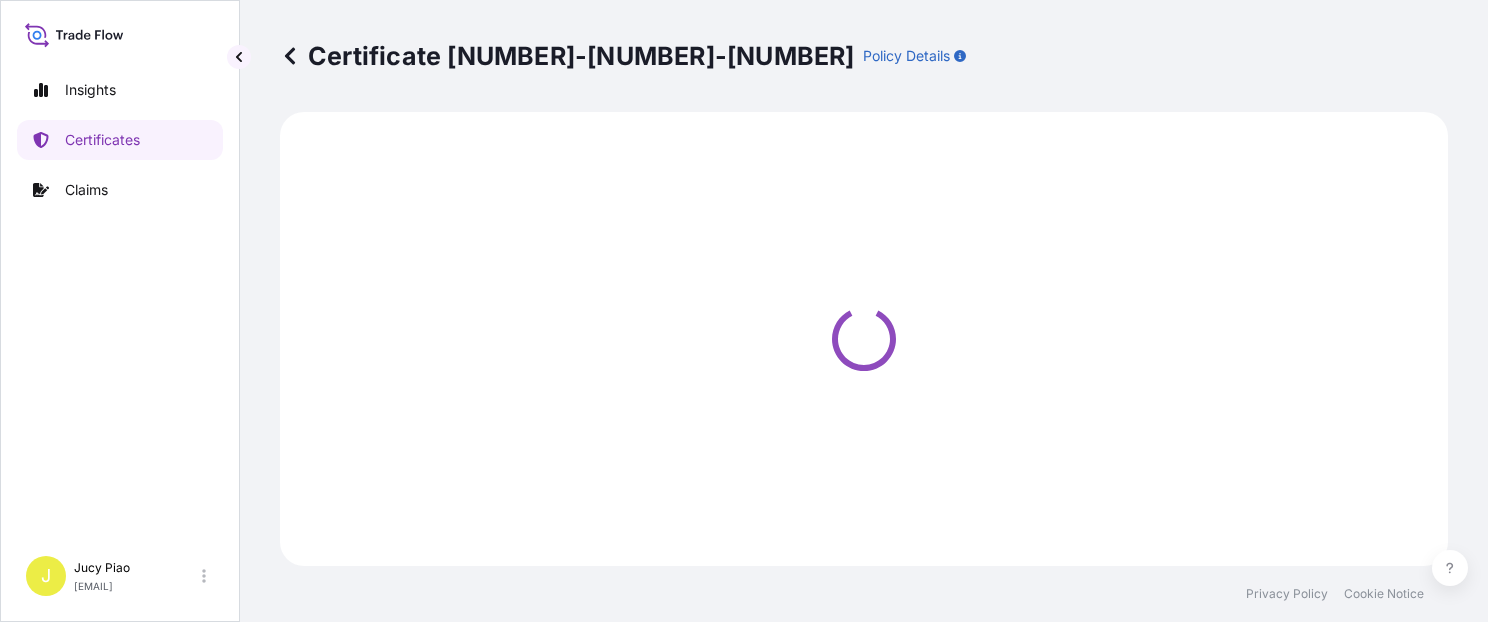 select on "Ocean Vessel" 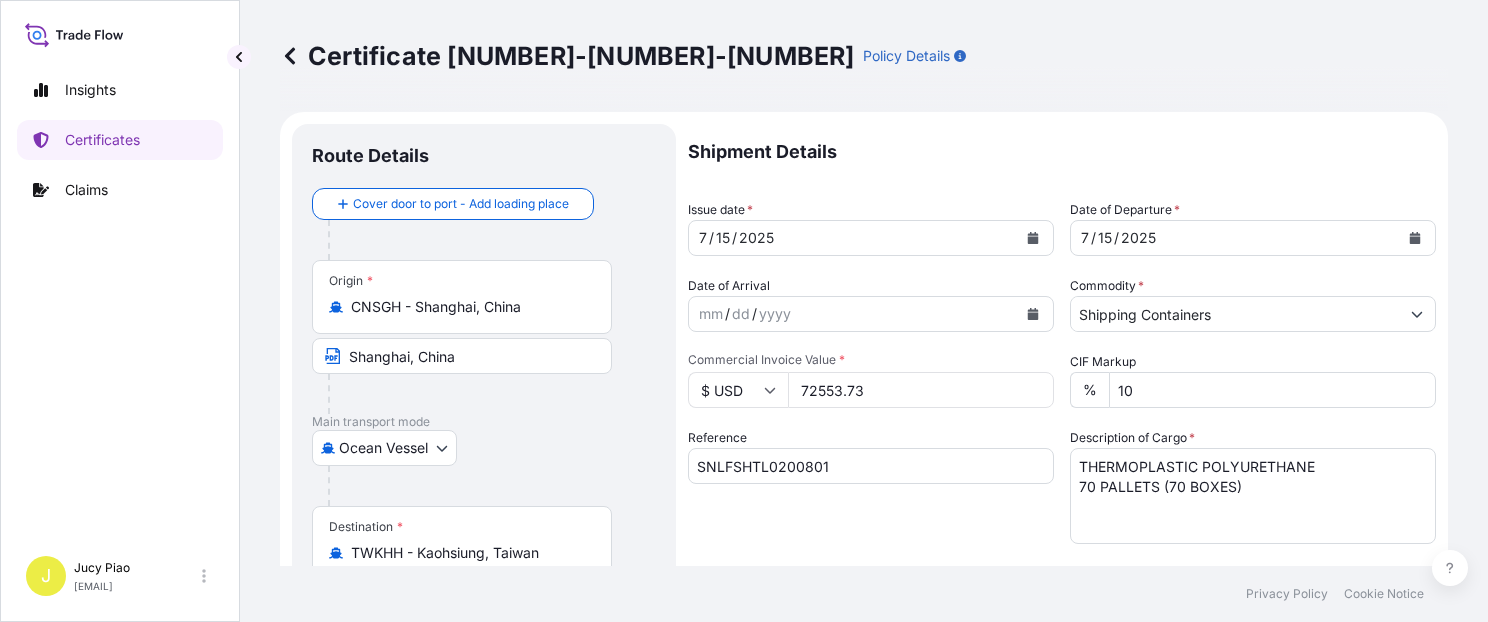 scroll, scrollTop: 84, scrollLeft: 0, axis: vertical 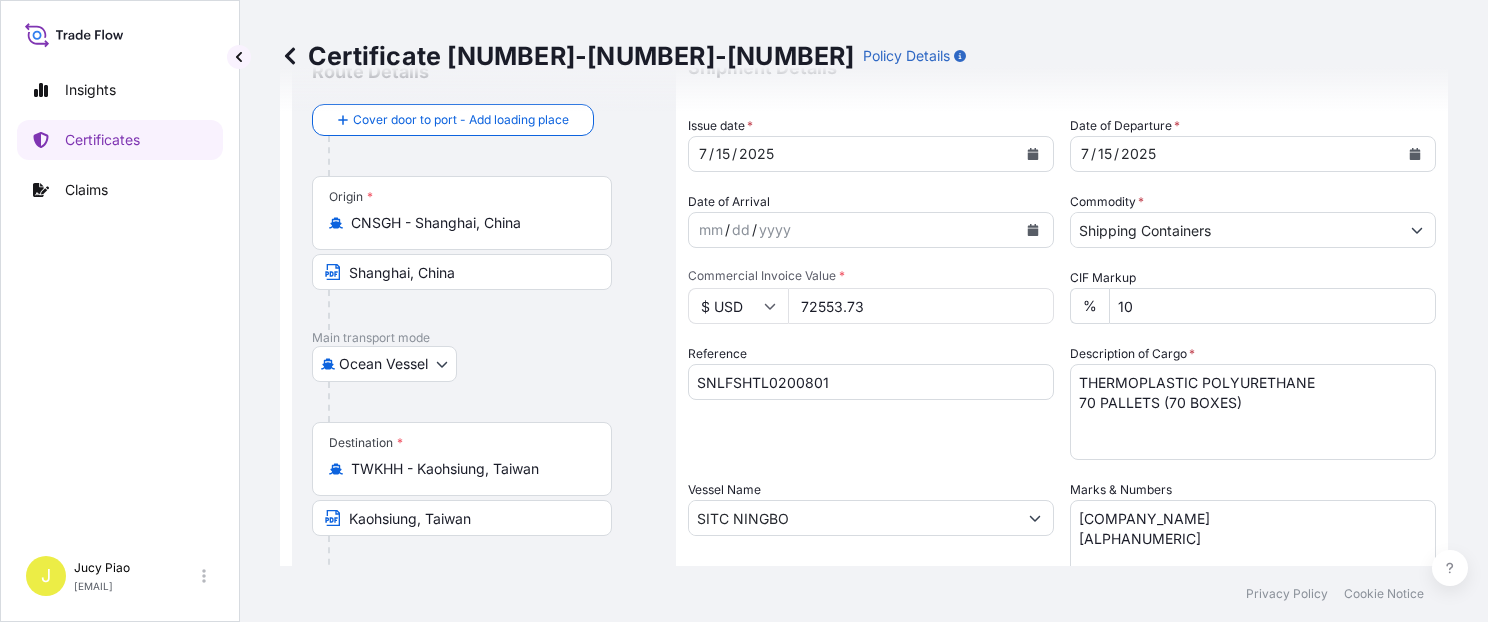 click on "72553.73" at bounding box center (921, 306) 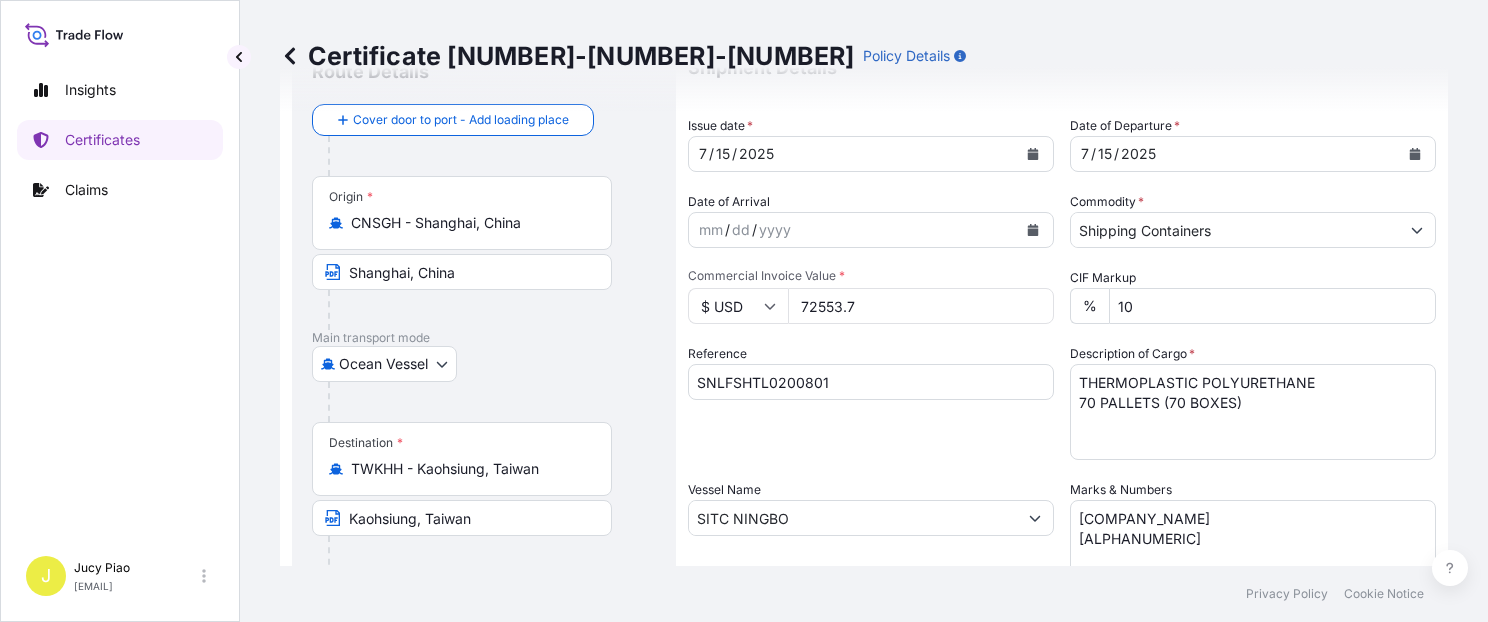 drag, startPoint x: 865, startPoint y: 308, endPoint x: 780, endPoint y: 306, distance: 85.02353 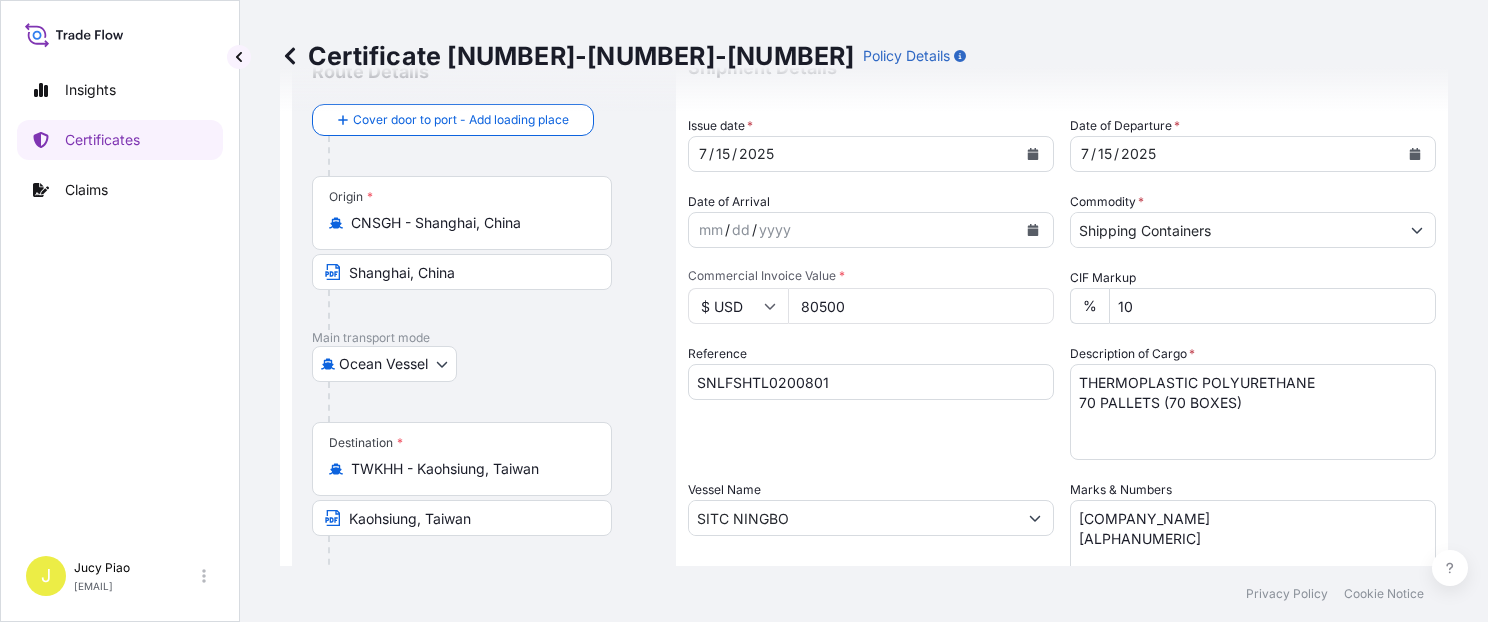 type on "80500" 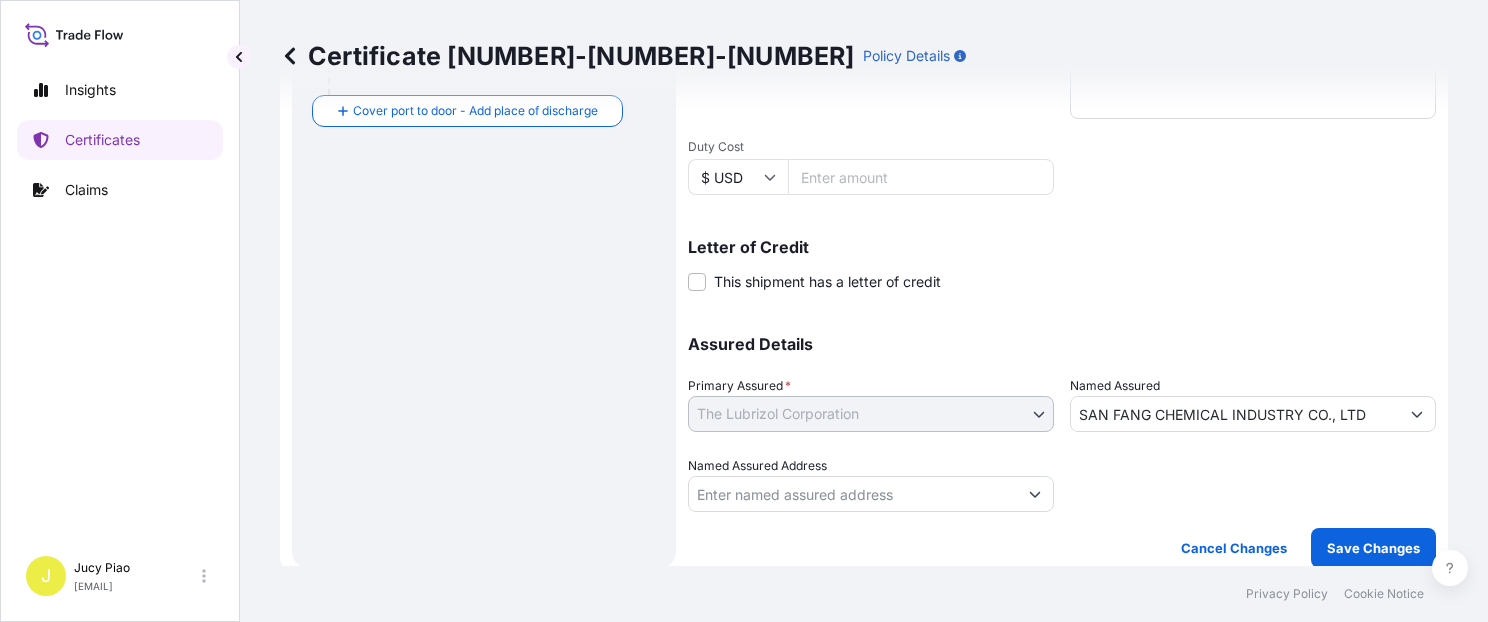 click on "Save Changes" at bounding box center [1373, 548] 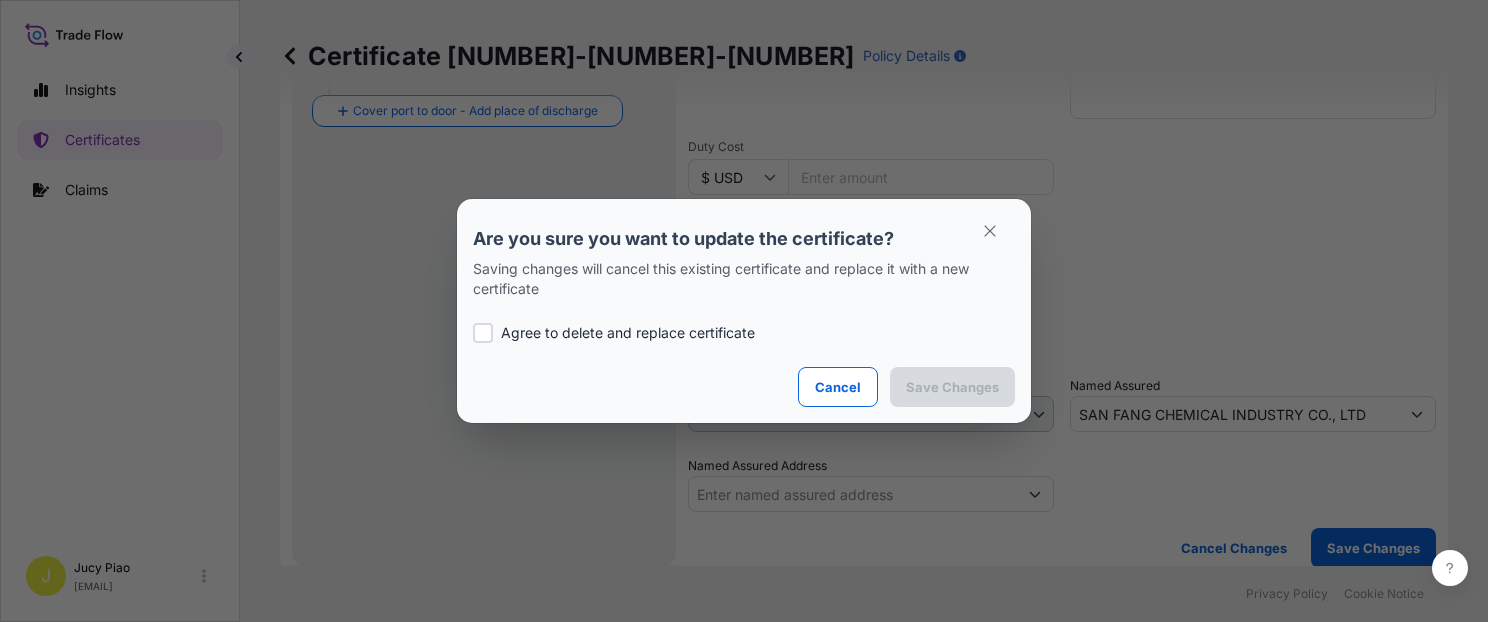 click on "Agree to delete and replace certificate" at bounding box center (628, 333) 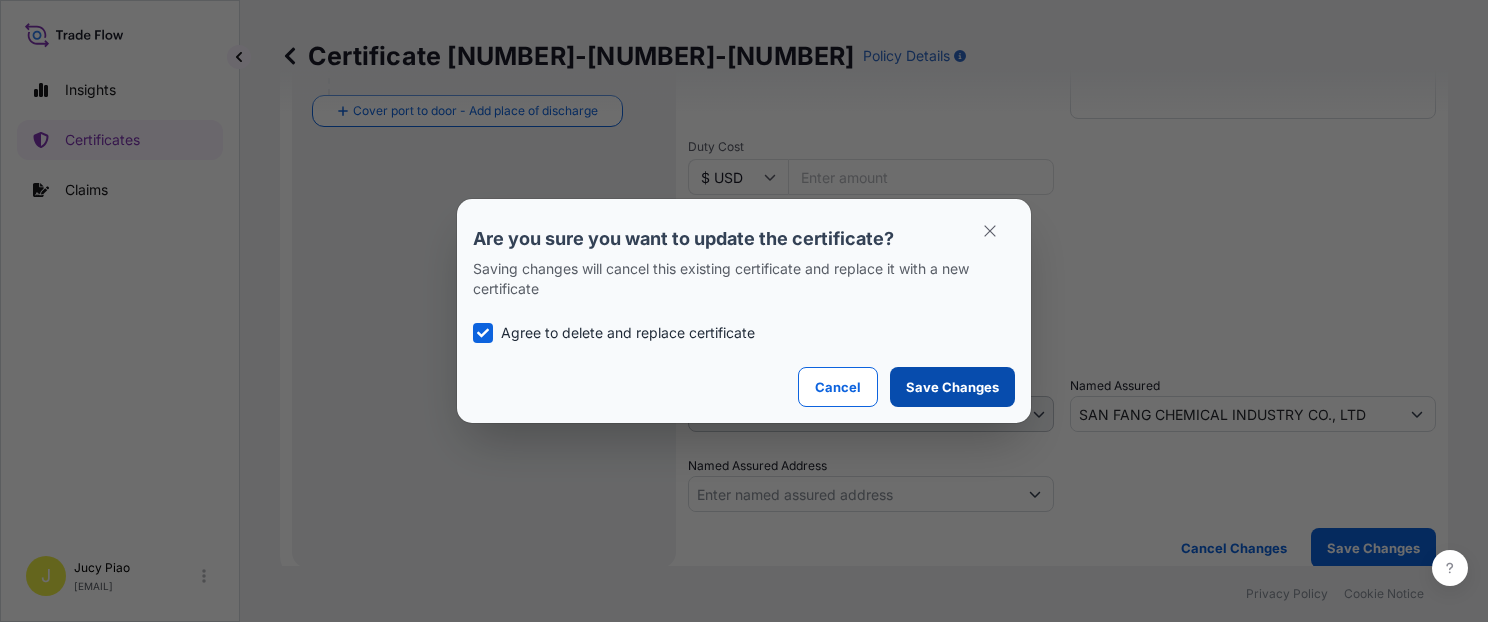 click on "Save Changes" at bounding box center [952, 387] 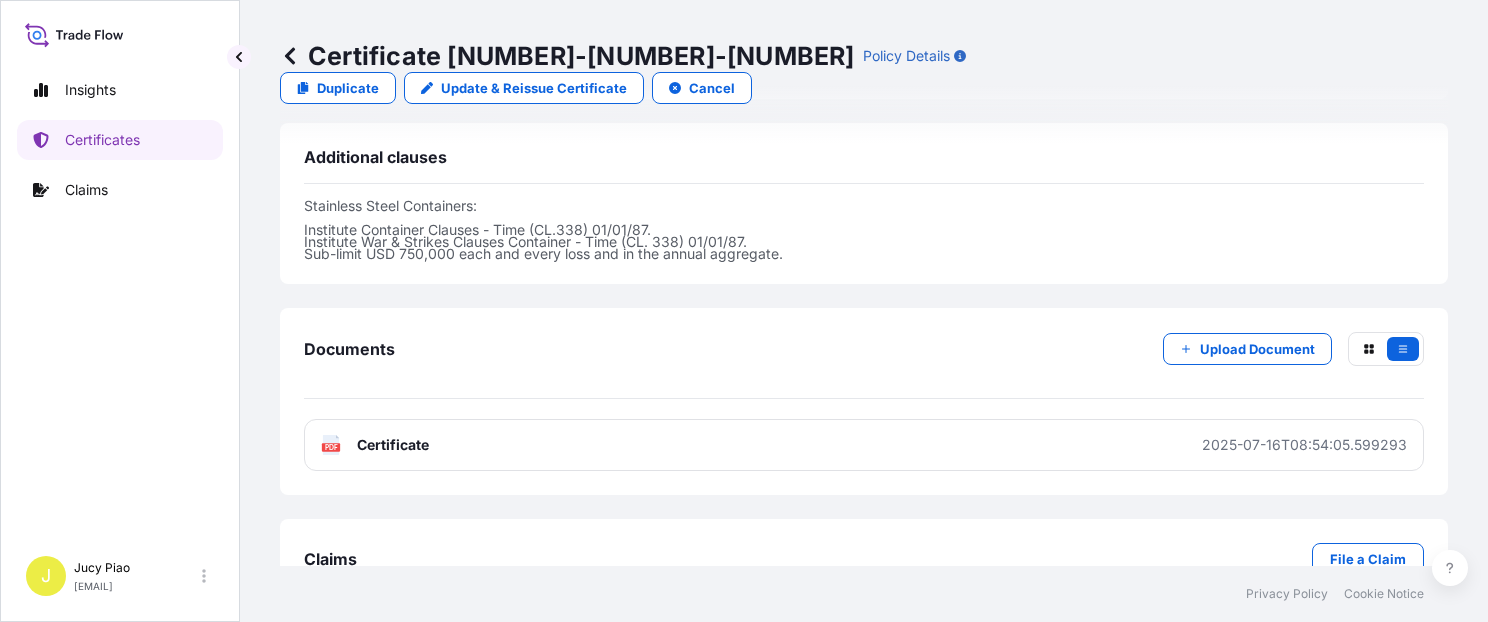 scroll, scrollTop: 694, scrollLeft: 0, axis: vertical 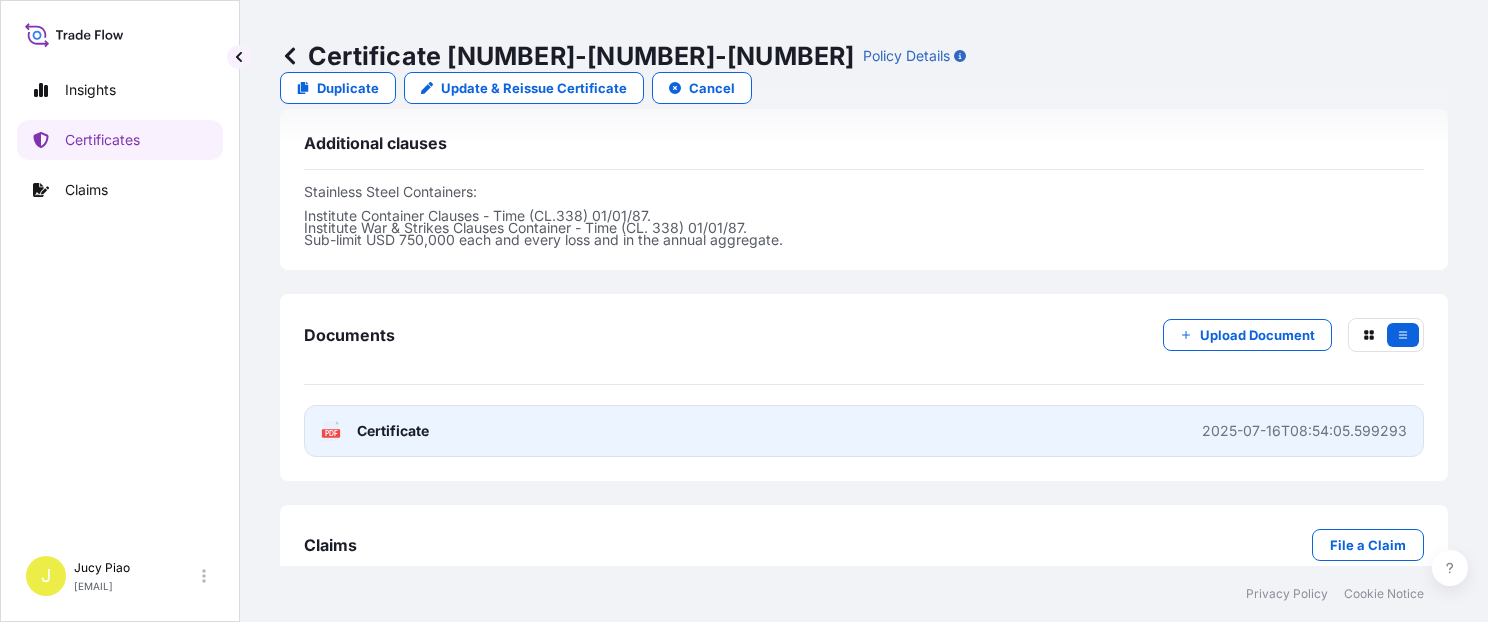 click on "2025-07-16T08:54:05.599293" at bounding box center [1304, 431] 